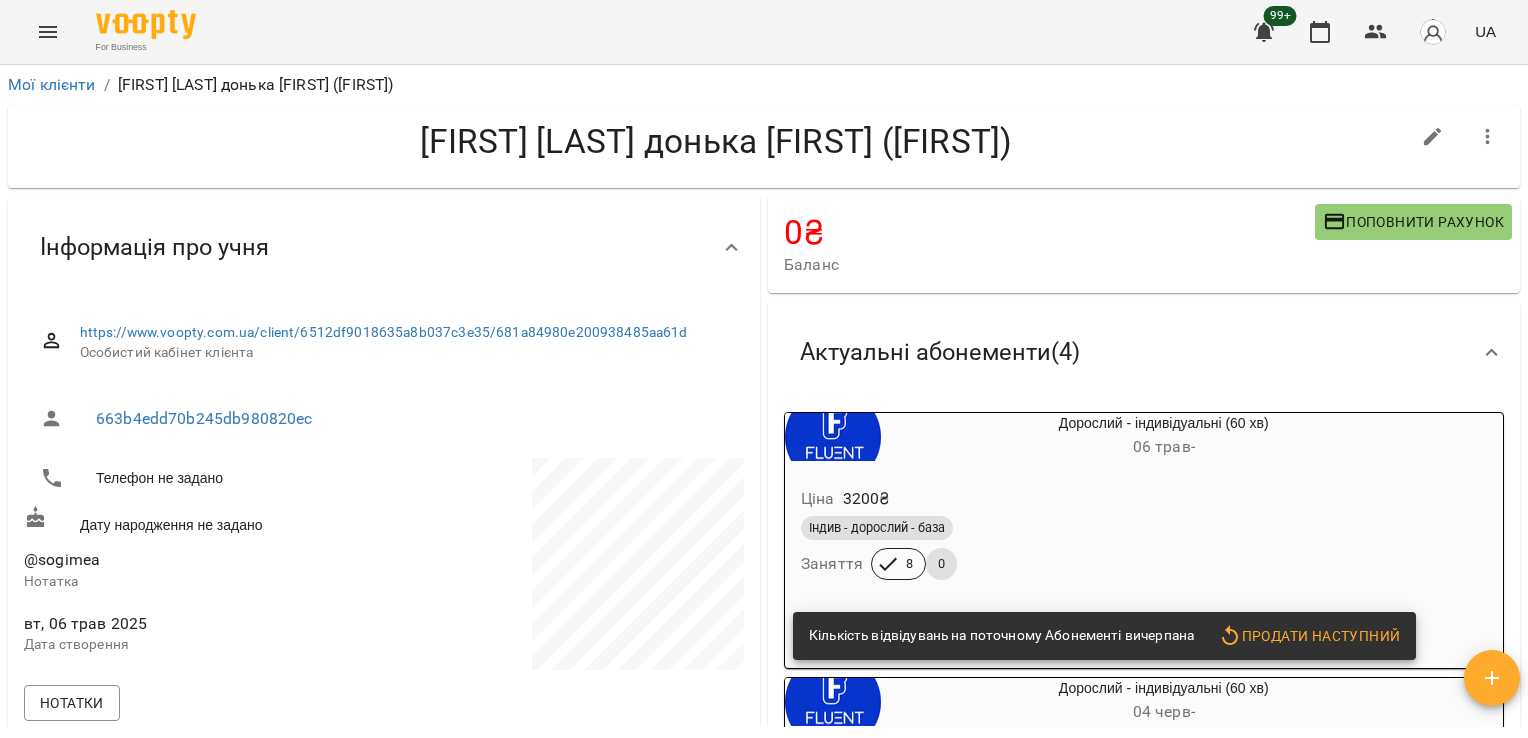 scroll, scrollTop: 0, scrollLeft: 0, axis: both 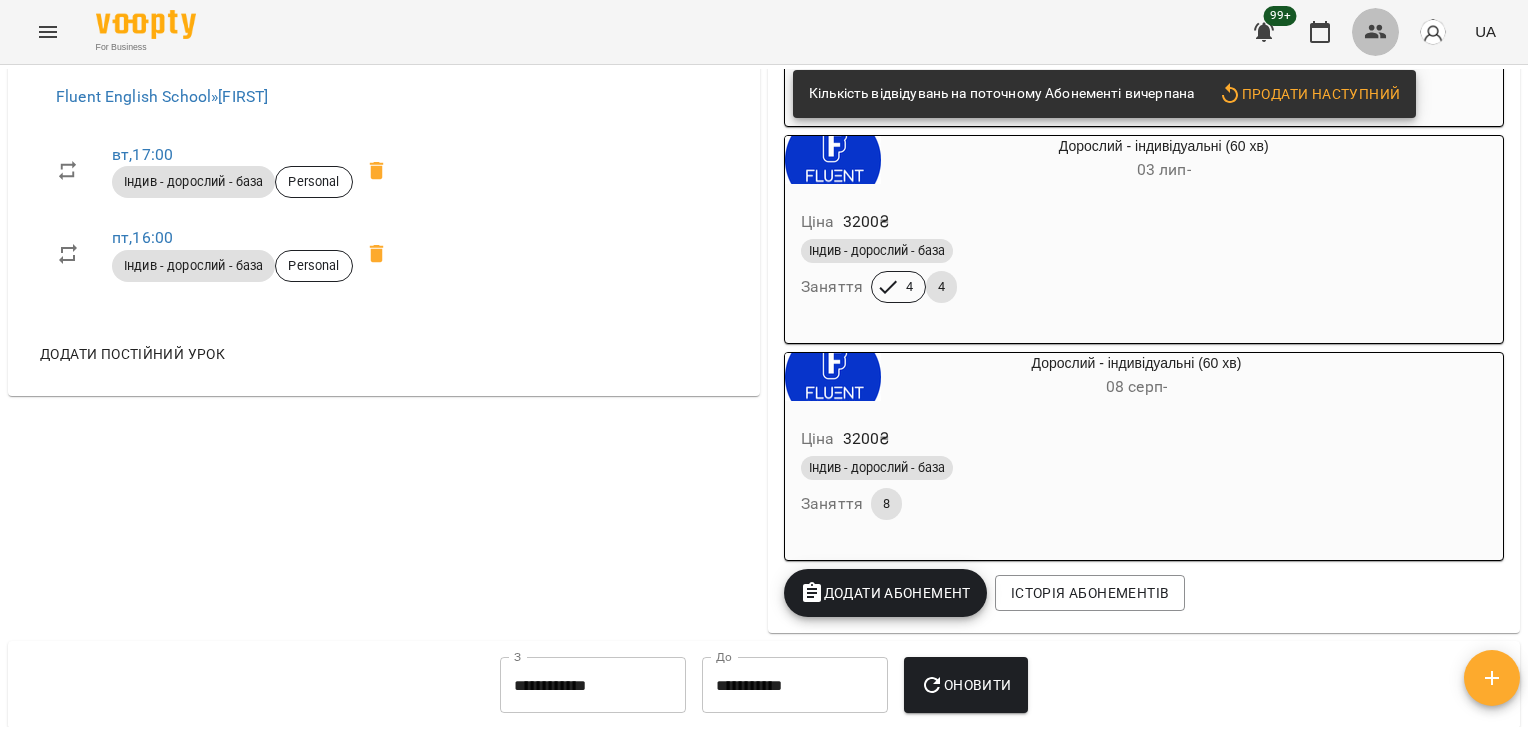 click 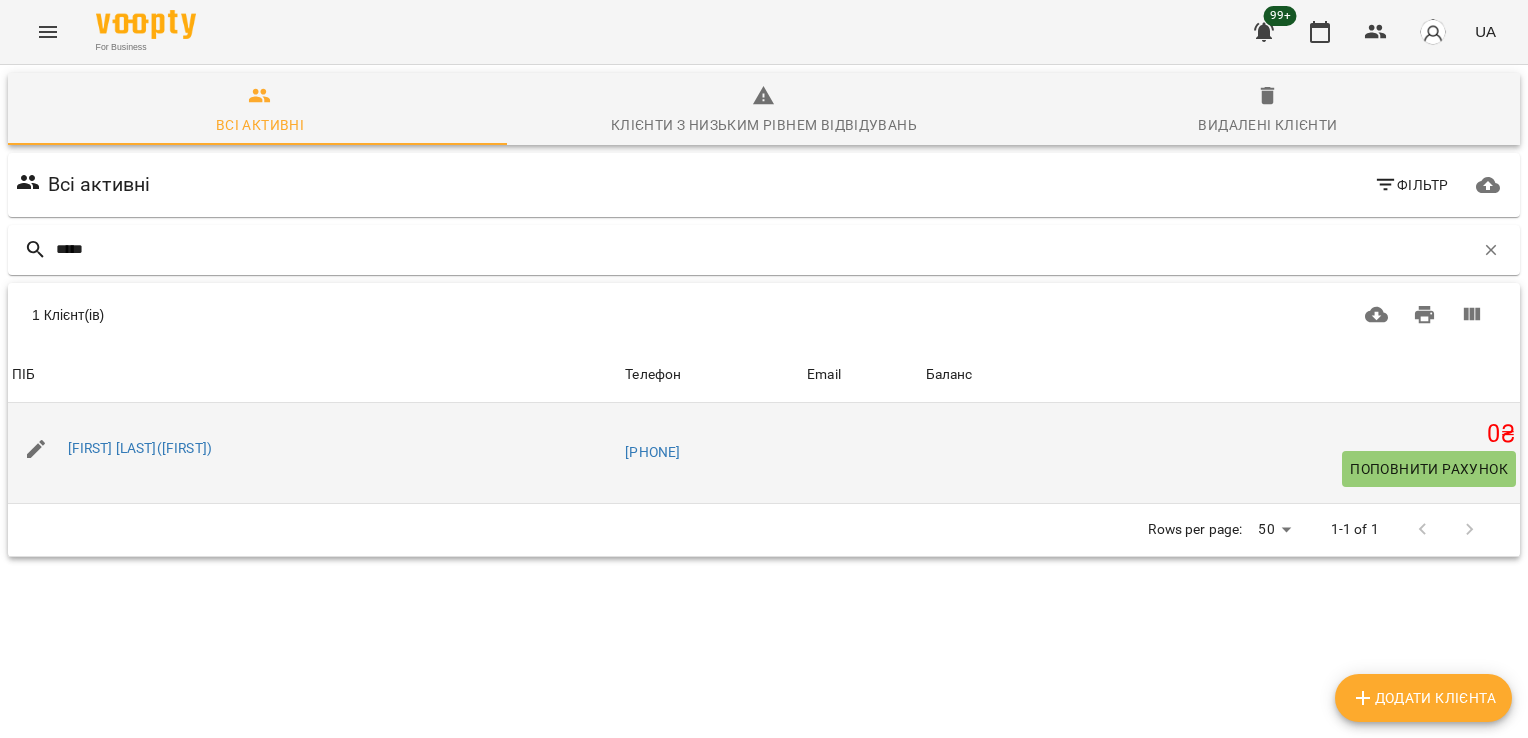type on "*****" 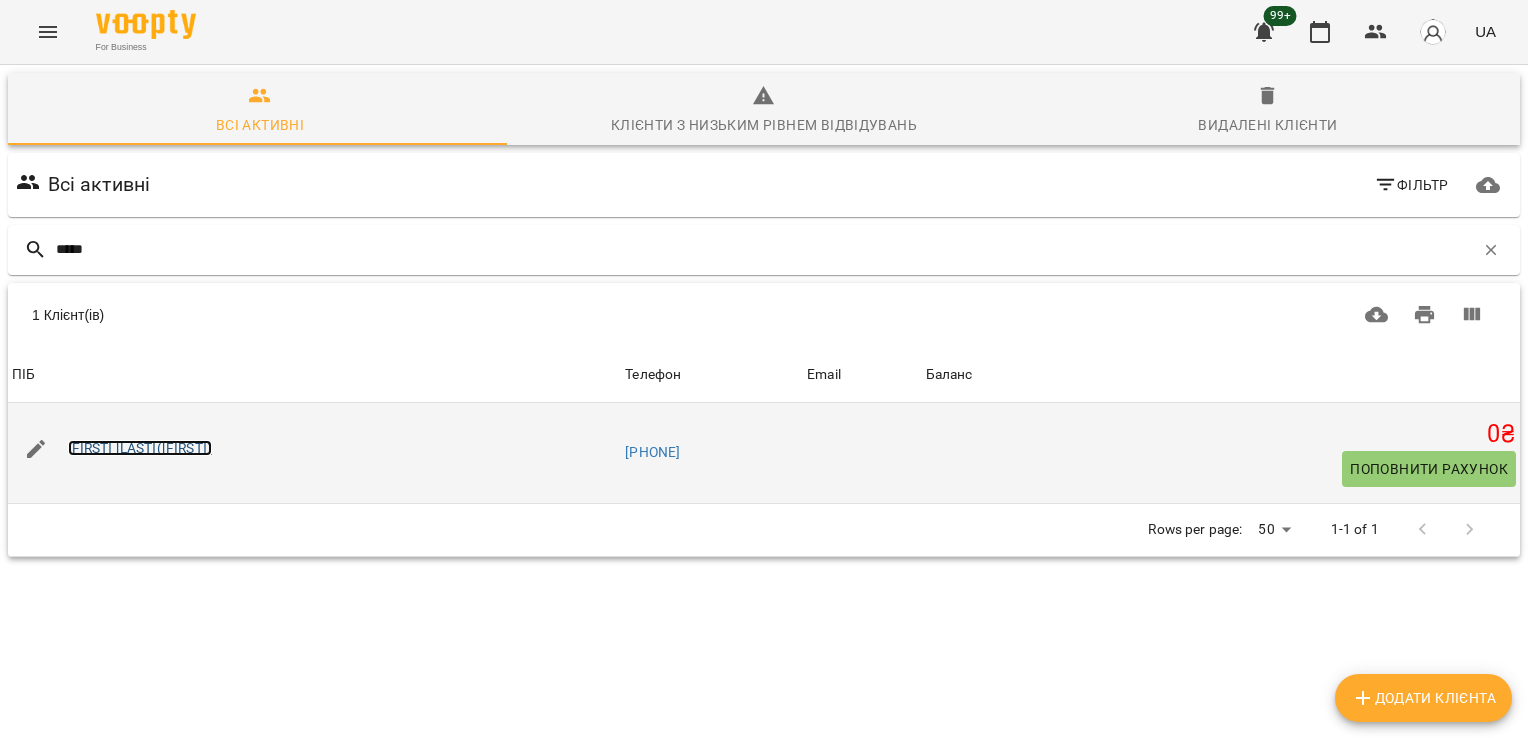 click on "[FIRST] [LAST]([FIRST])" at bounding box center [140, 448] 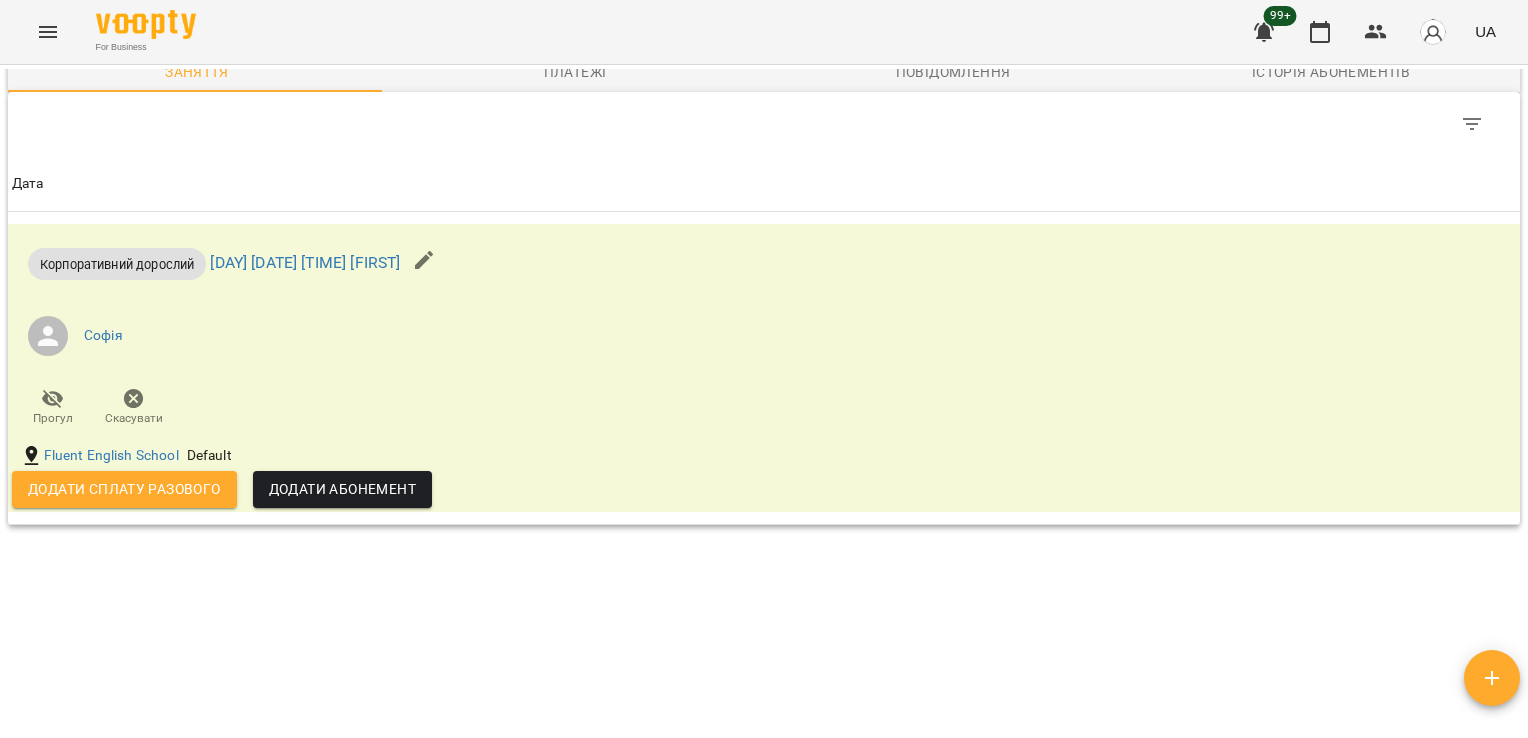 scroll, scrollTop: 1497, scrollLeft: 0, axis: vertical 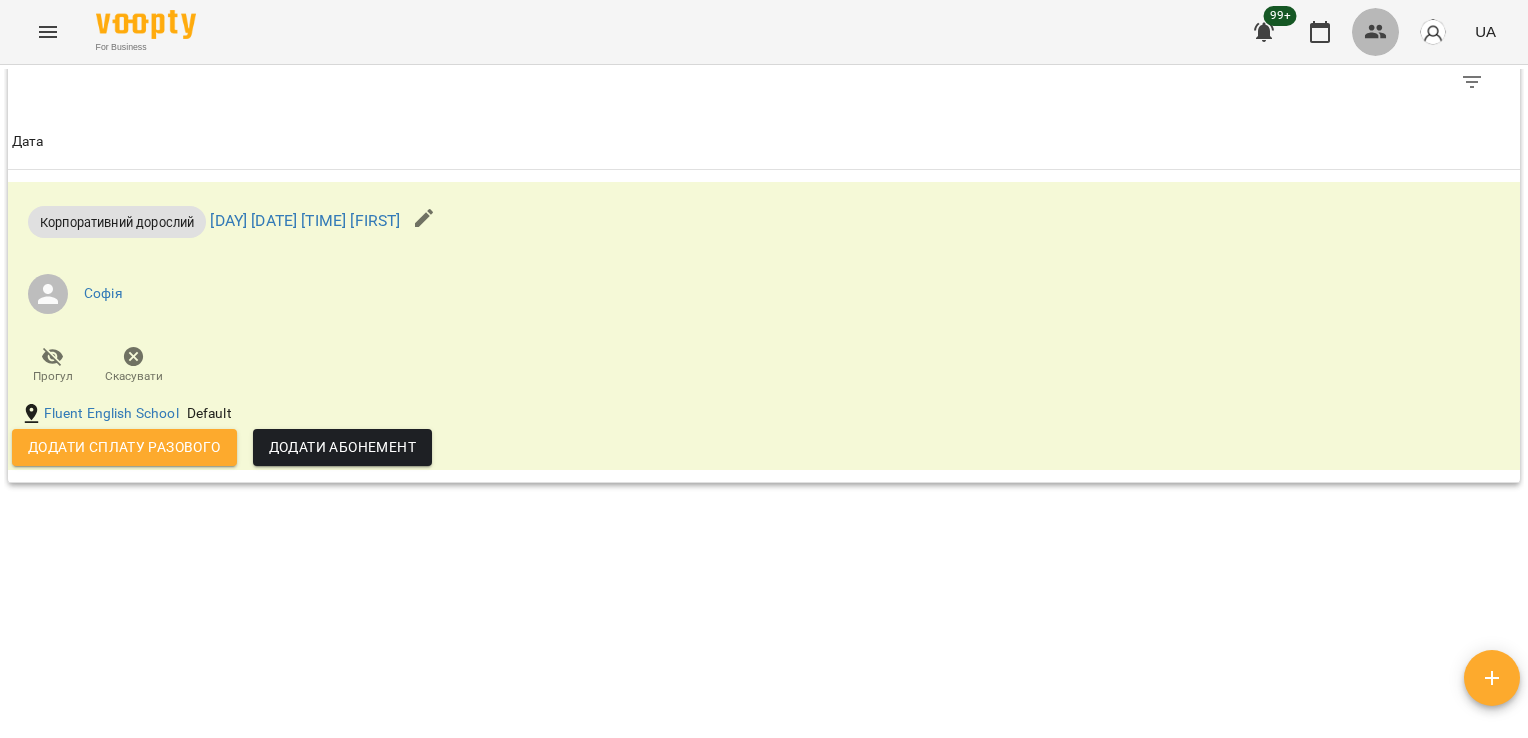 click 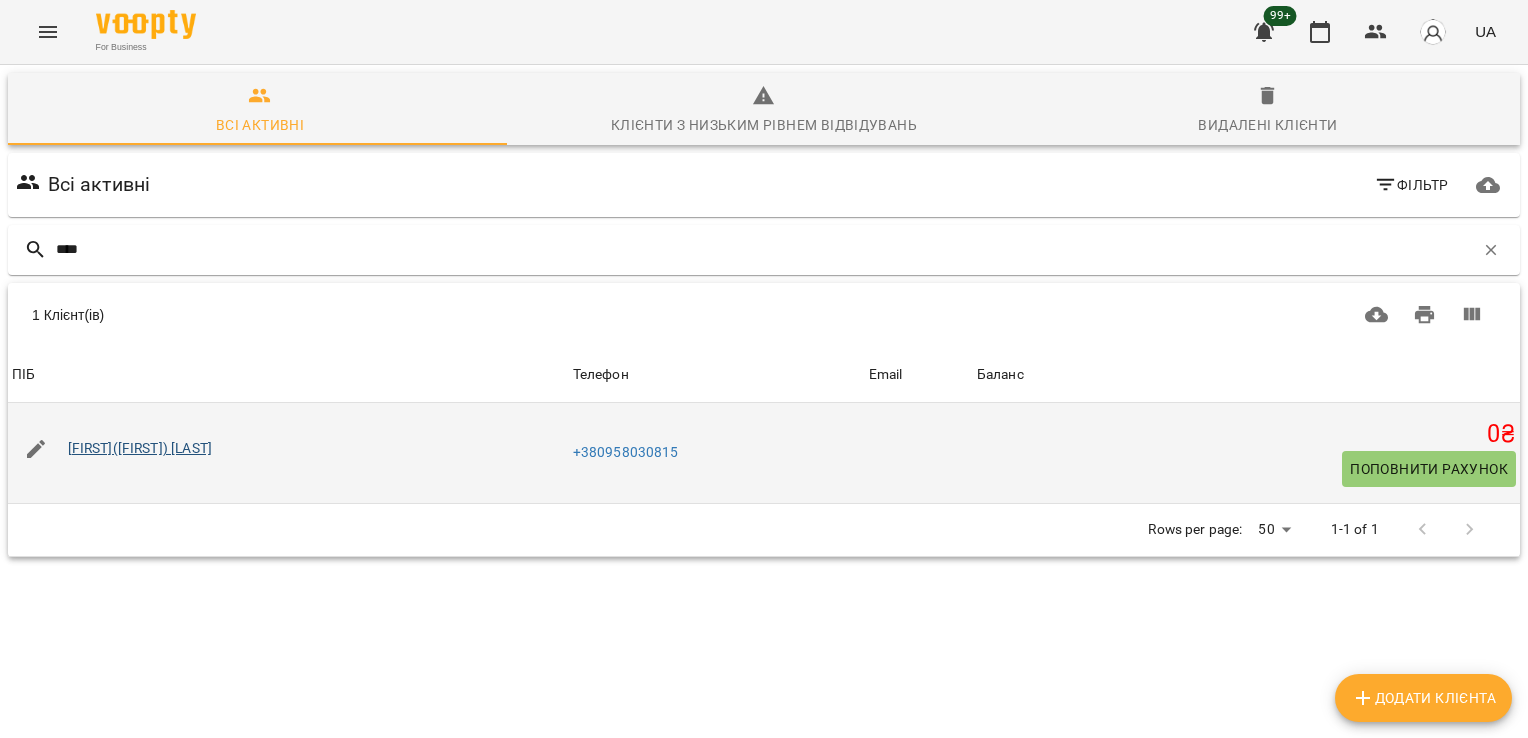 type on "****" 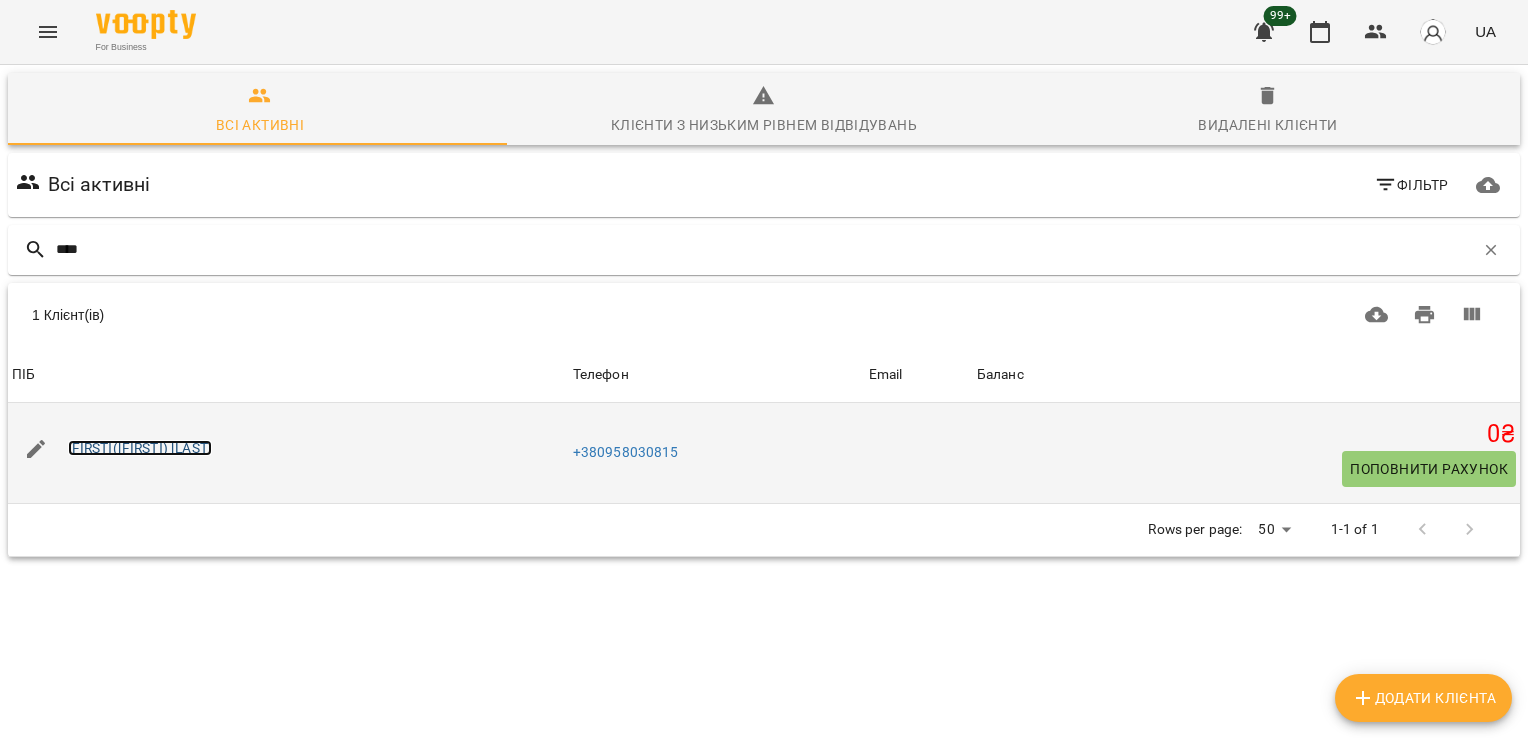 click on "[FIRST]([FIRST]) [LAST]" at bounding box center (140, 448) 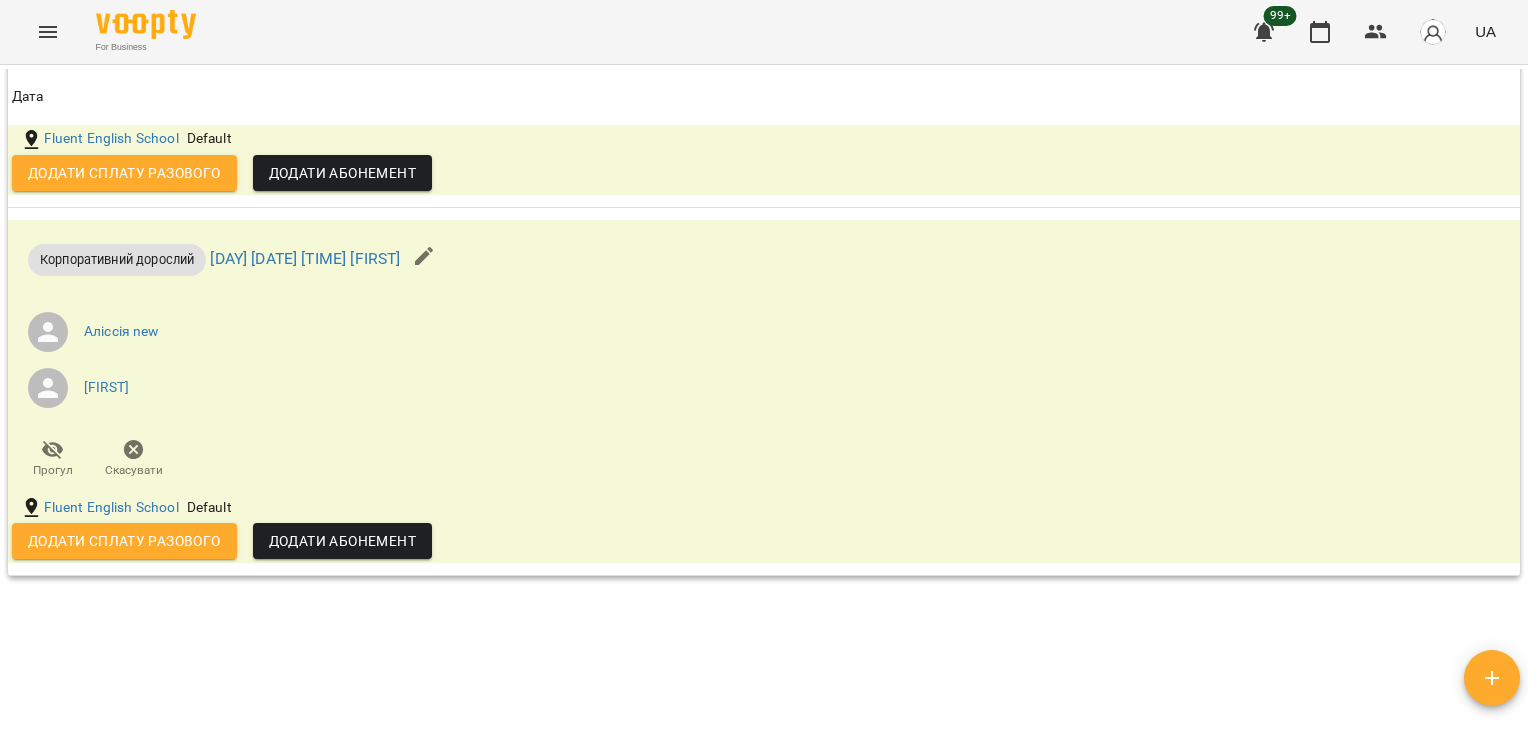 scroll, scrollTop: 3104, scrollLeft: 0, axis: vertical 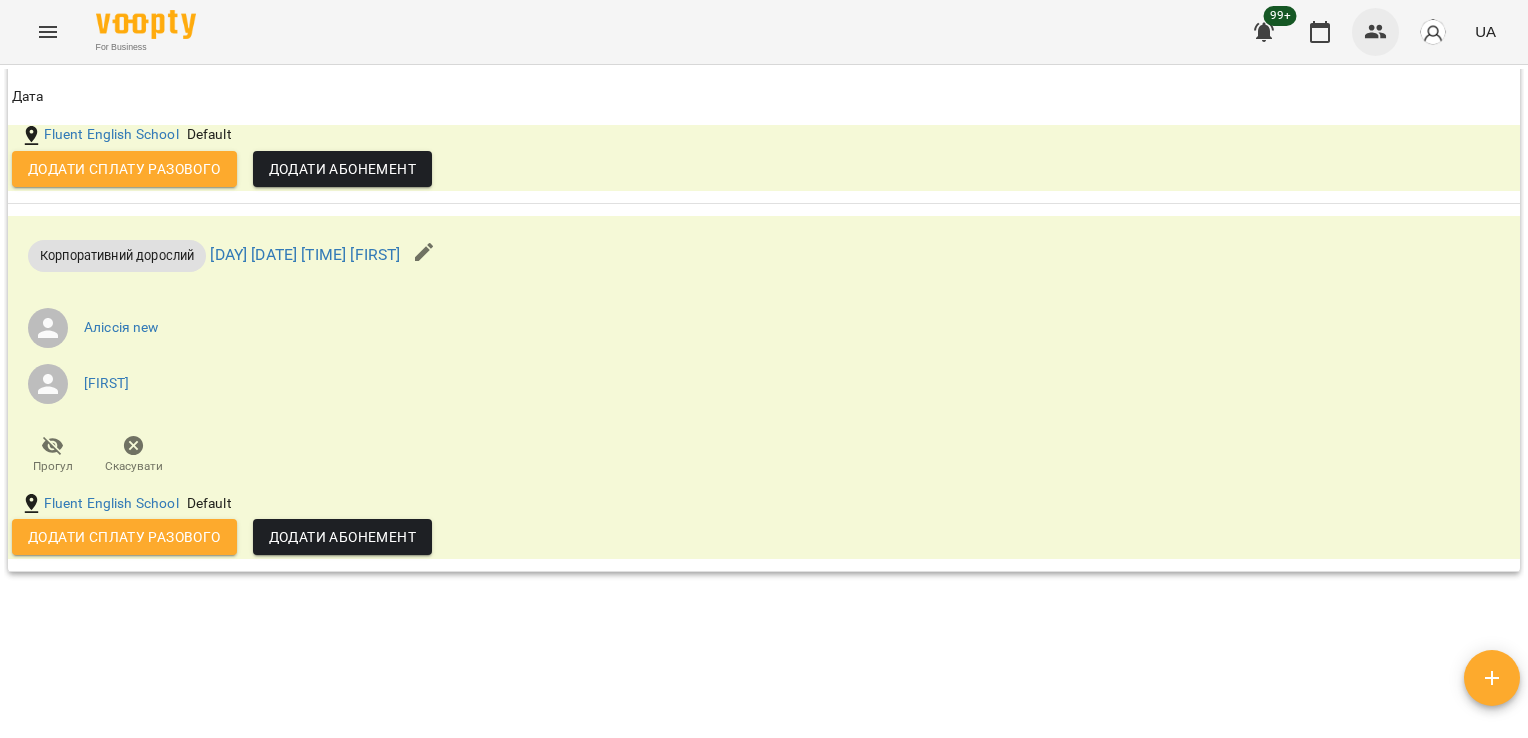 click 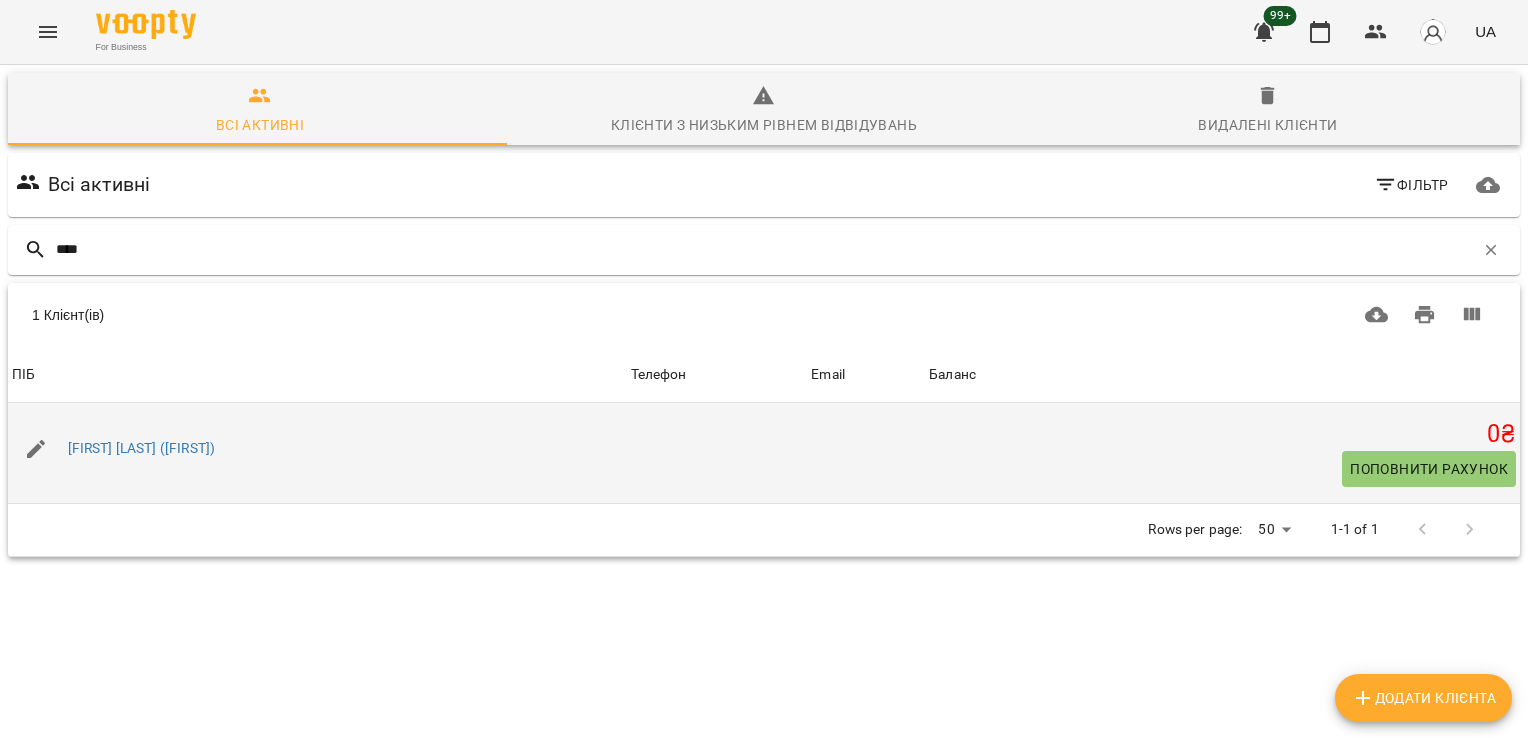 type on "****" 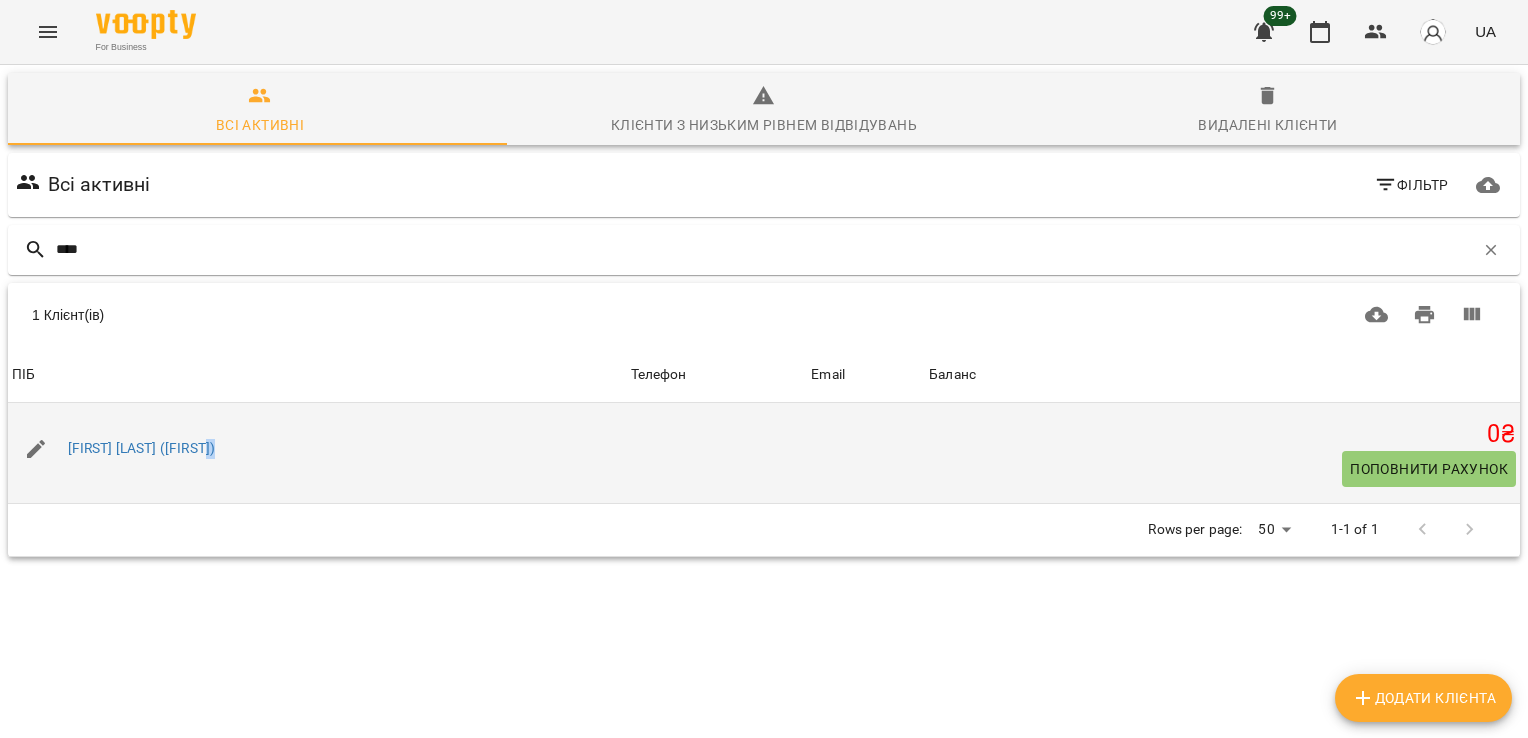 drag, startPoint x: 239, startPoint y: 436, endPoint x: 229, endPoint y: 468, distance: 33.526108 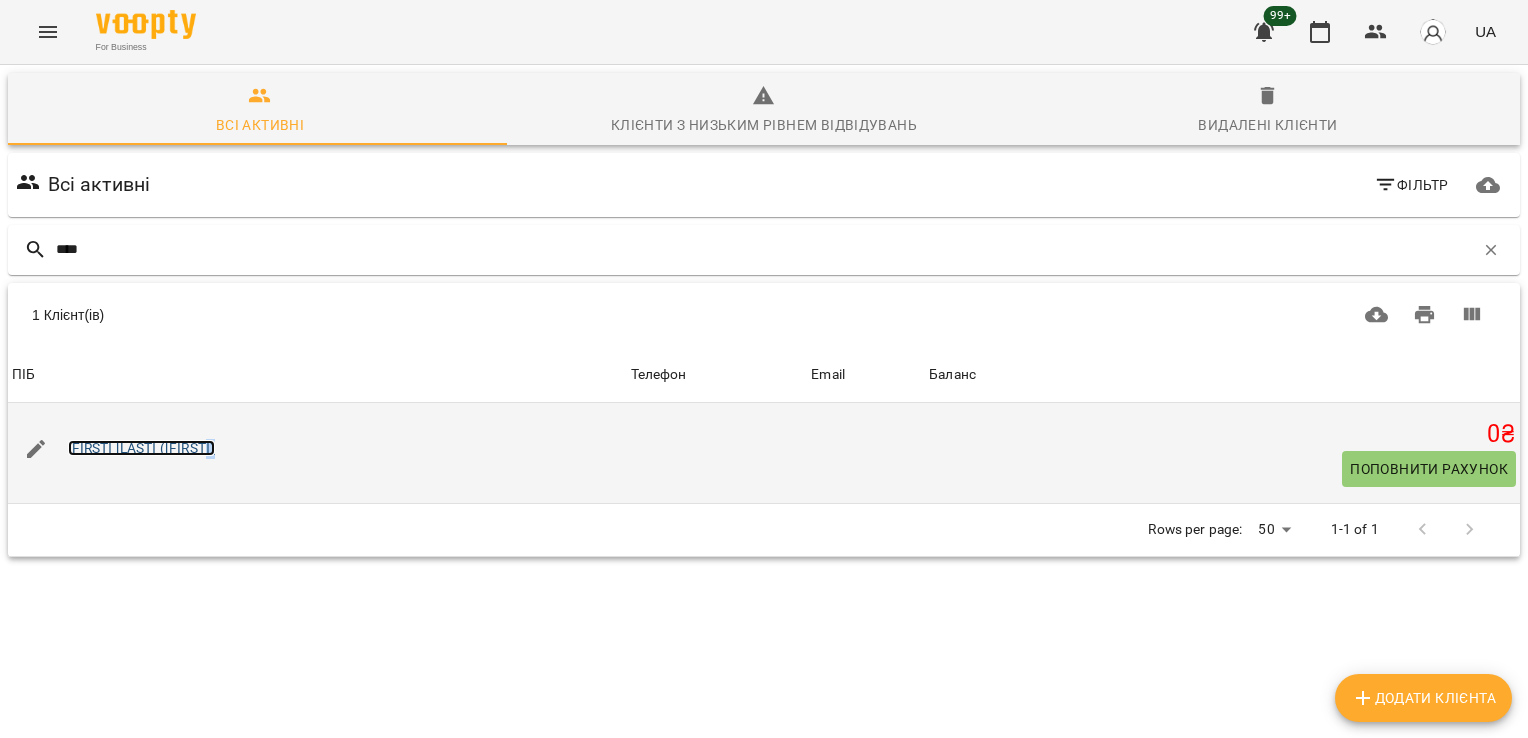 click on "[FIRST] [LAST] ([FIRST])" at bounding box center (142, 448) 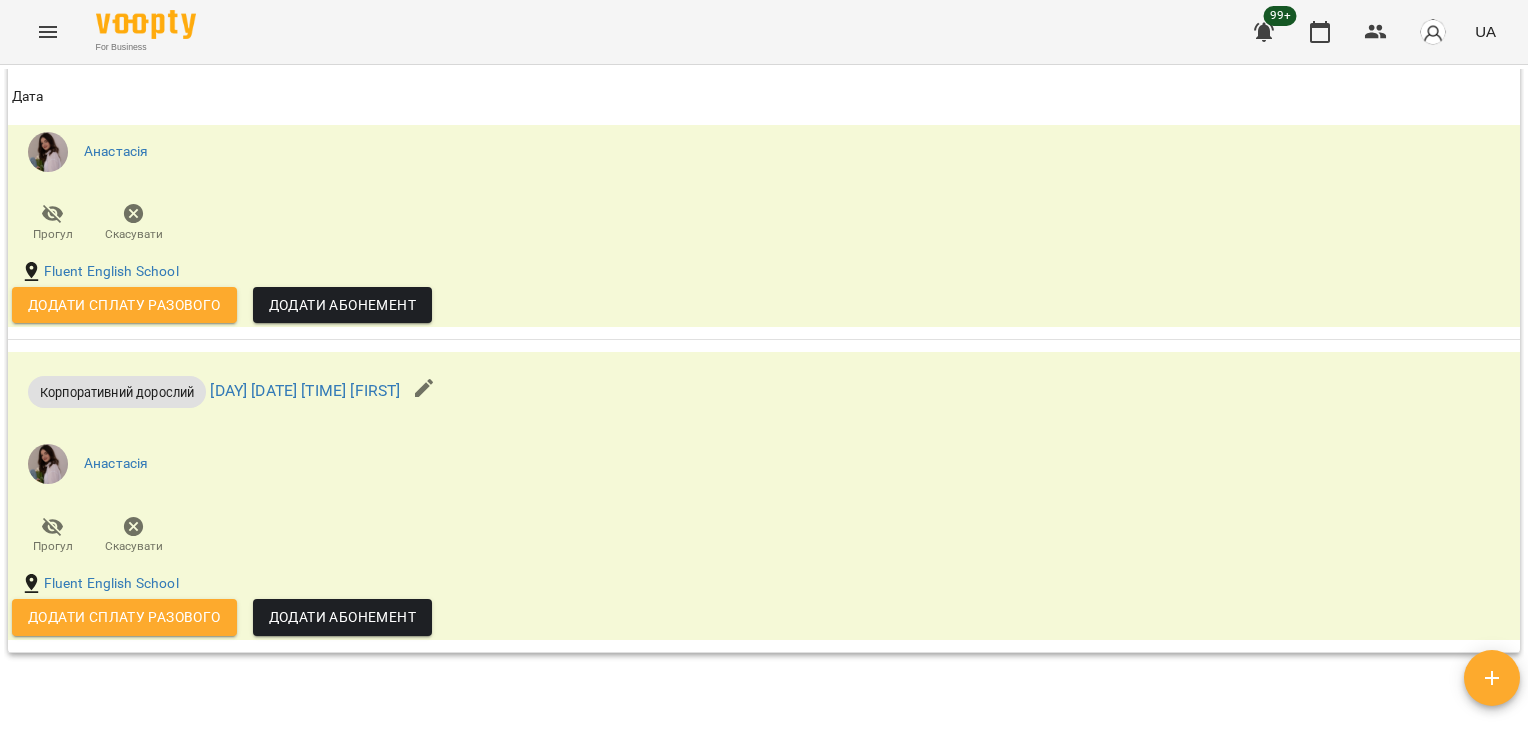 scroll, scrollTop: 3229, scrollLeft: 0, axis: vertical 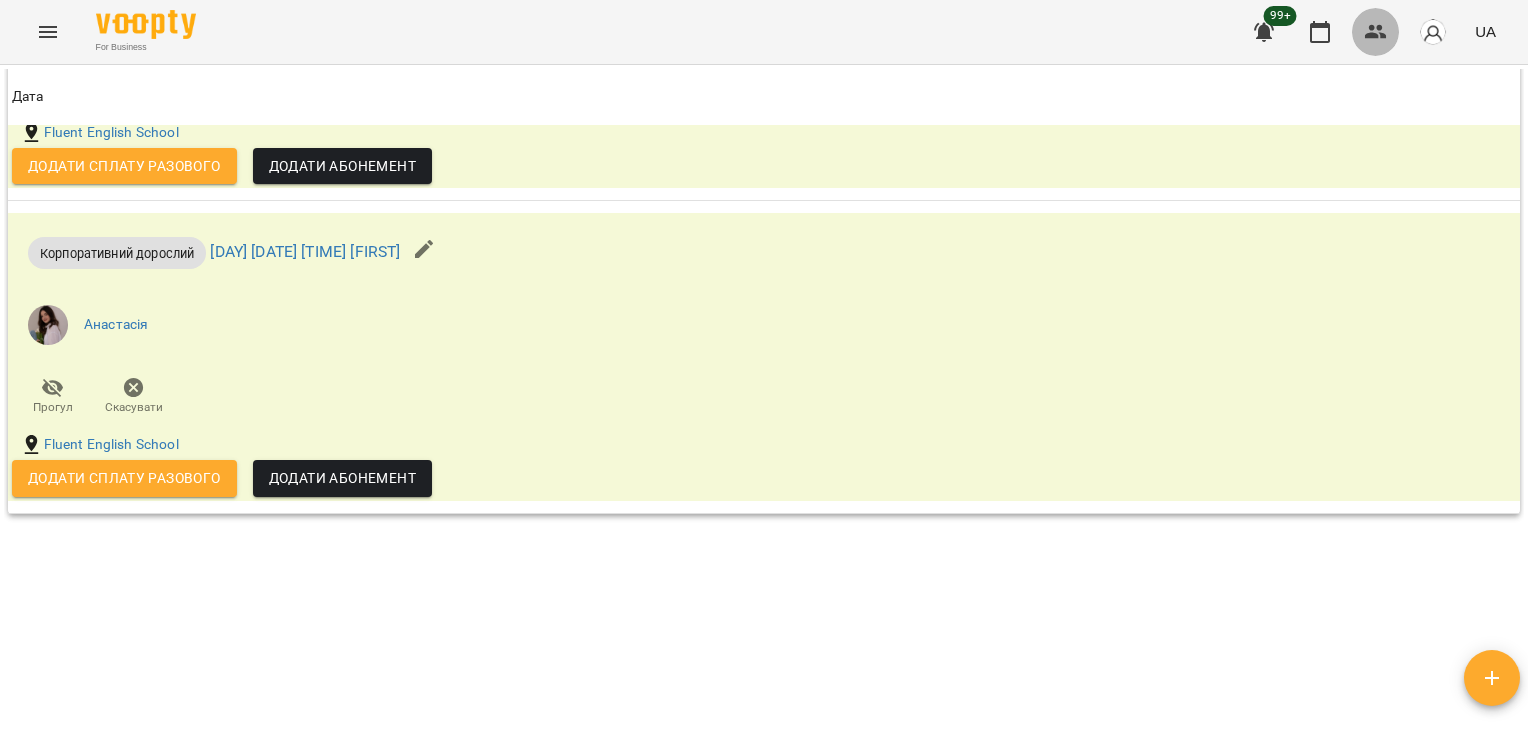 click 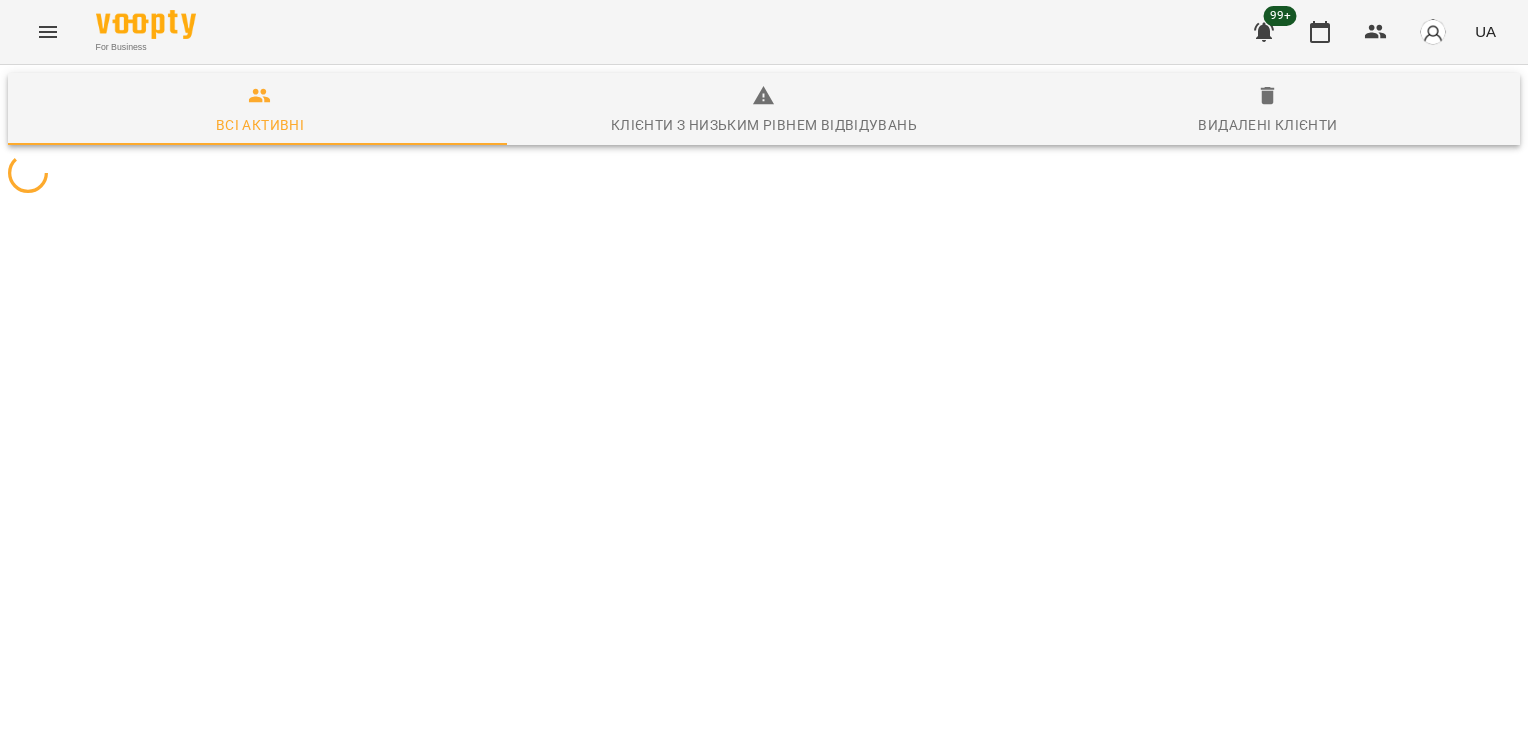 type 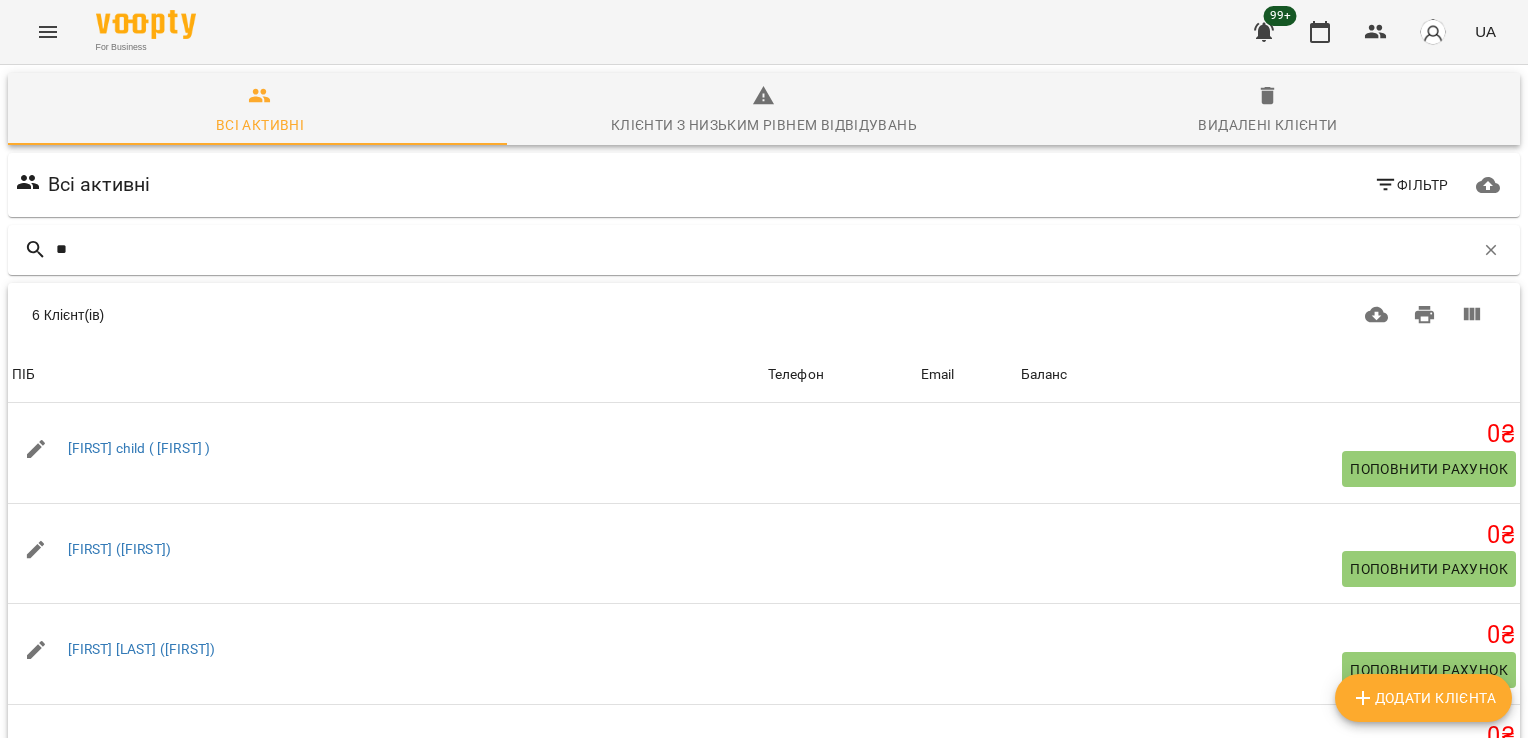 type on "*" 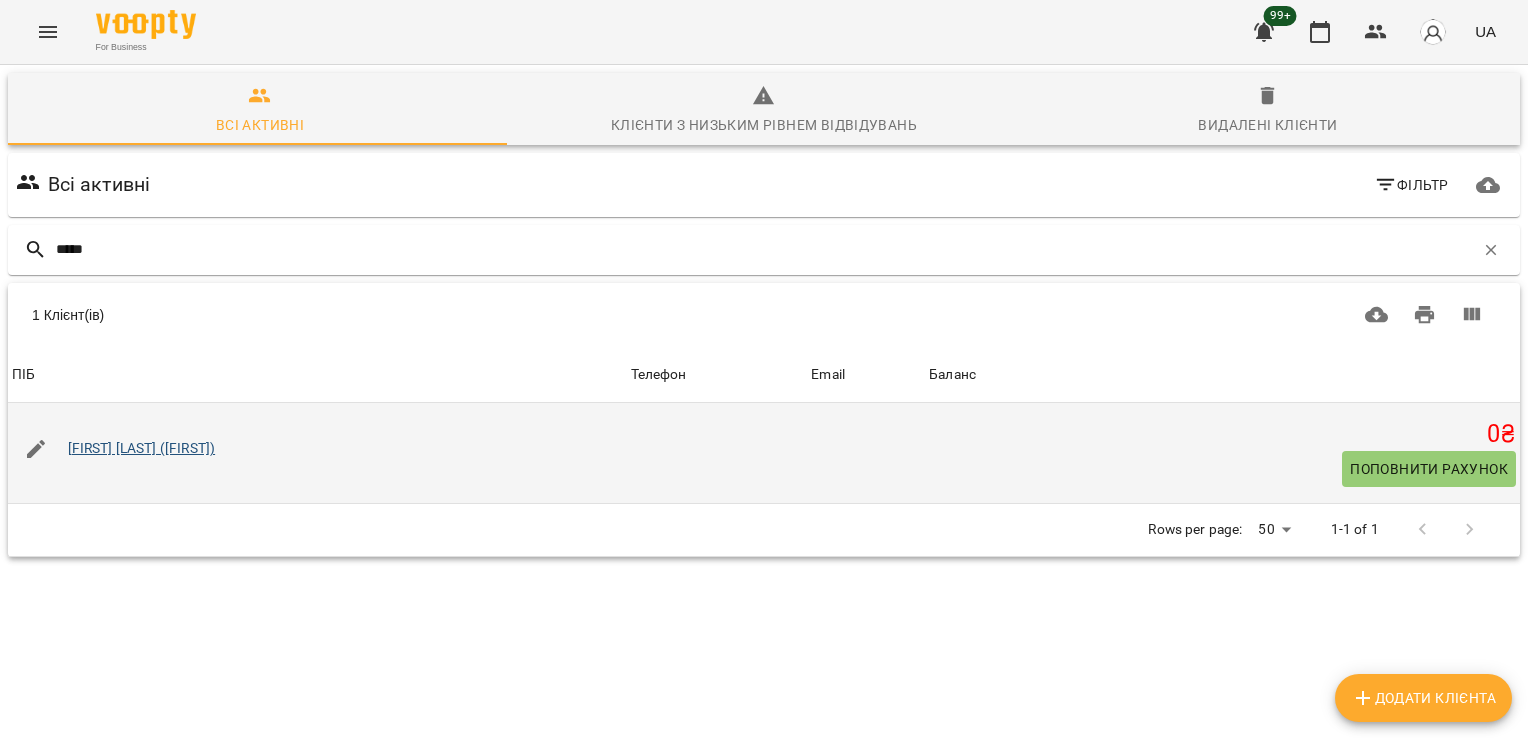 type on "*****" 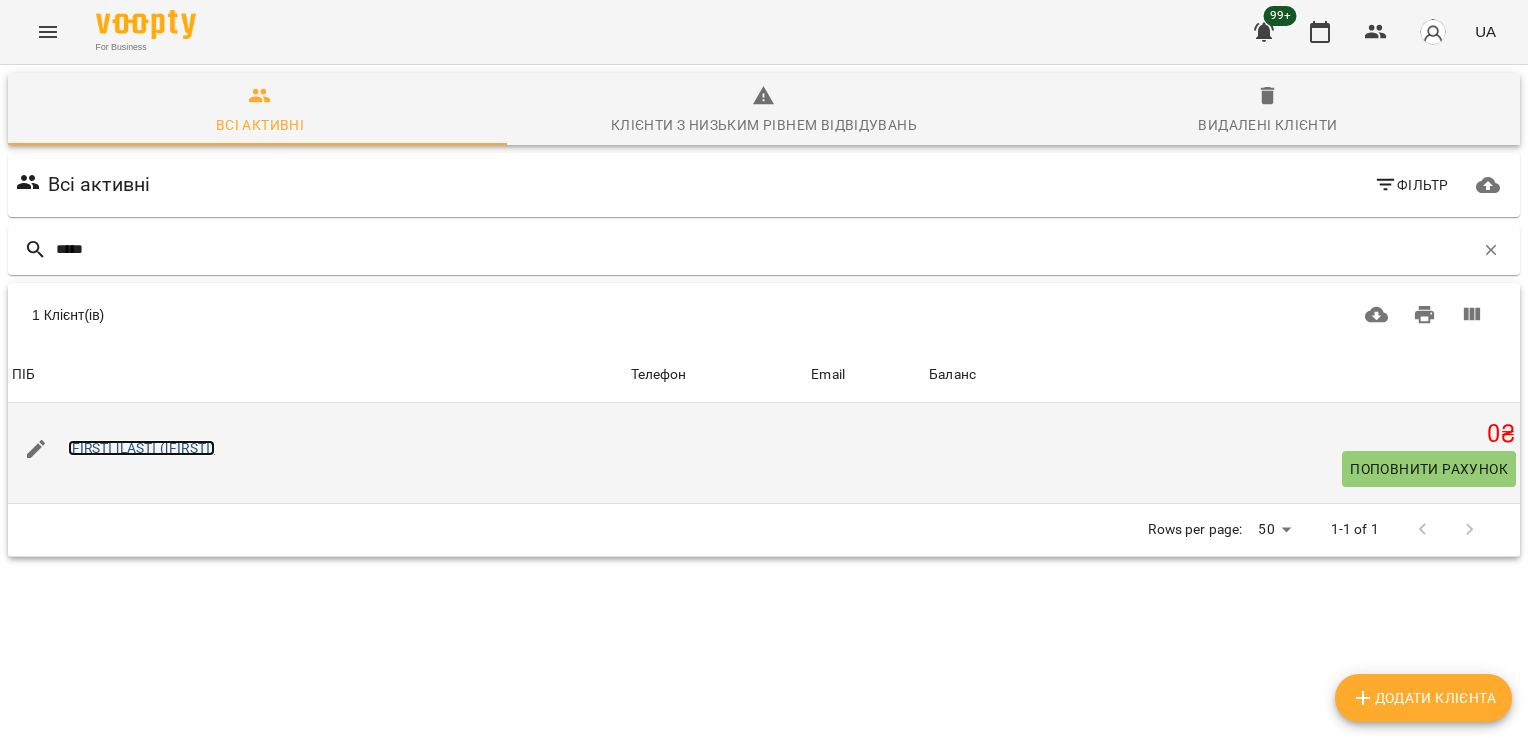 click on "[FIRST] [LAST] ([FIRST])" at bounding box center [142, 448] 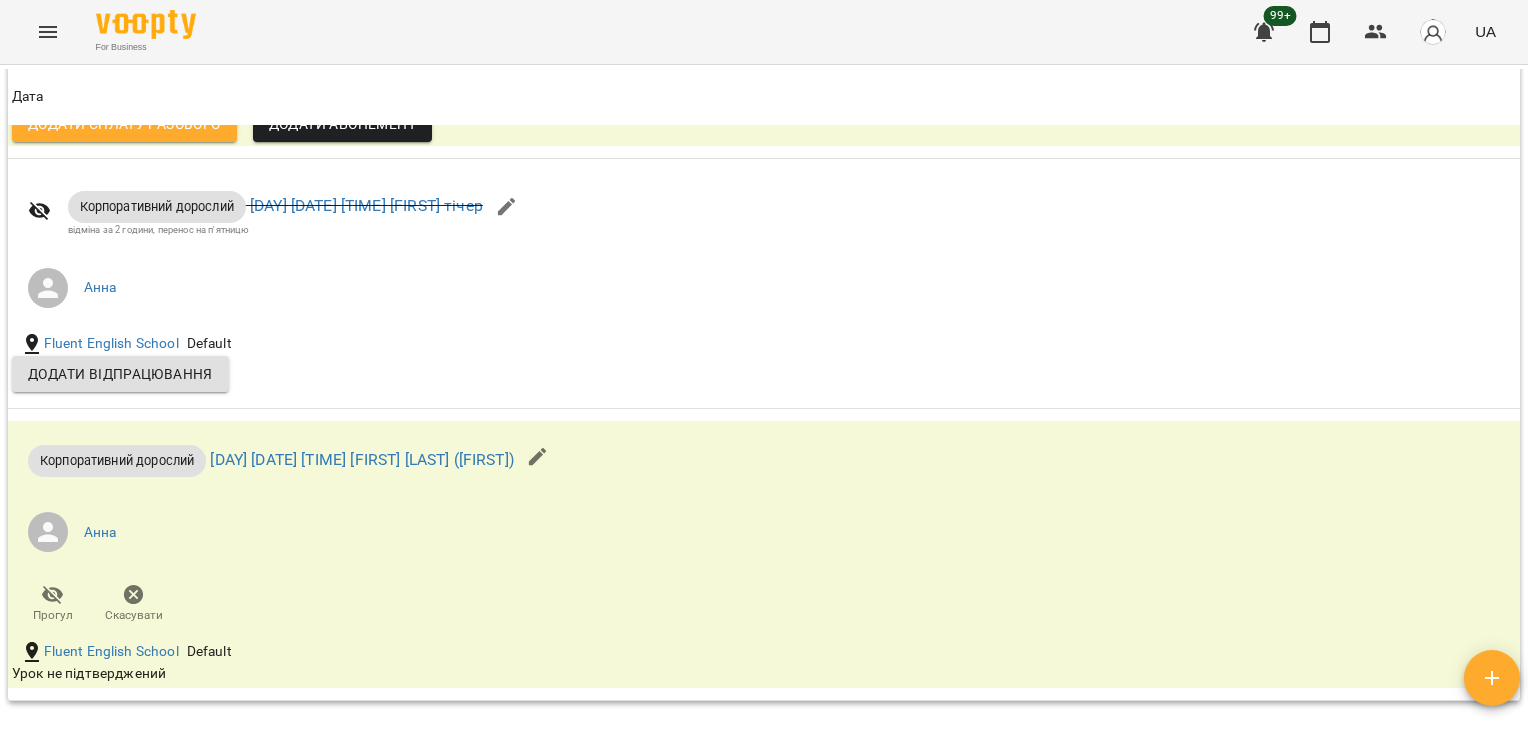 scroll, scrollTop: 2512, scrollLeft: 0, axis: vertical 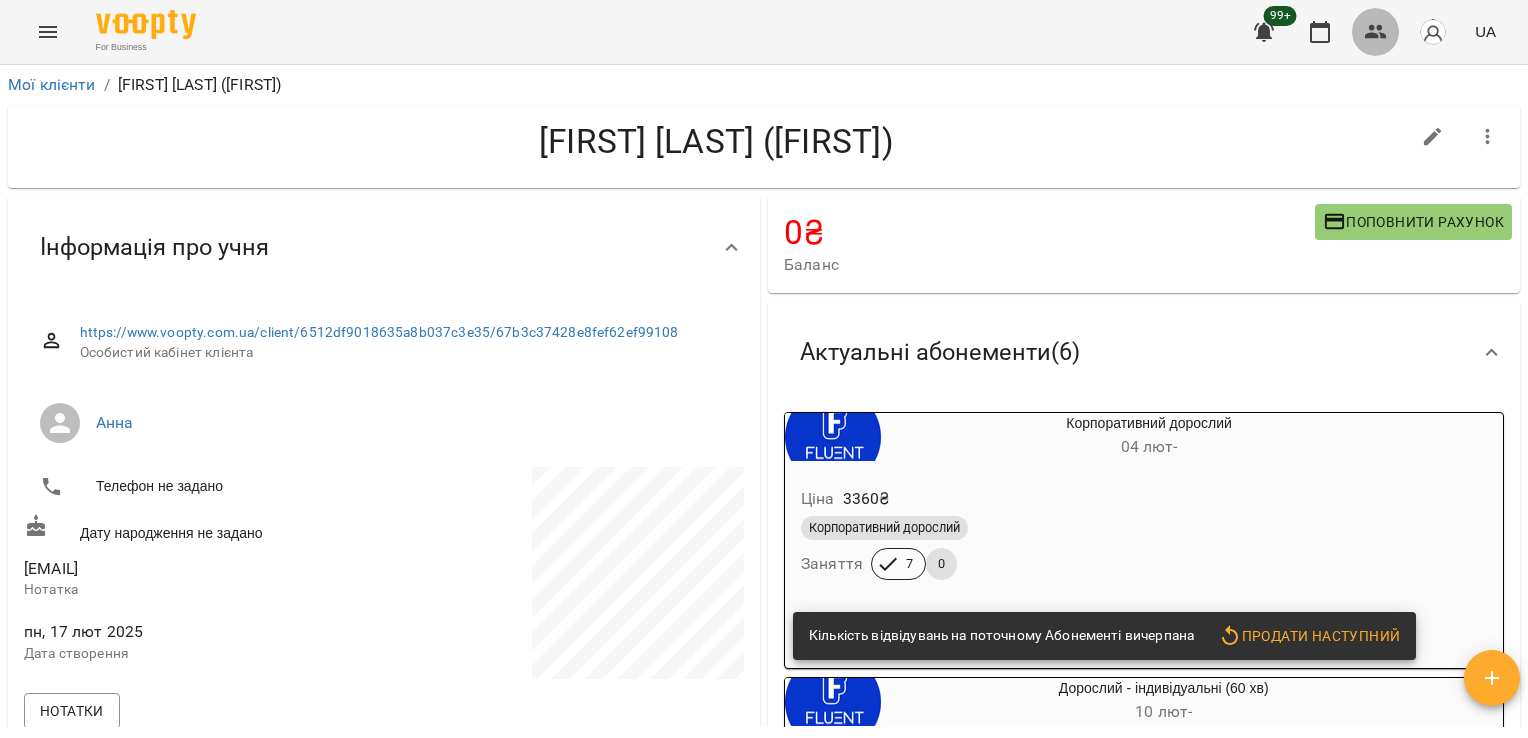 click 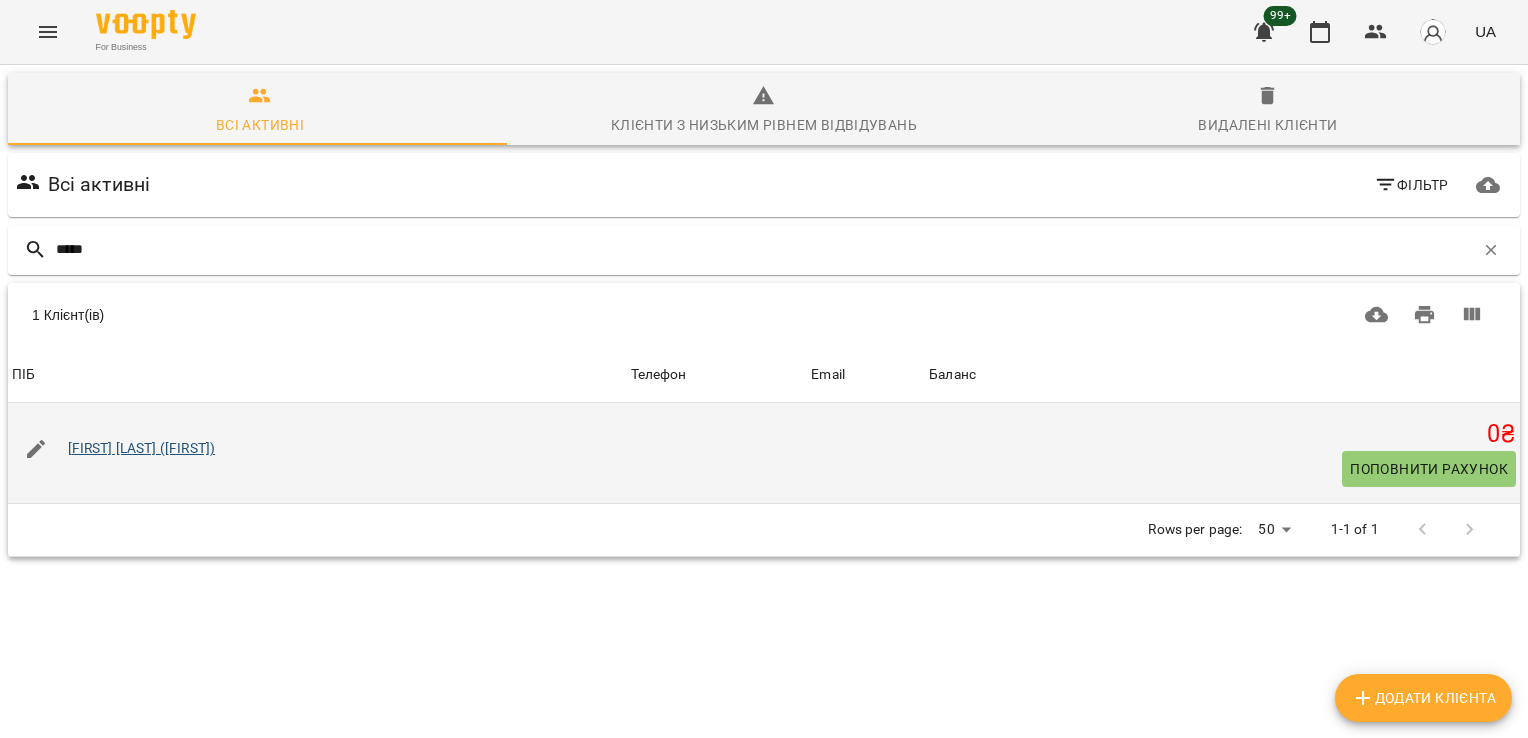 type on "*****" 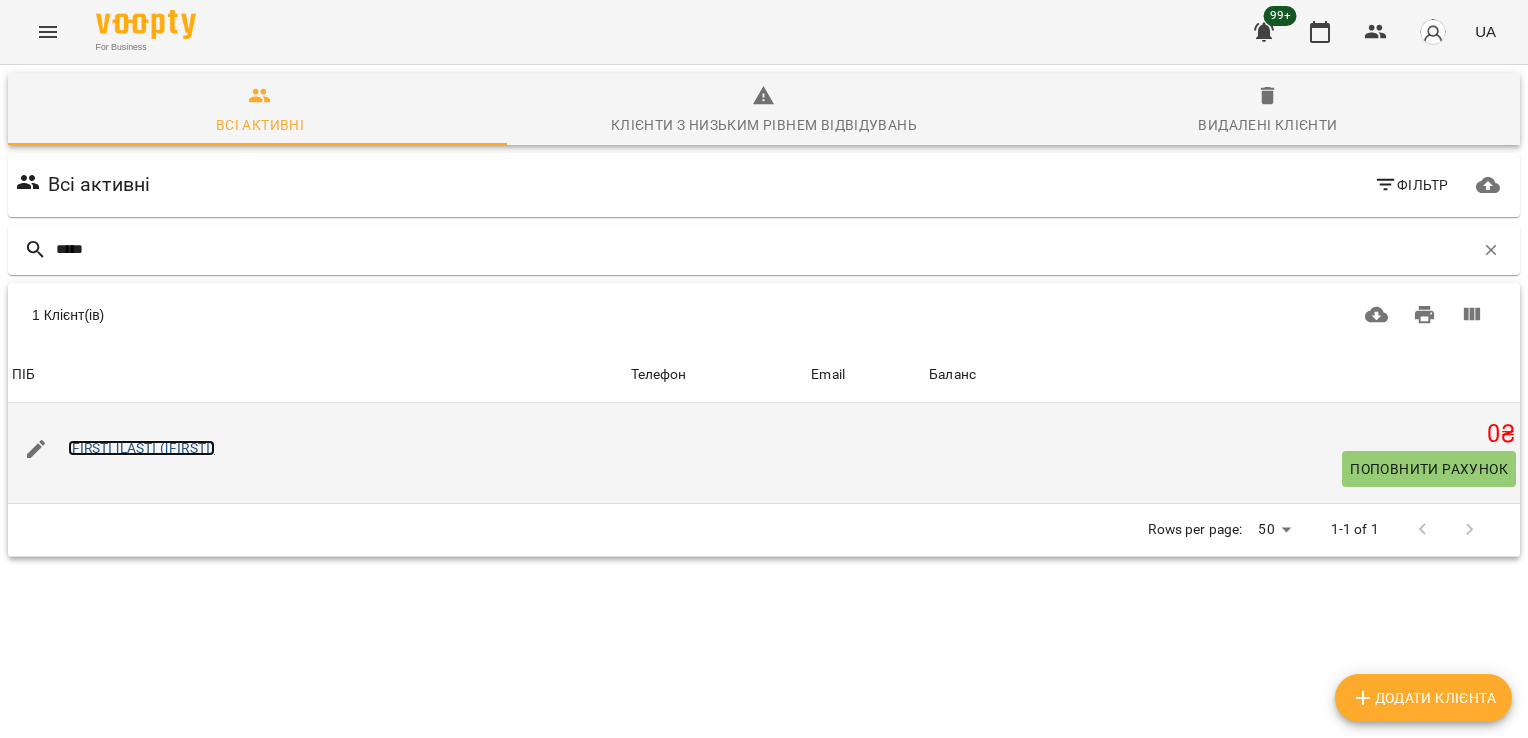 click on "[FIRST] [LAST] ([FIRST])" at bounding box center [142, 448] 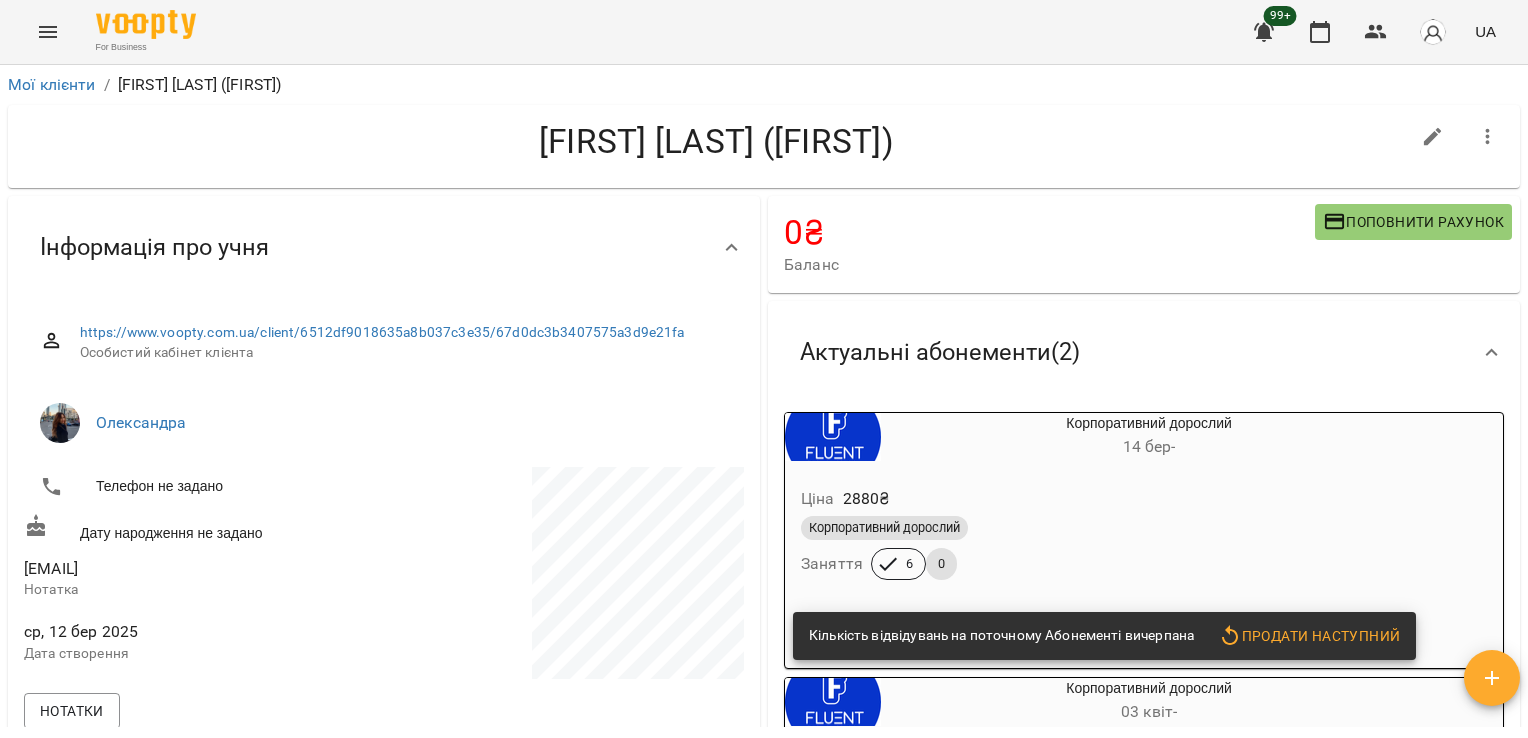 scroll, scrollTop: 0, scrollLeft: 0, axis: both 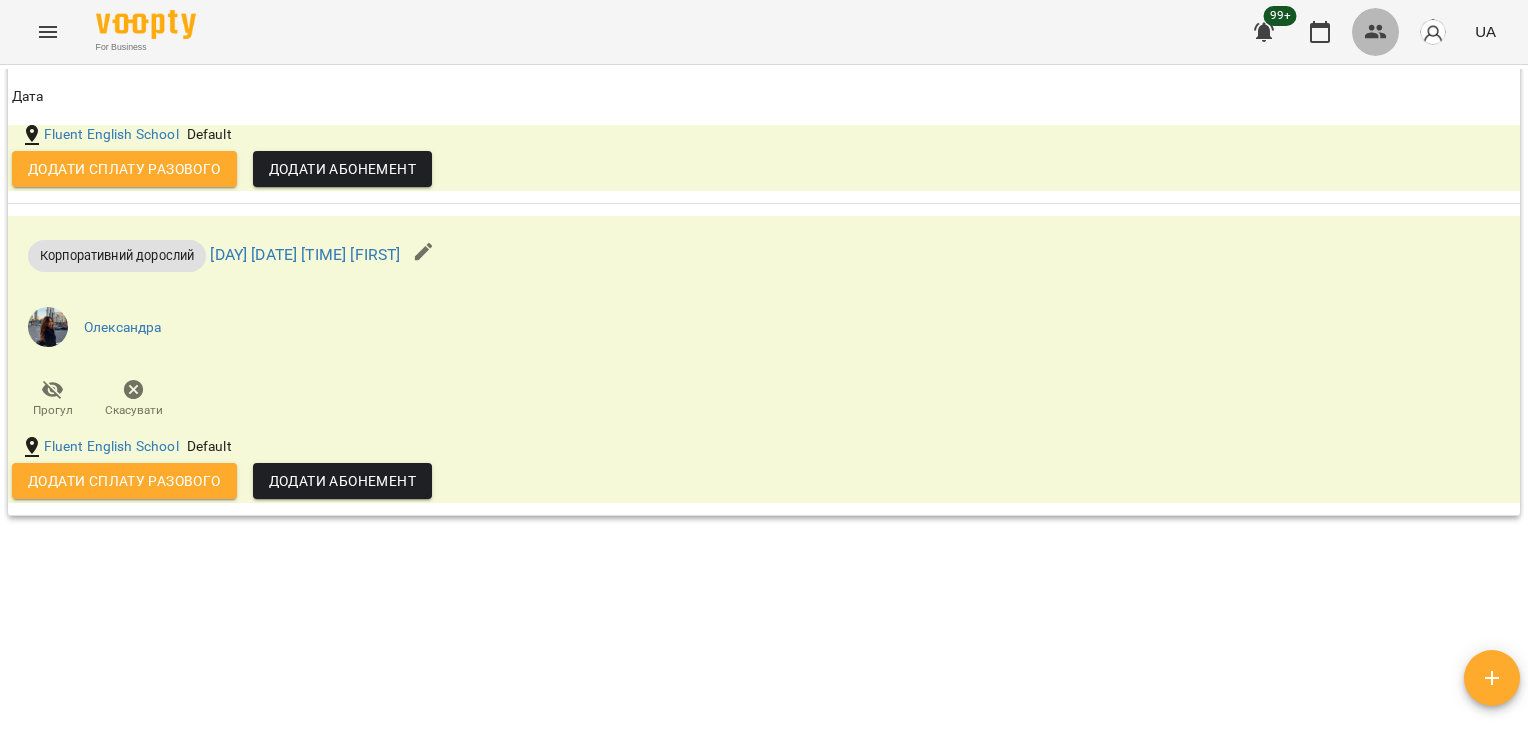 click at bounding box center (1376, 32) 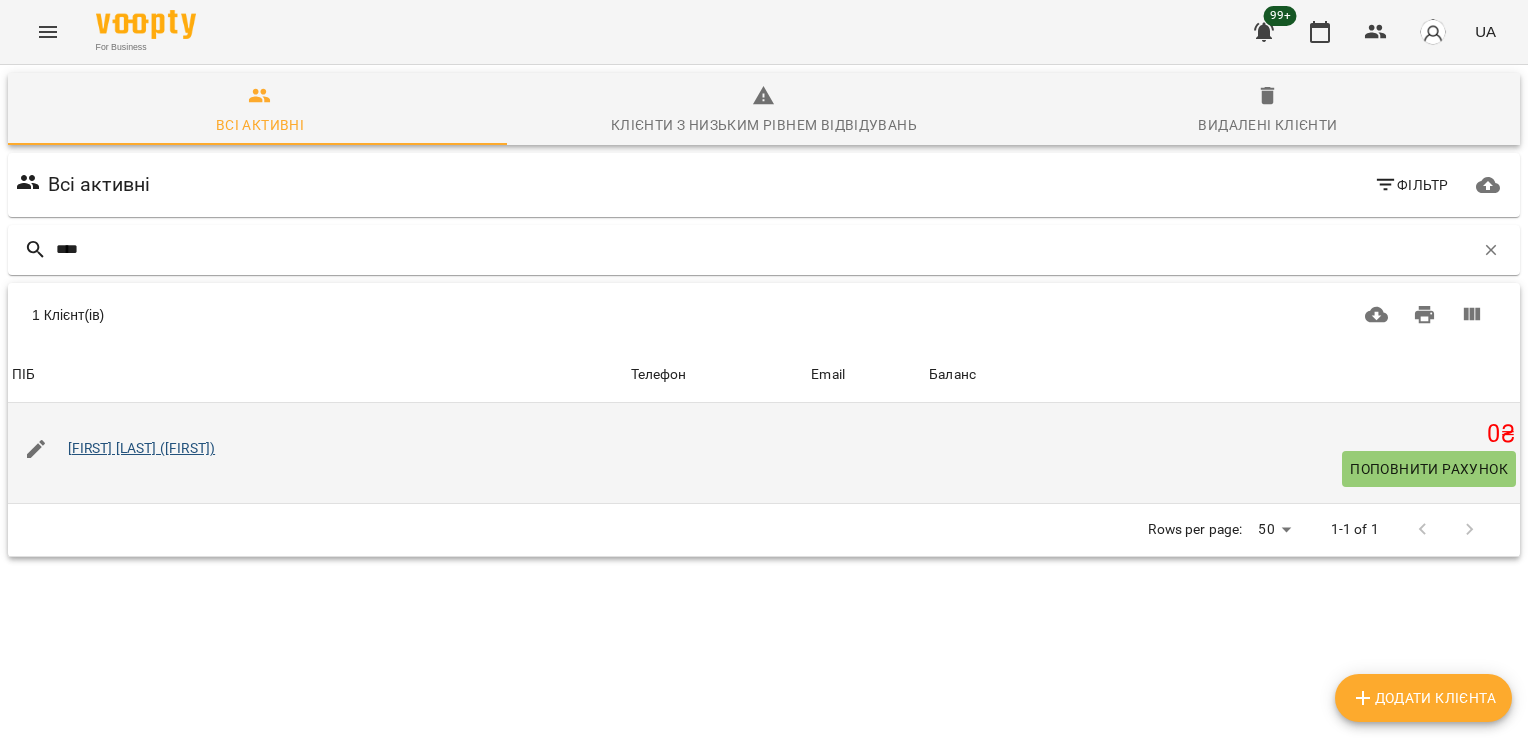 type on "****" 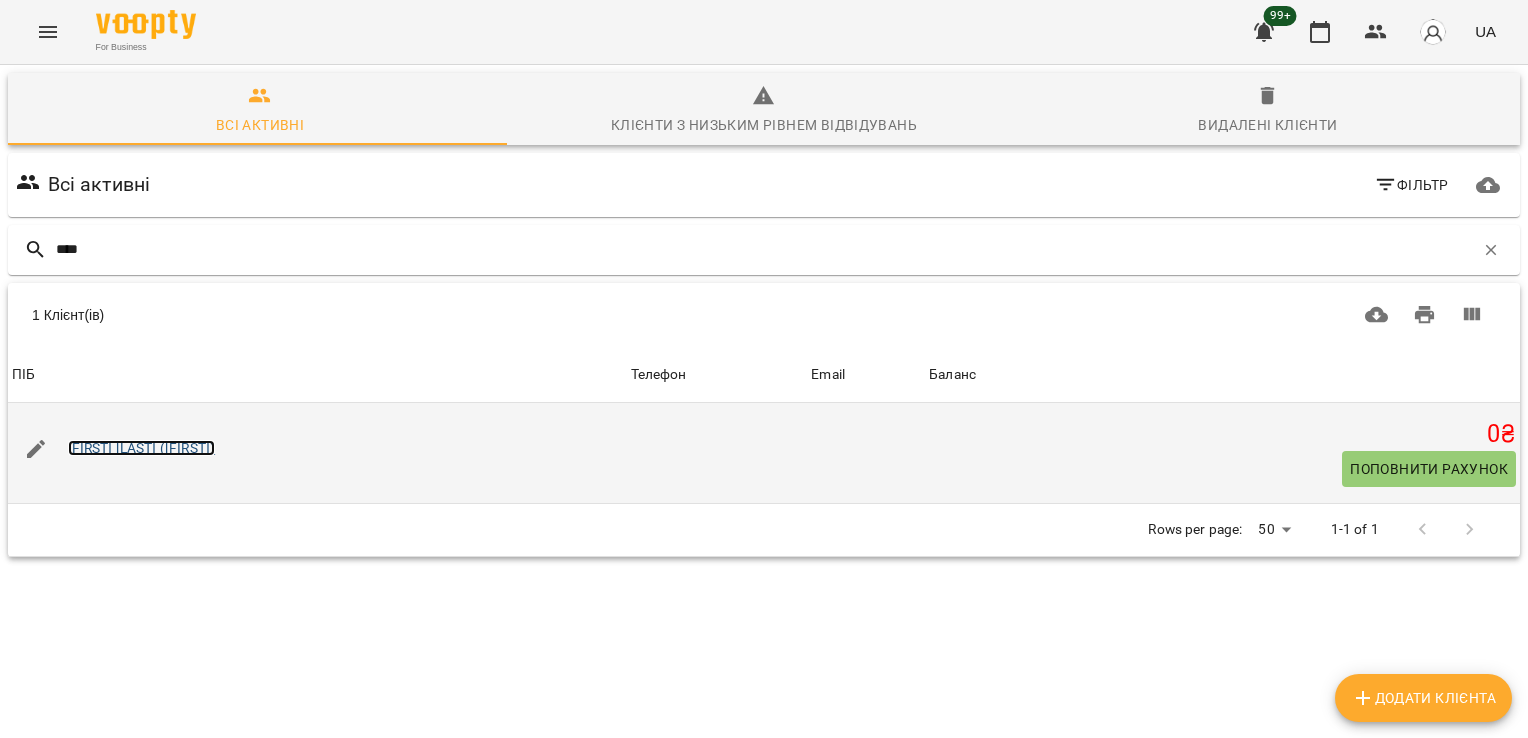click on "[FIRST] [LAST] ([FIRST])" at bounding box center [142, 448] 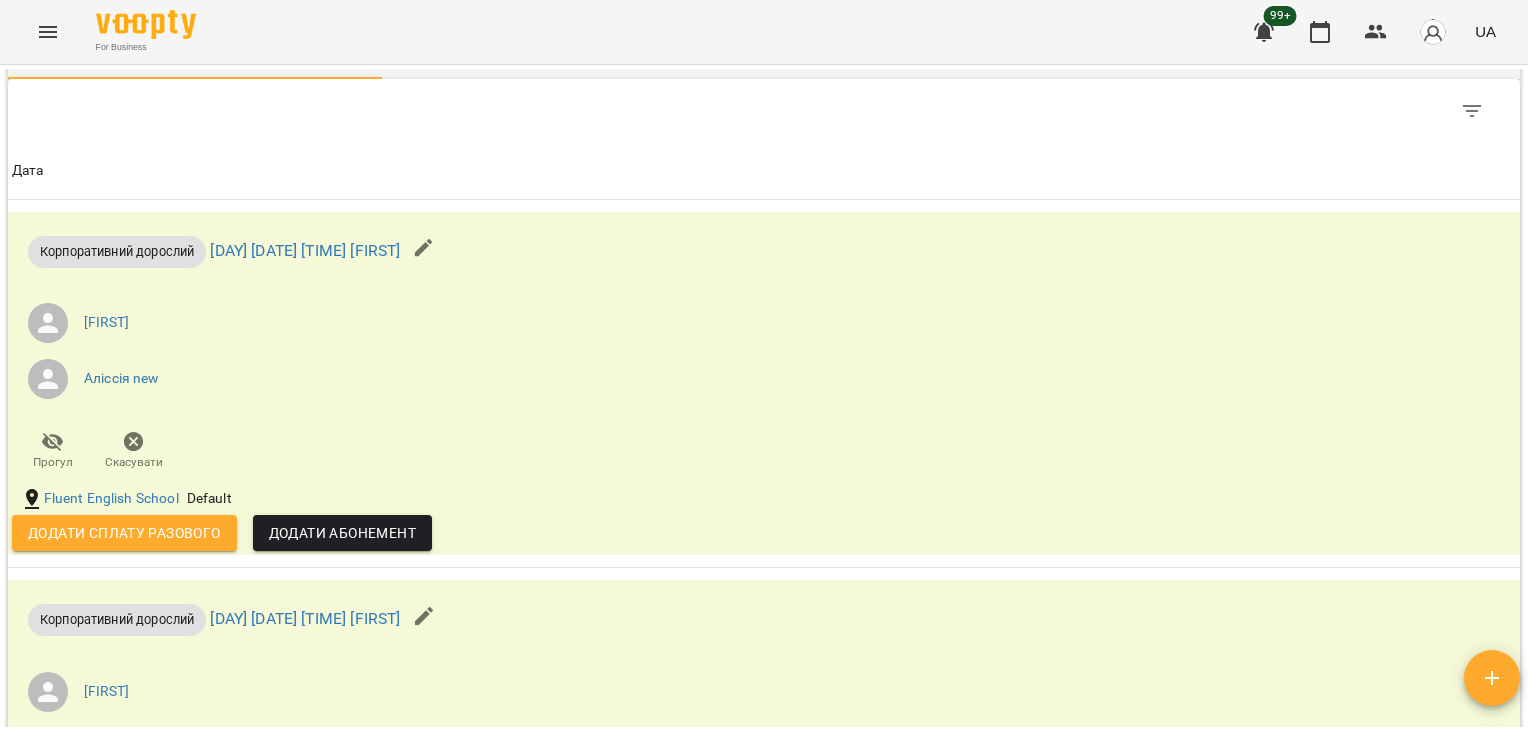scroll, scrollTop: 2536, scrollLeft: 0, axis: vertical 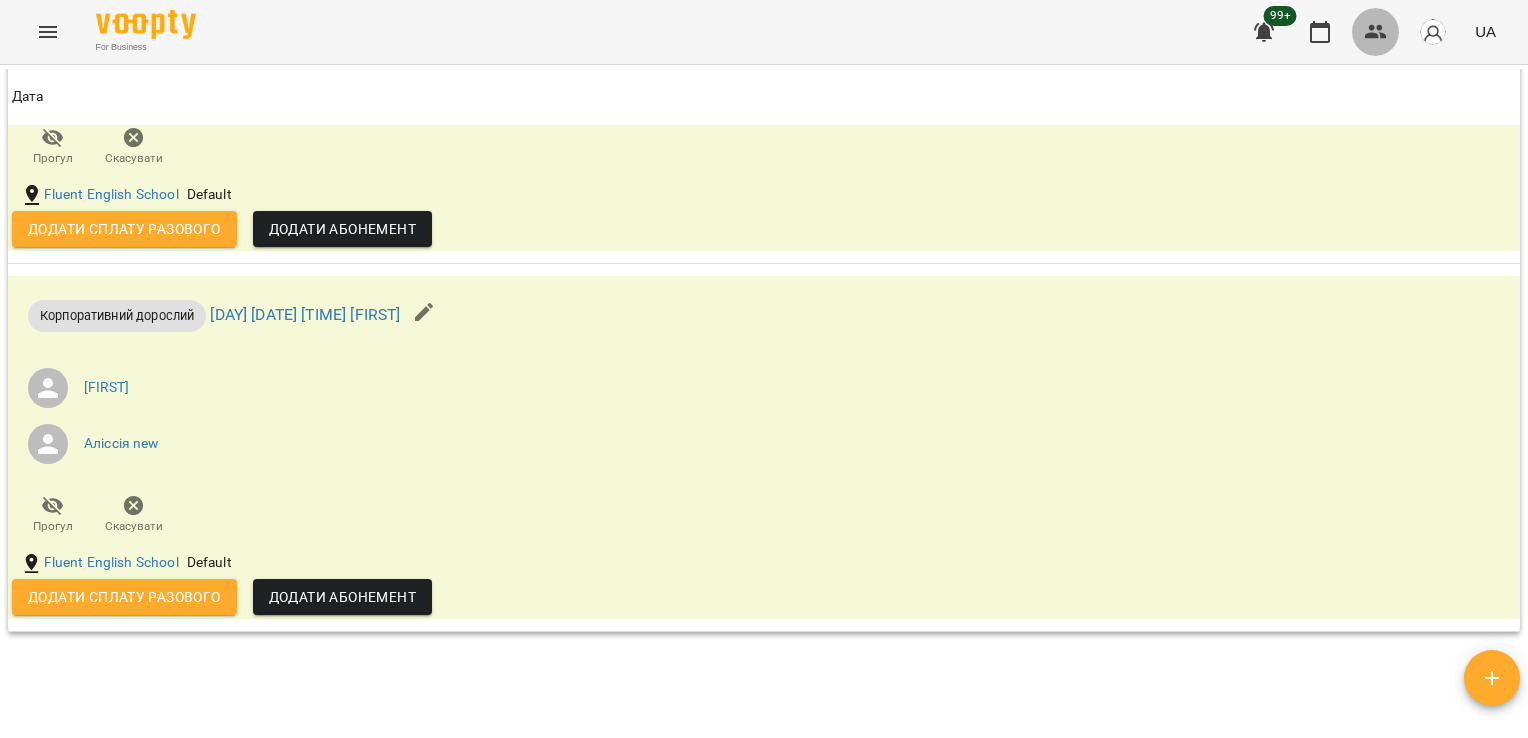 click 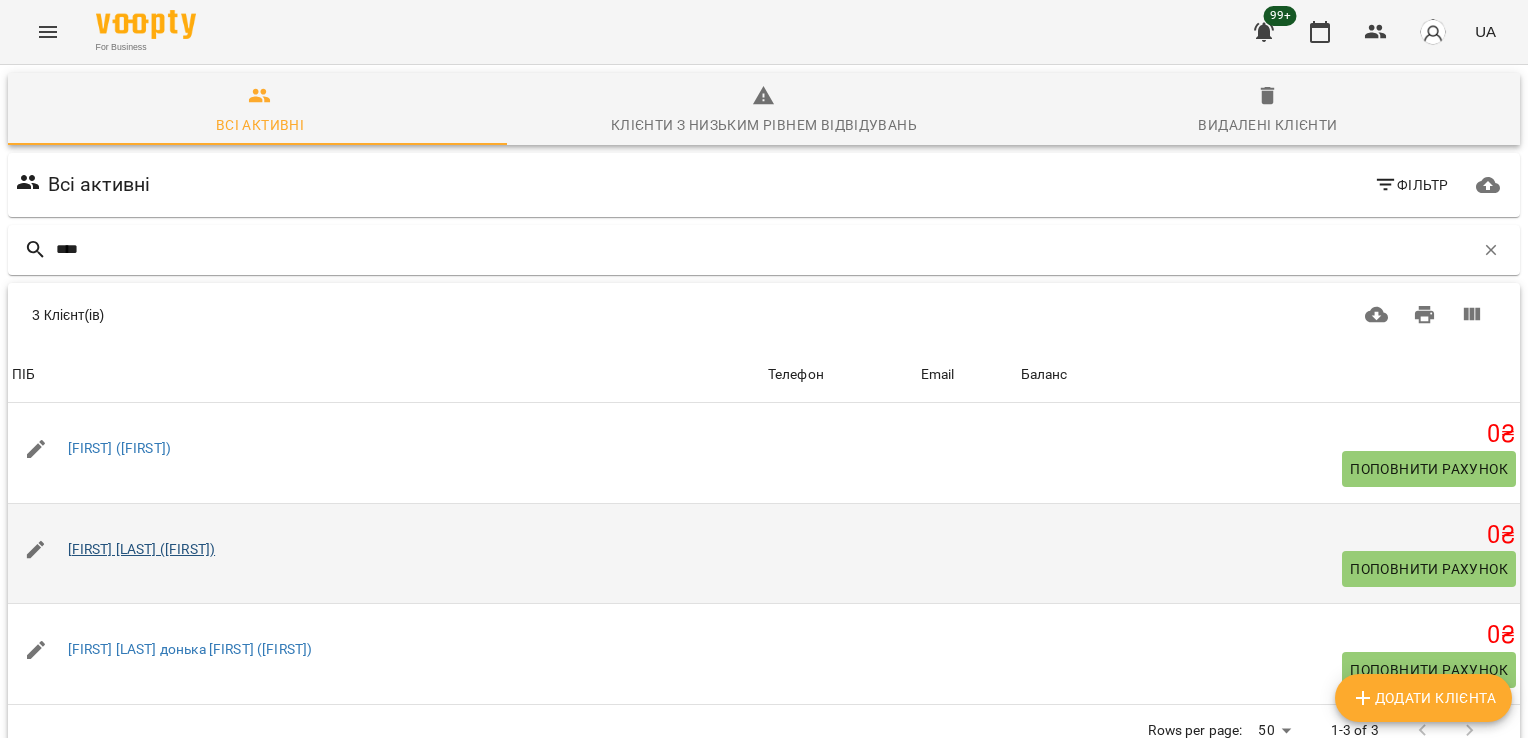 type on "****" 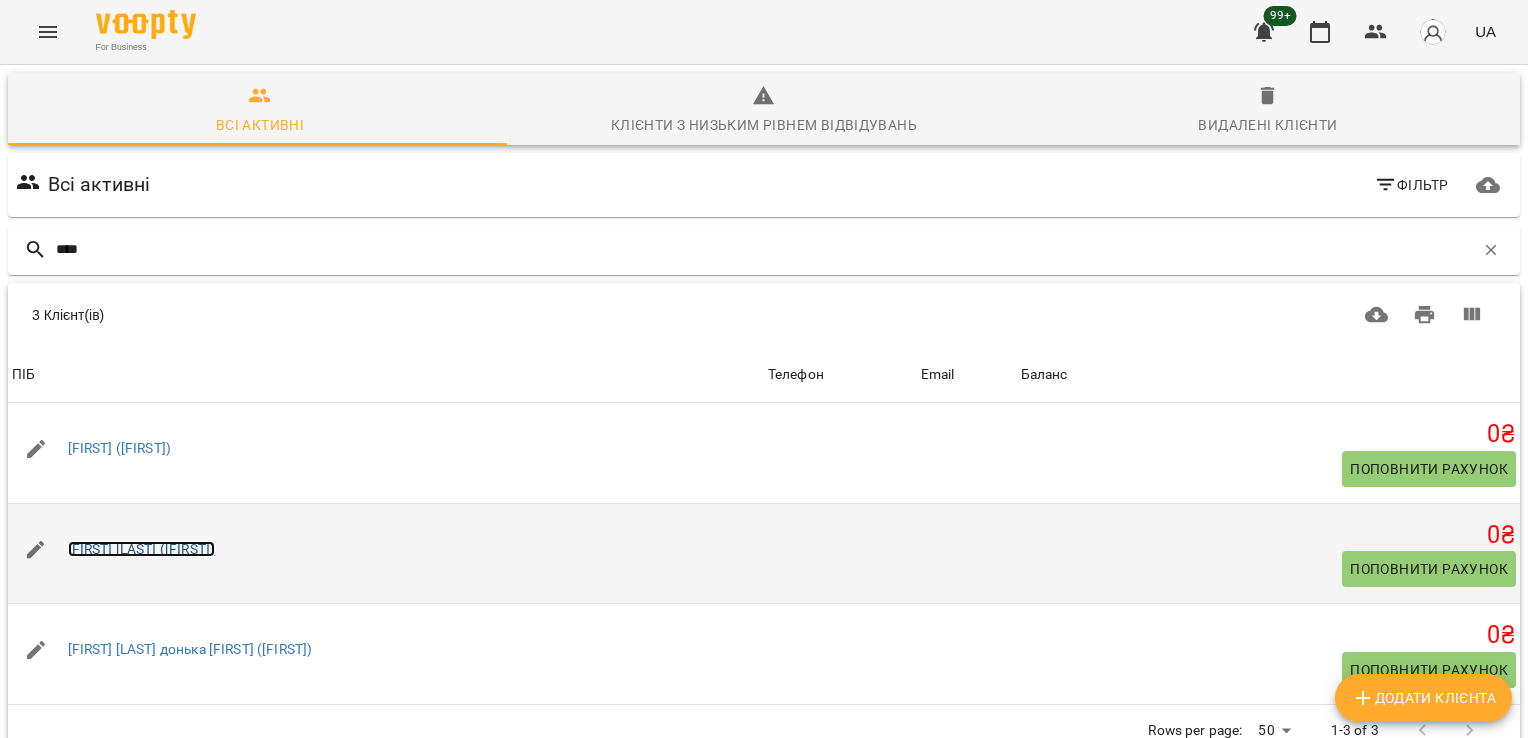 click on "[FIRST] [LAST] ([FIRST])" at bounding box center (142, 549) 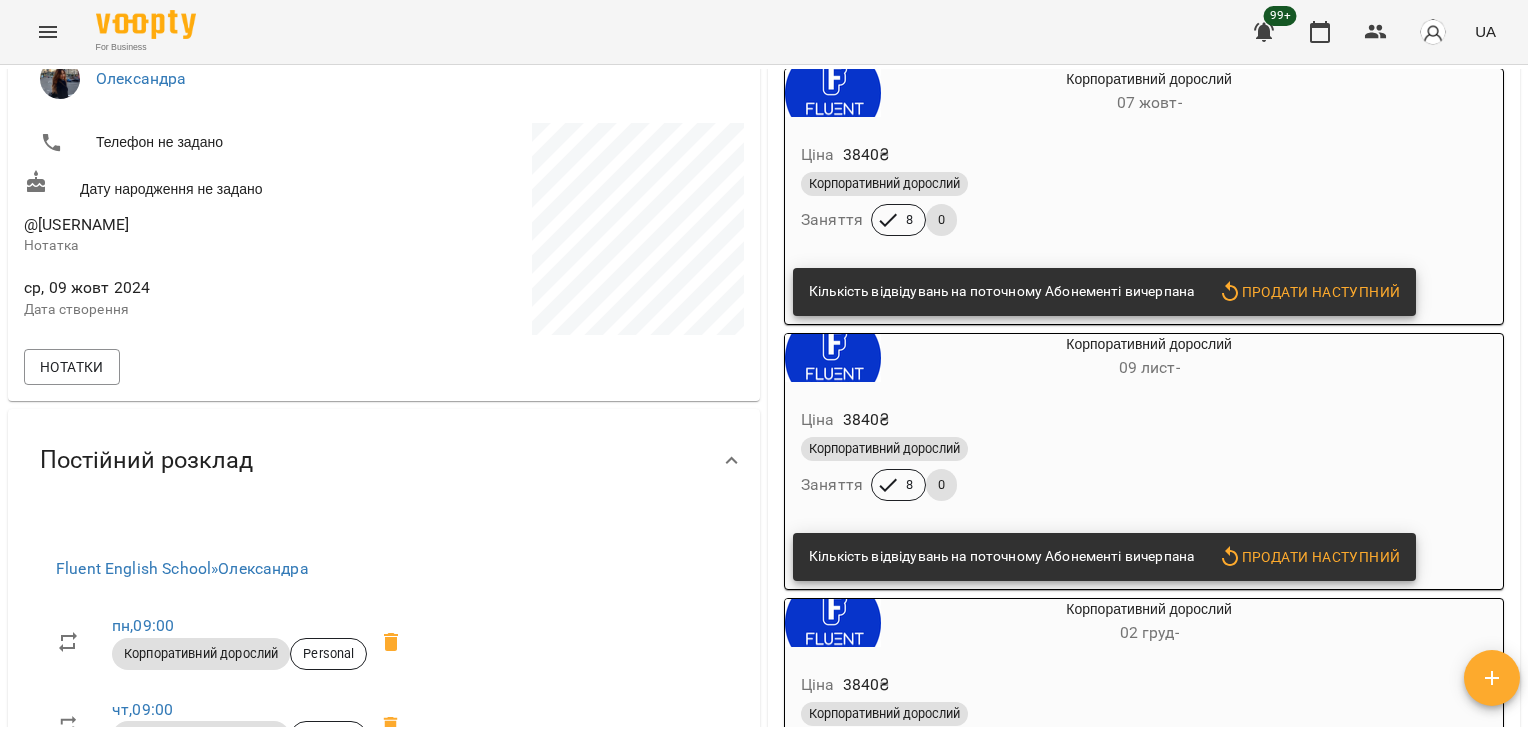 scroll, scrollTop: 358, scrollLeft: 0, axis: vertical 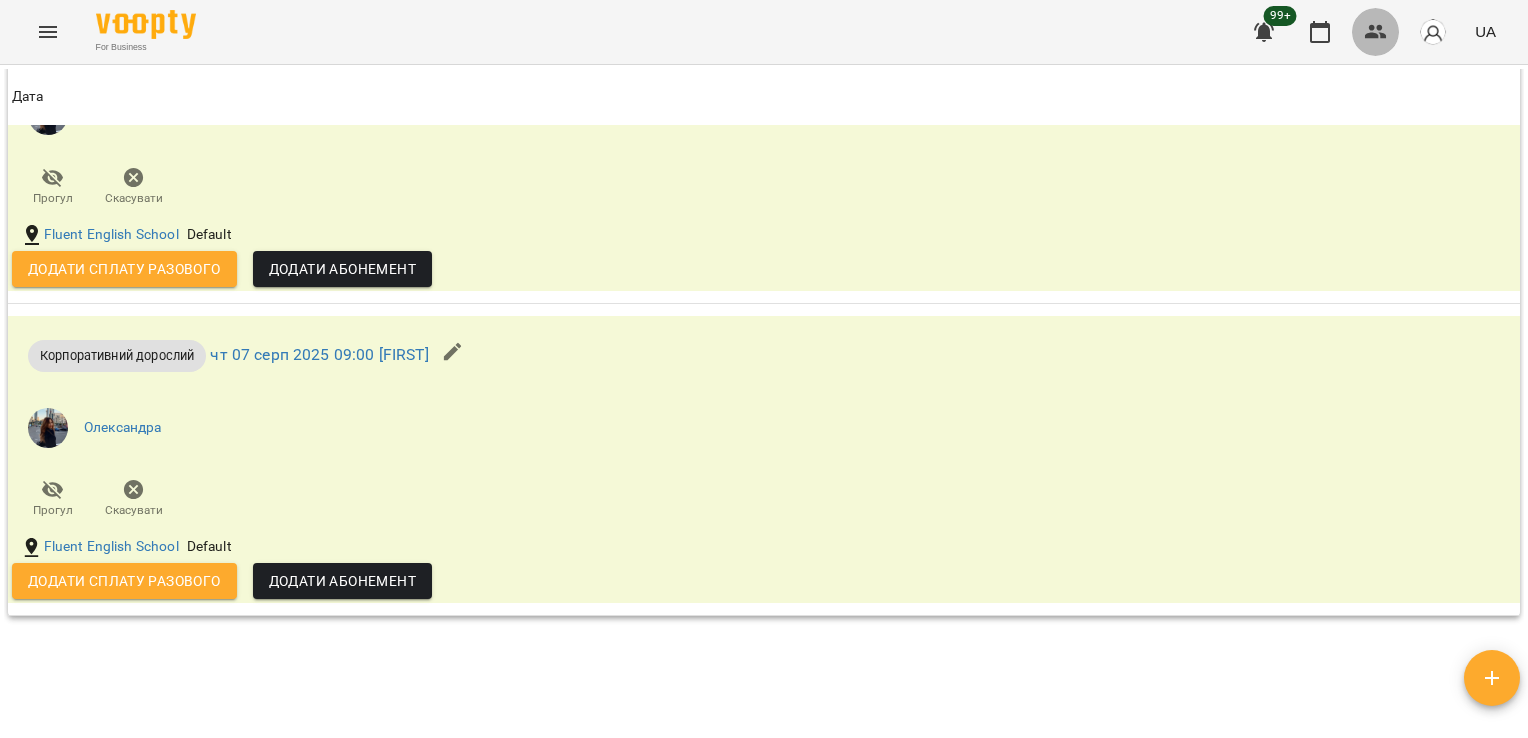 click 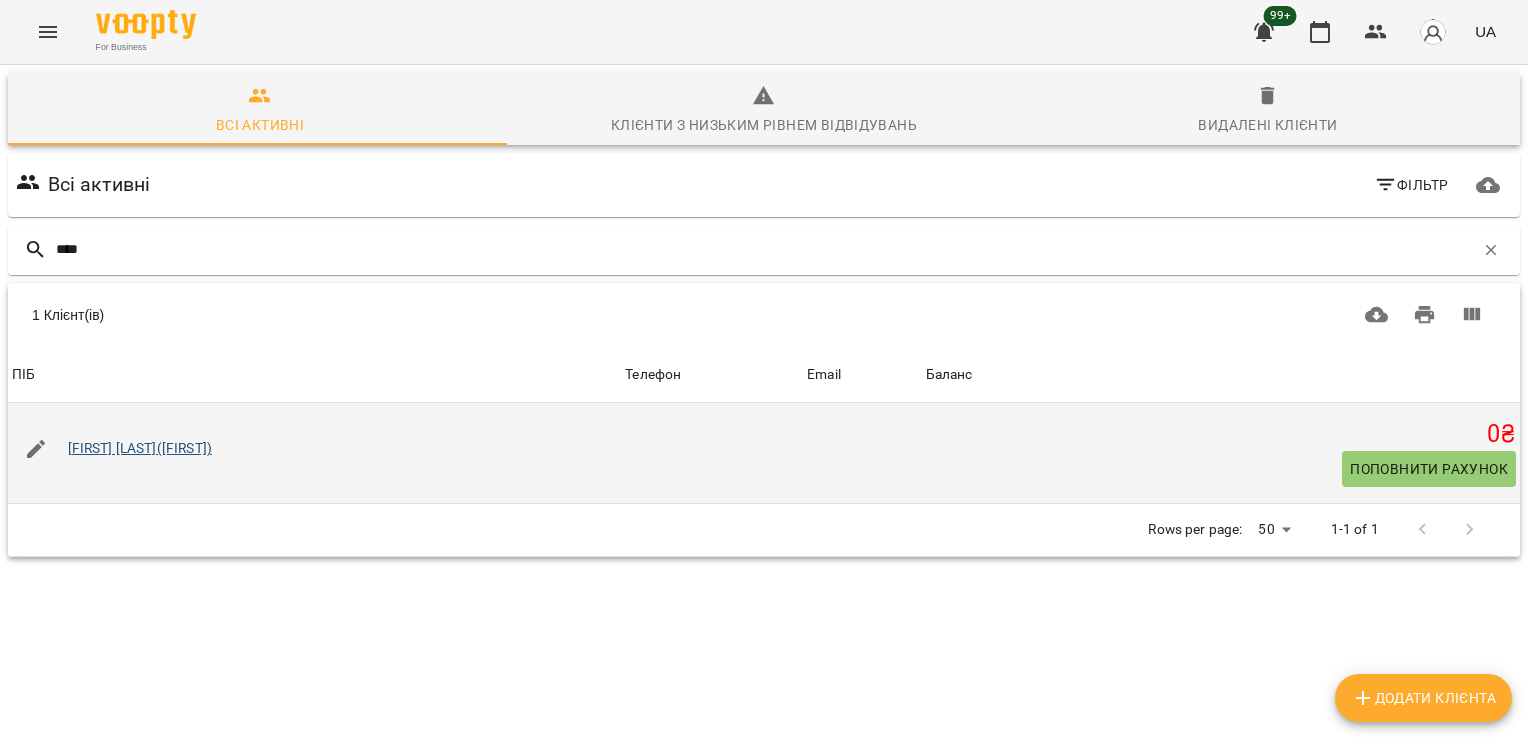 type on "****" 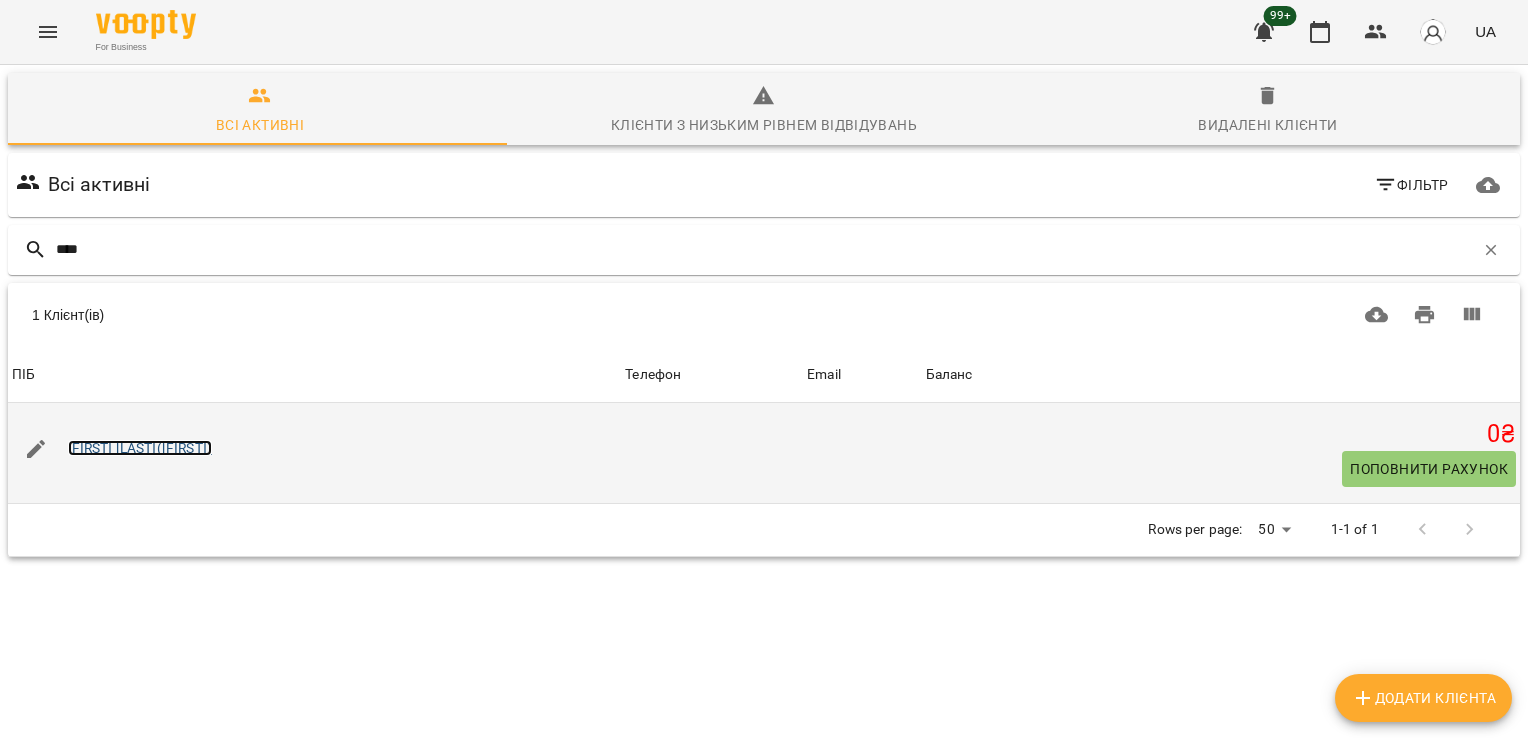 click on "[FIRST] [LAST]([FIRST])" at bounding box center [140, 448] 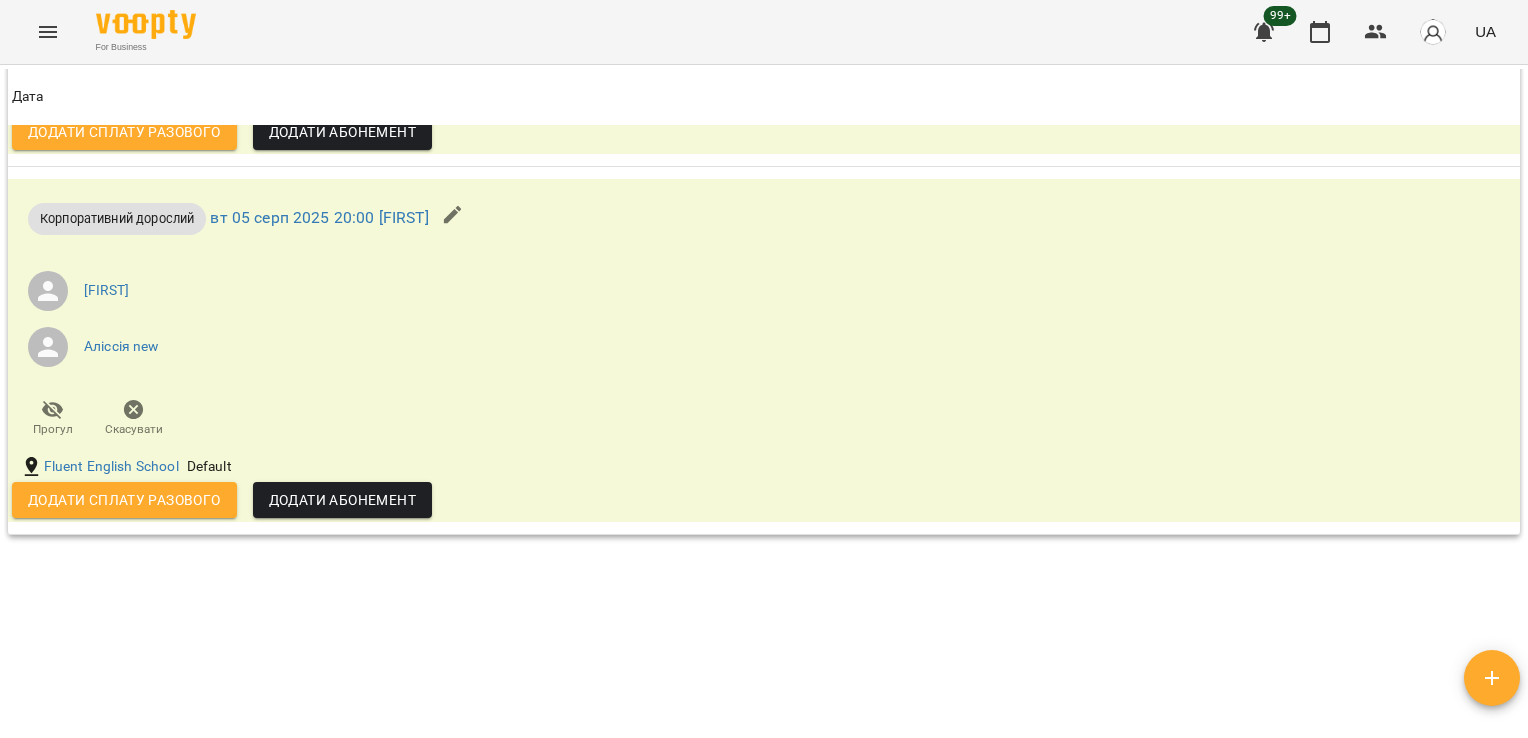 scroll, scrollTop: 1871, scrollLeft: 0, axis: vertical 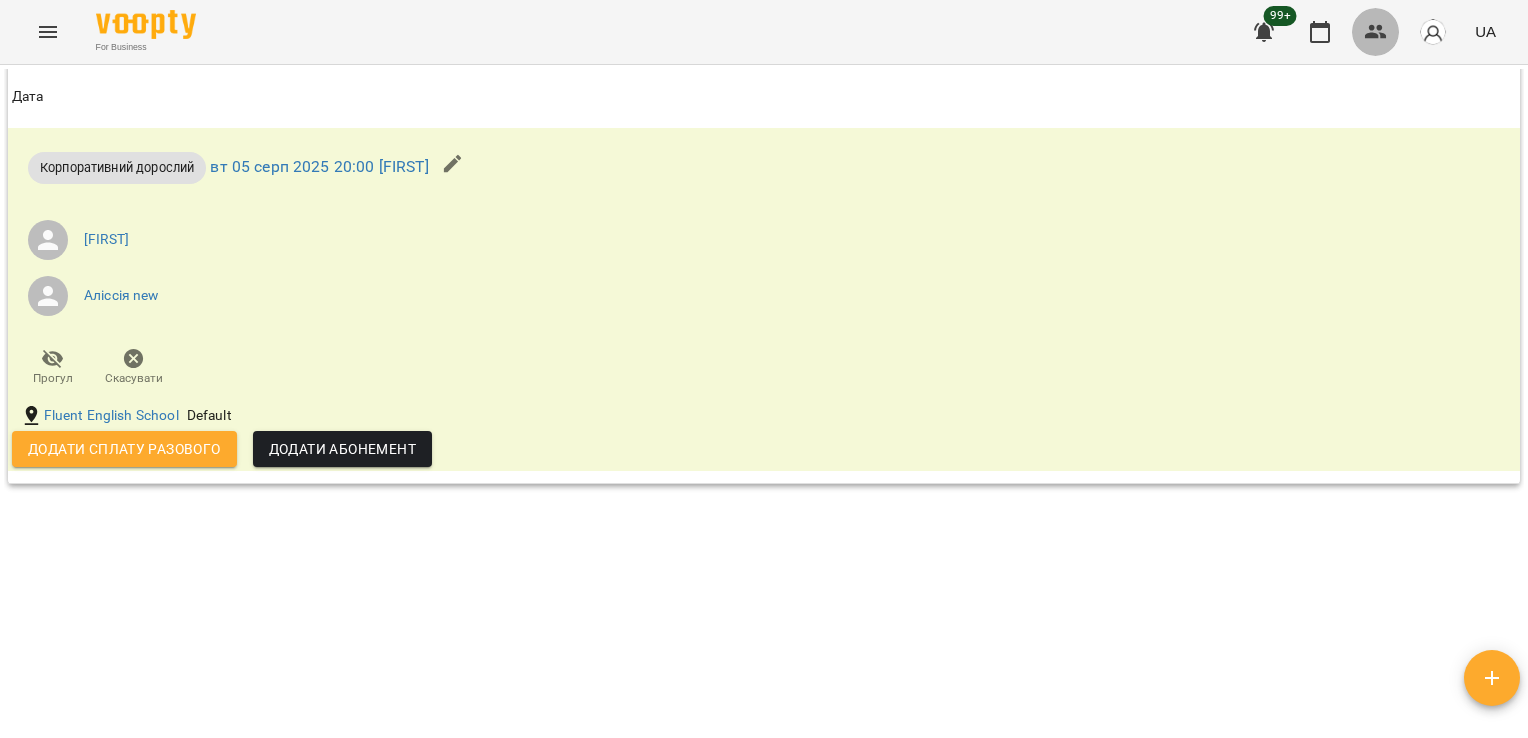 click 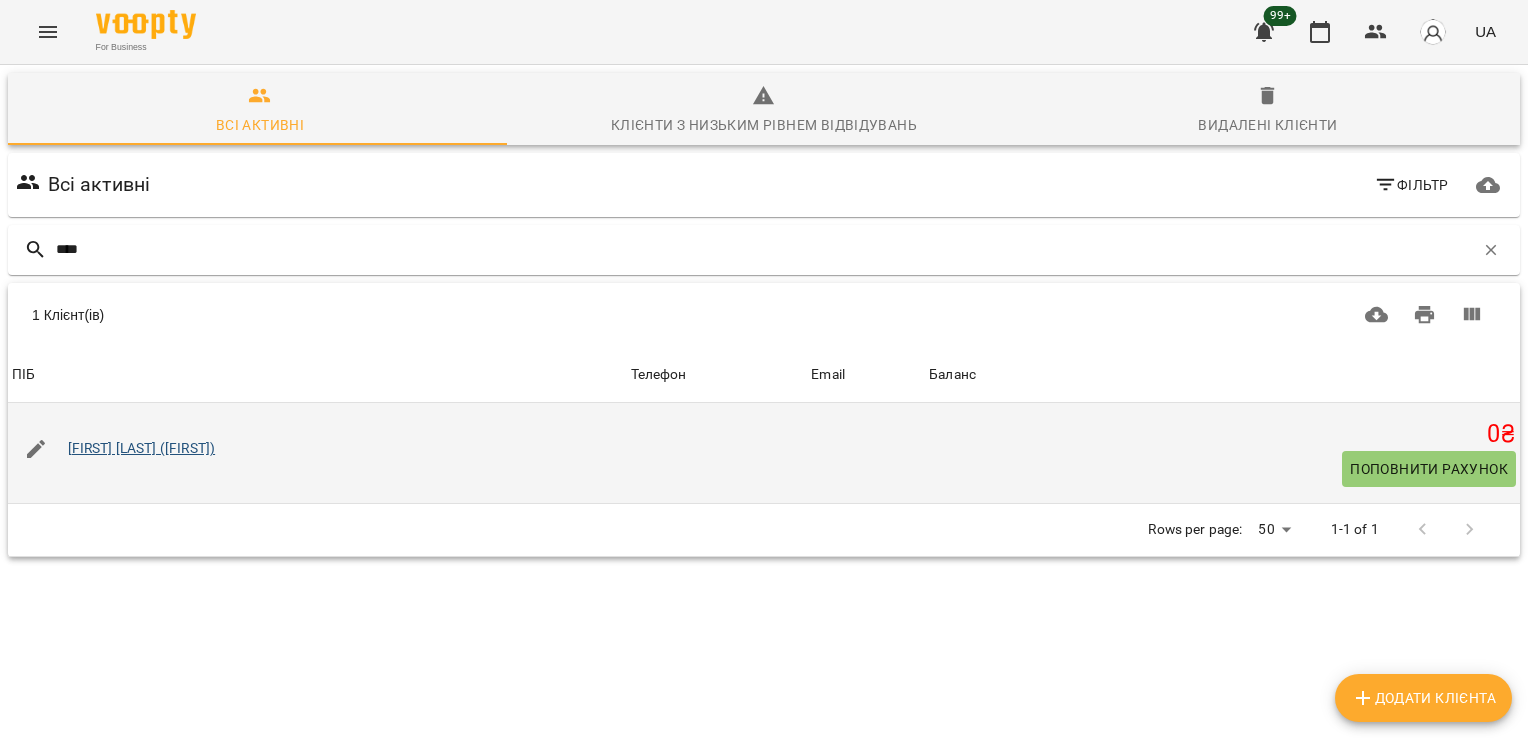 type on "****" 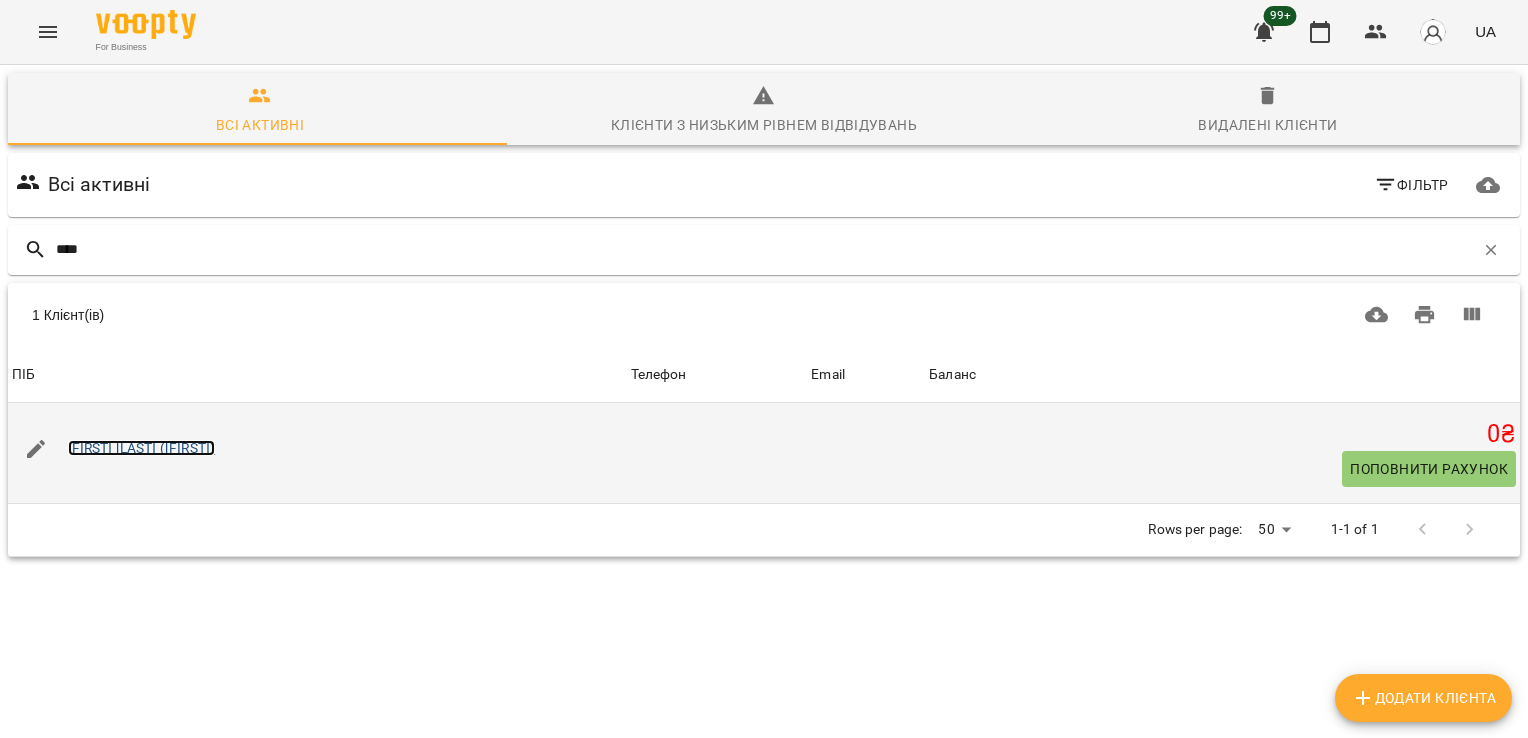 click on "[FIRST] [LAST] ([FIRST])" at bounding box center [142, 448] 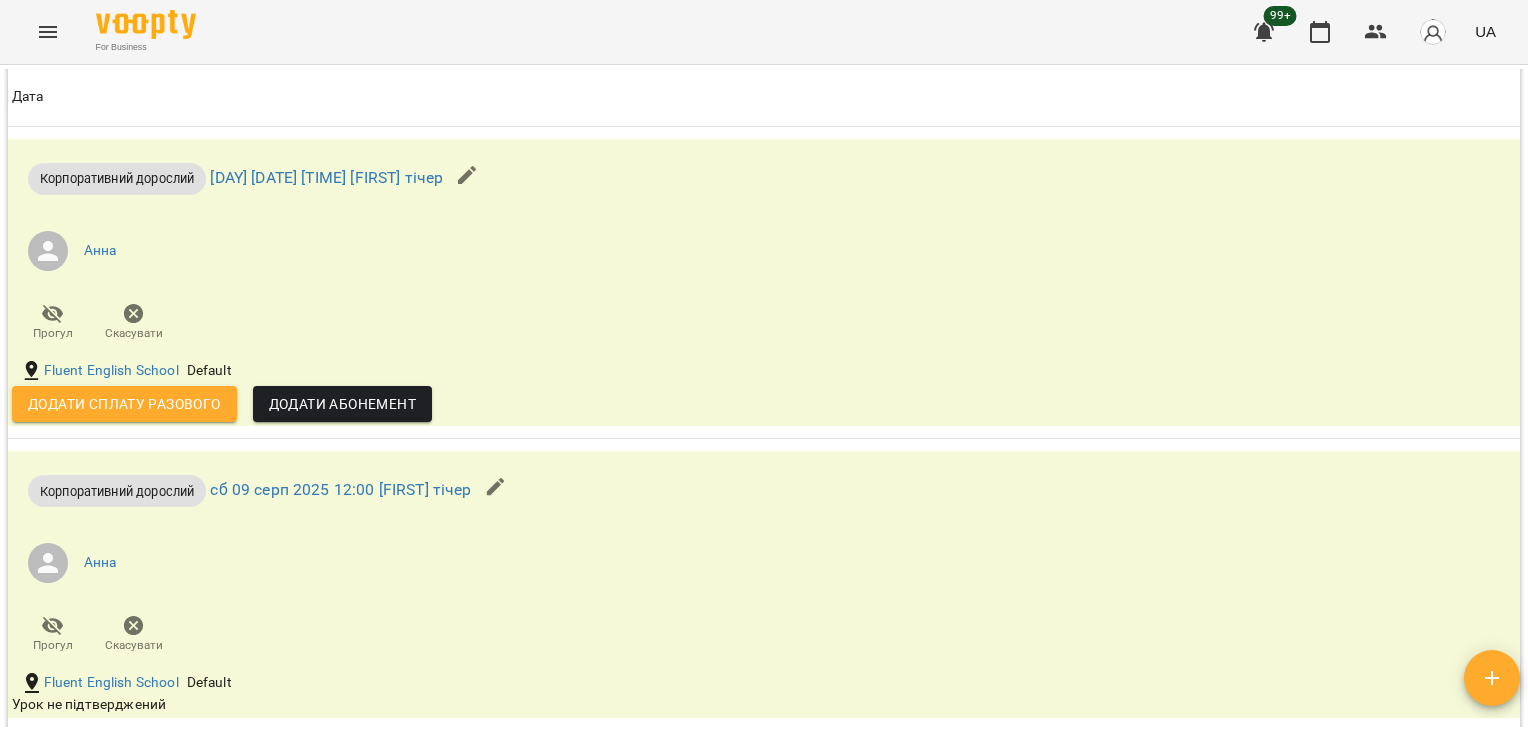 scroll, scrollTop: 1872, scrollLeft: 0, axis: vertical 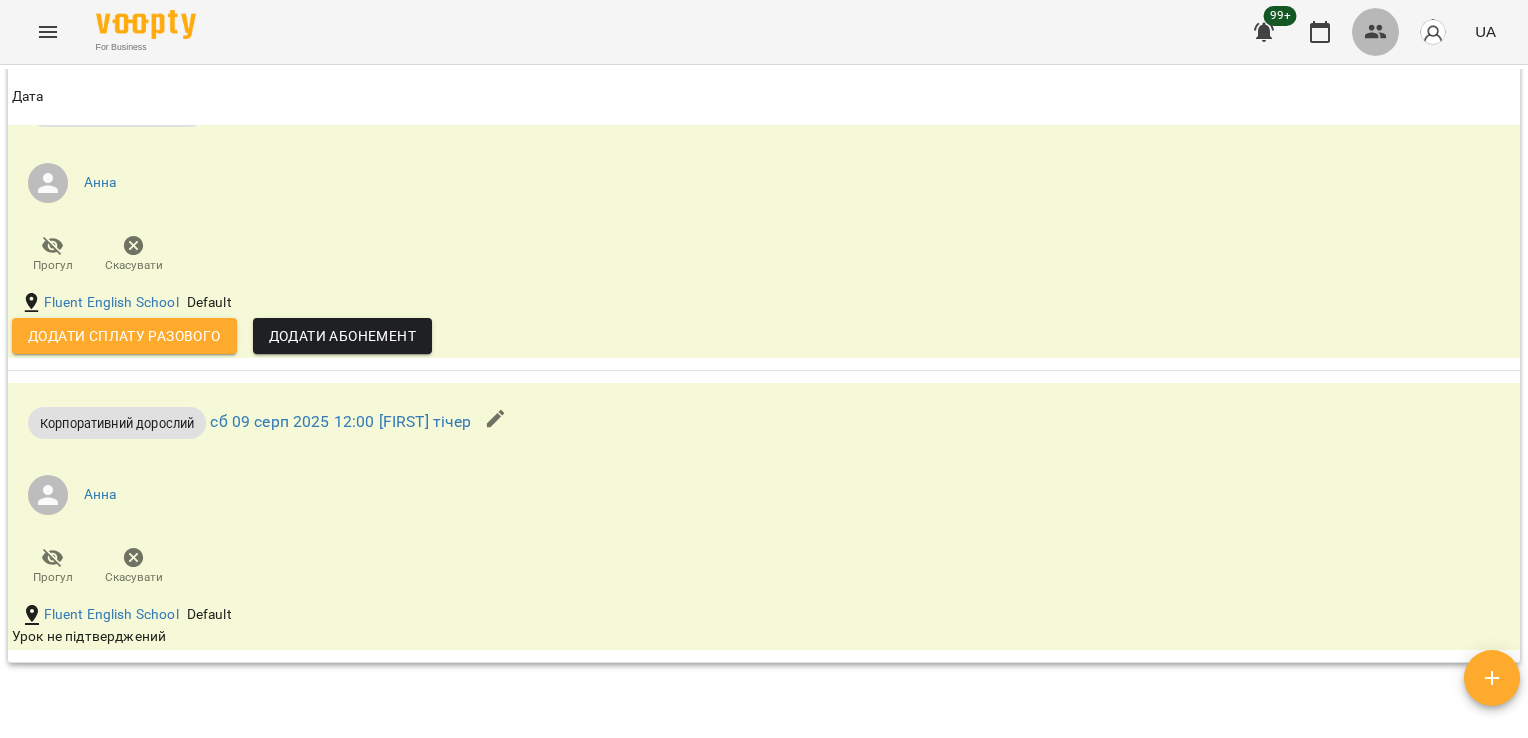 click 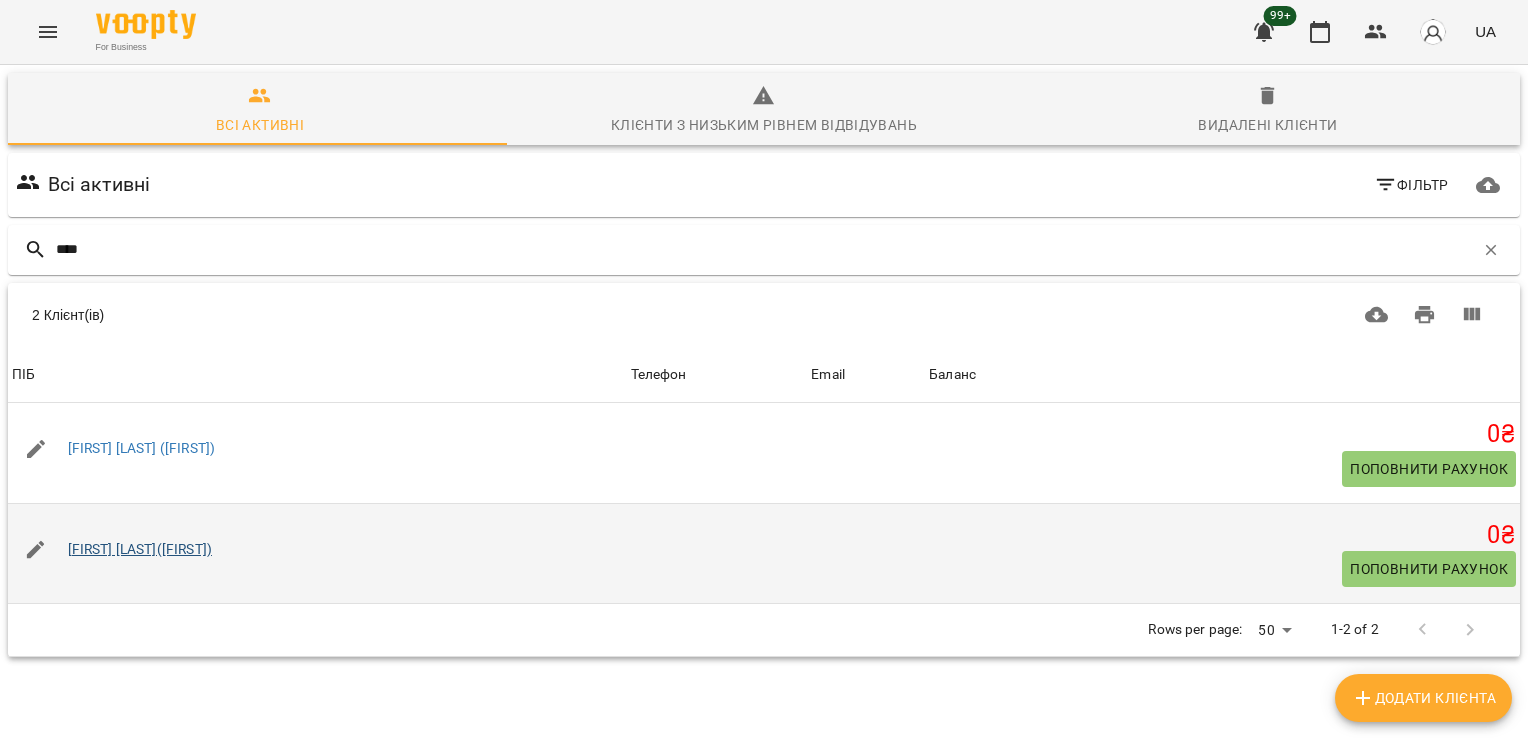 type on "****" 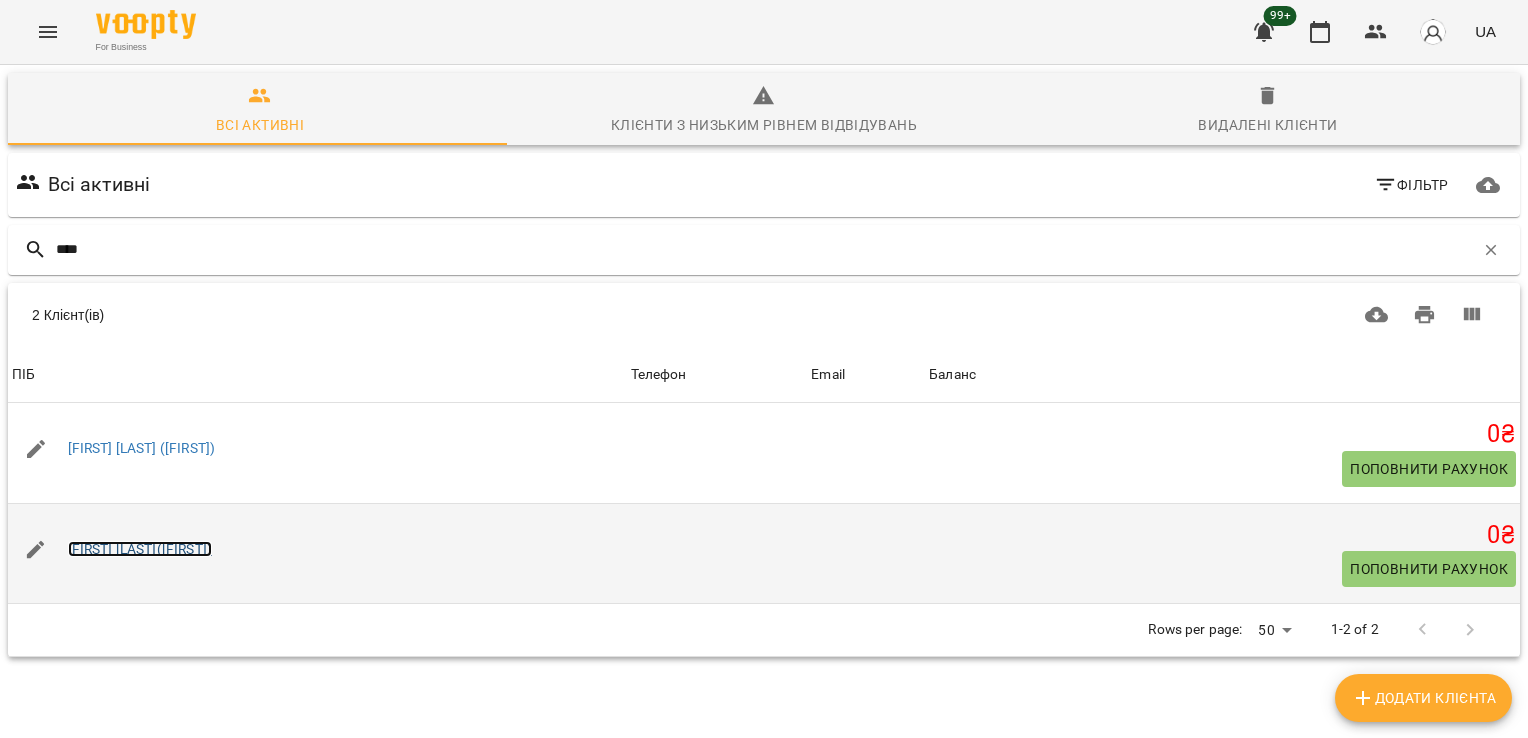 click on "[FIRST] [LAST]([FIRST])" at bounding box center (140, 549) 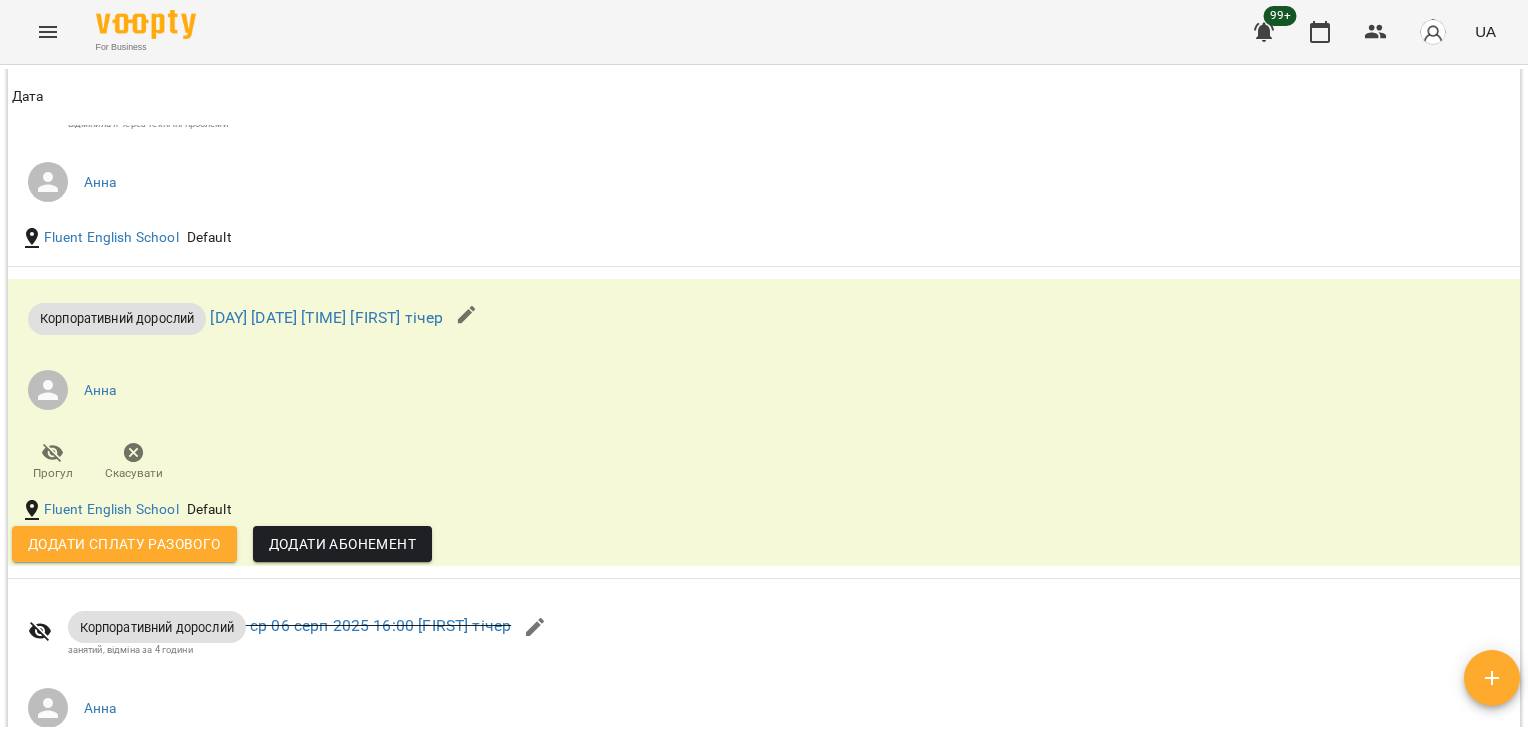 scroll, scrollTop: 1404, scrollLeft: 0, axis: vertical 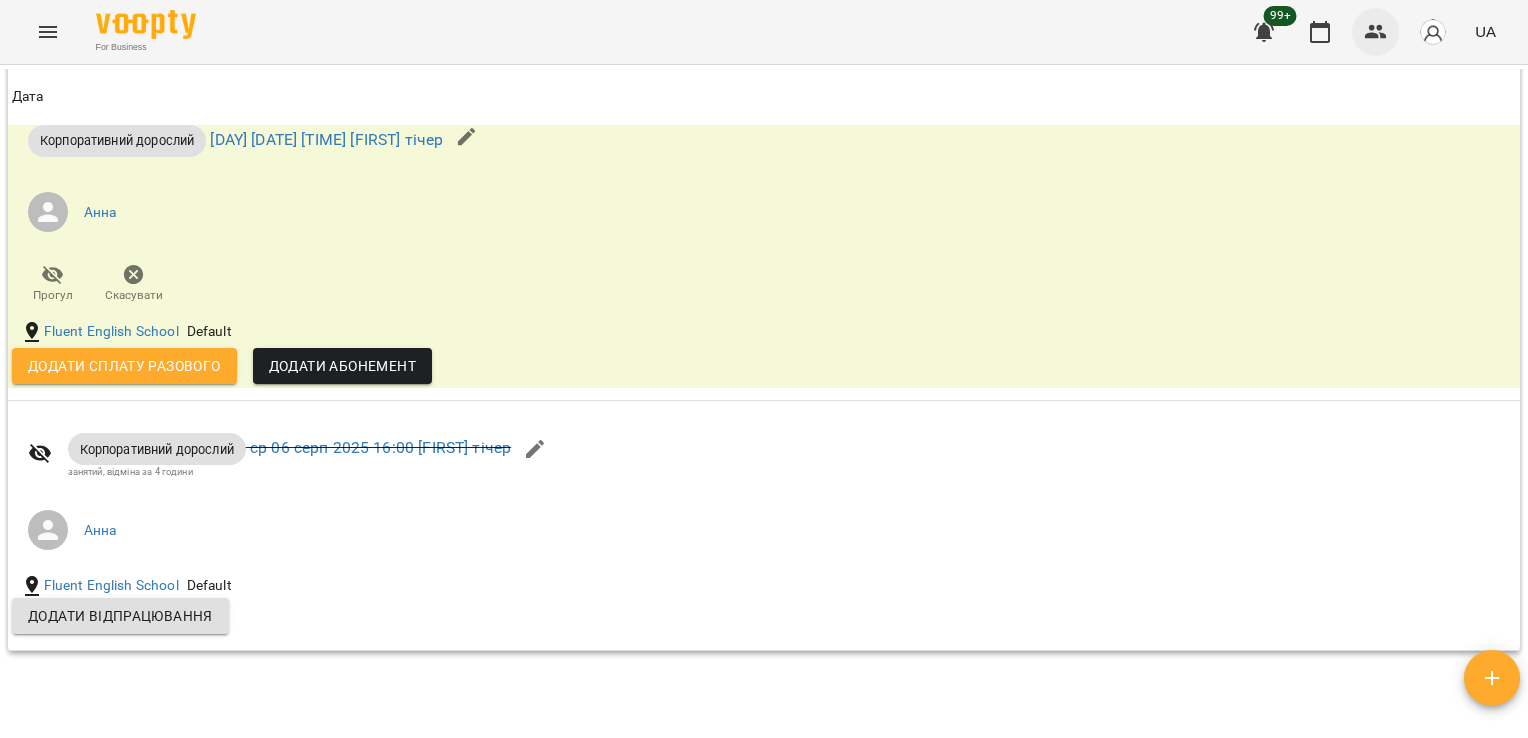 click 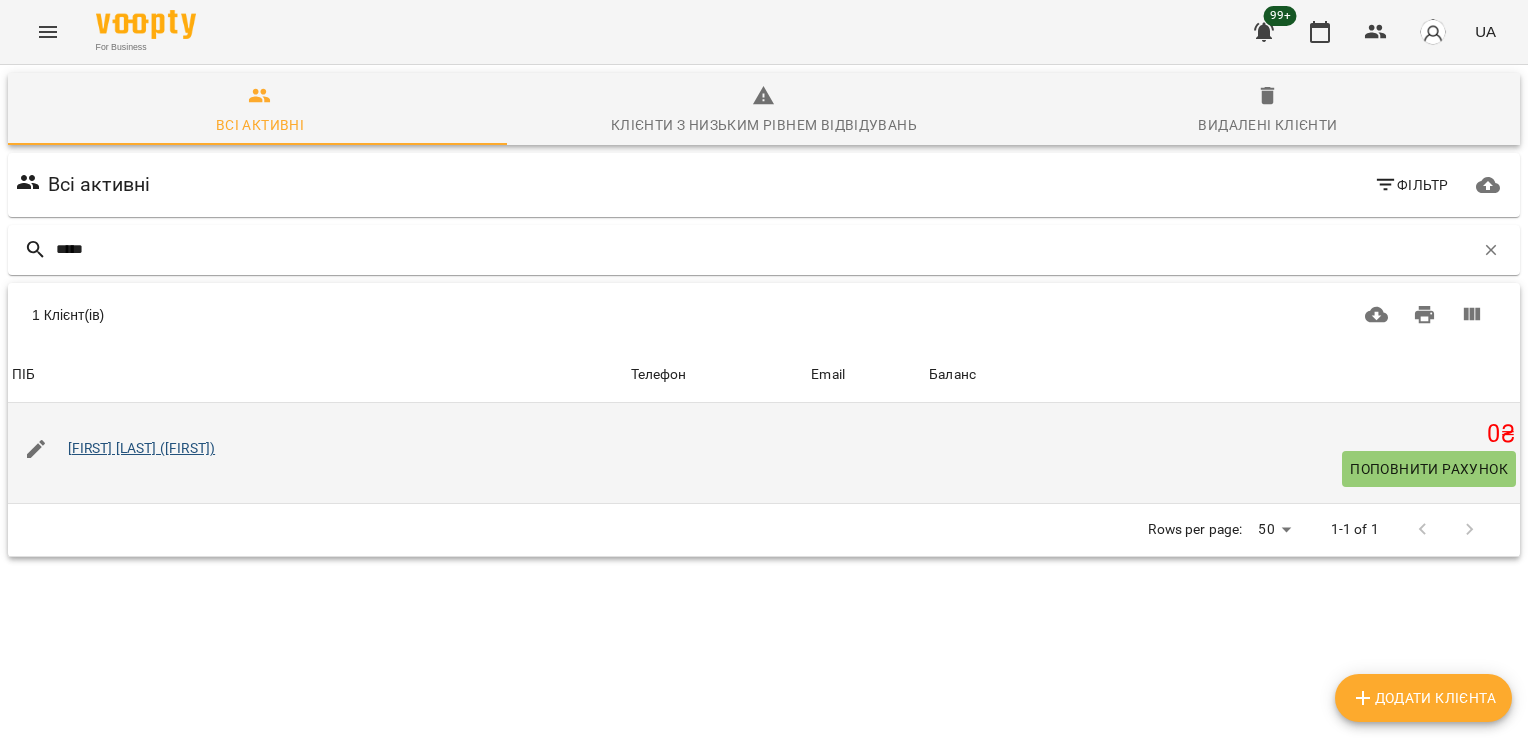 type on "*****" 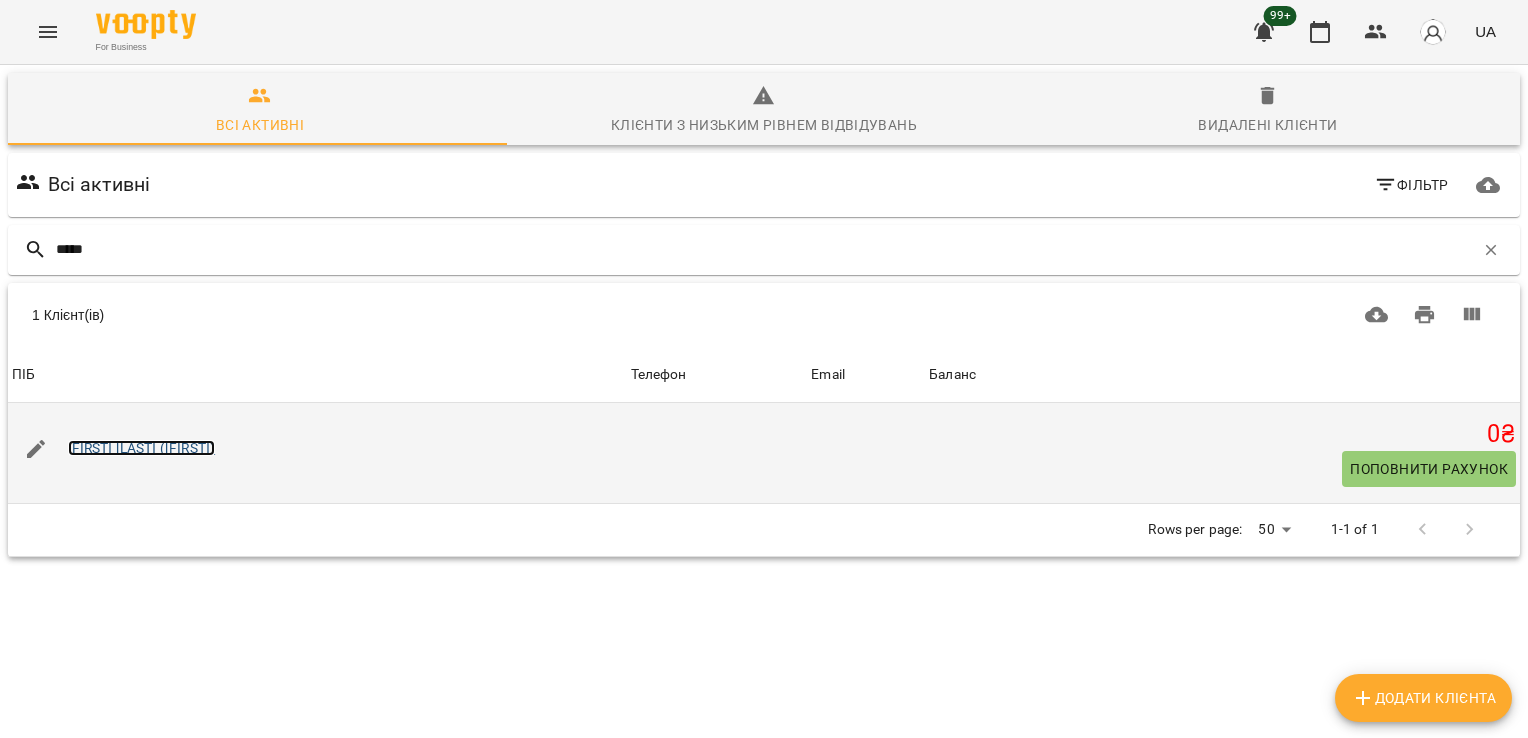 click on "[FIRST] [LAST] ([FIRST])" at bounding box center (142, 448) 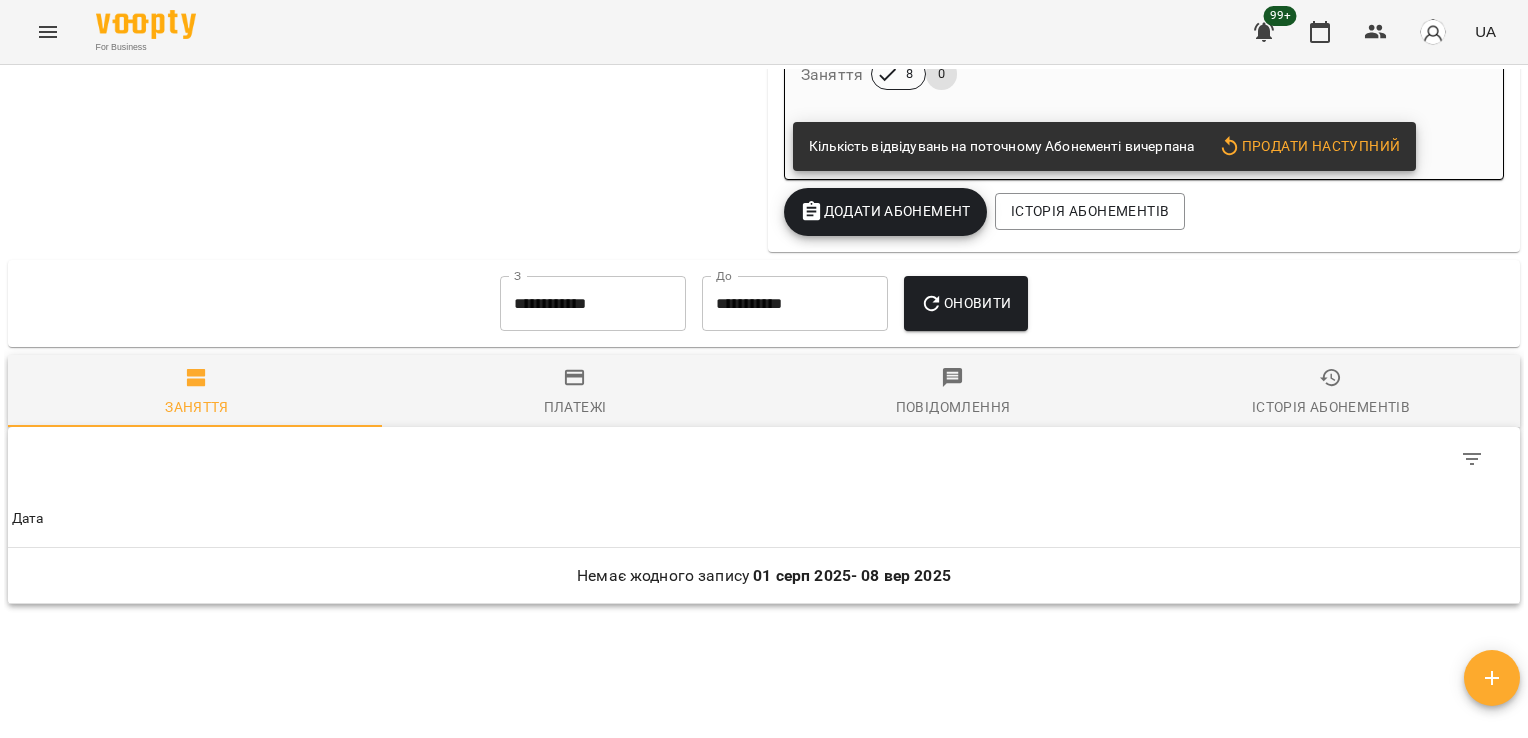 scroll, scrollTop: 2221, scrollLeft: 0, axis: vertical 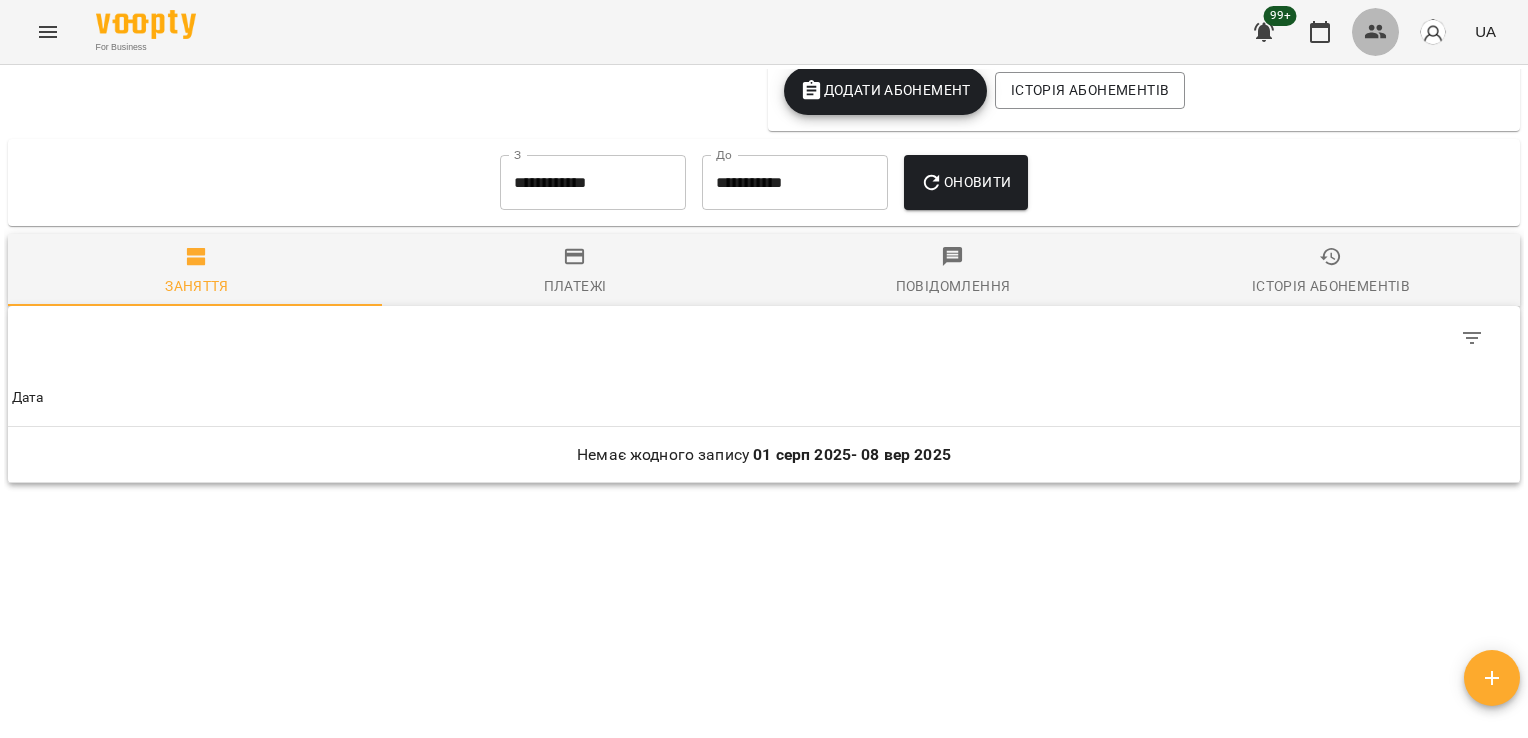 click at bounding box center [1376, 32] 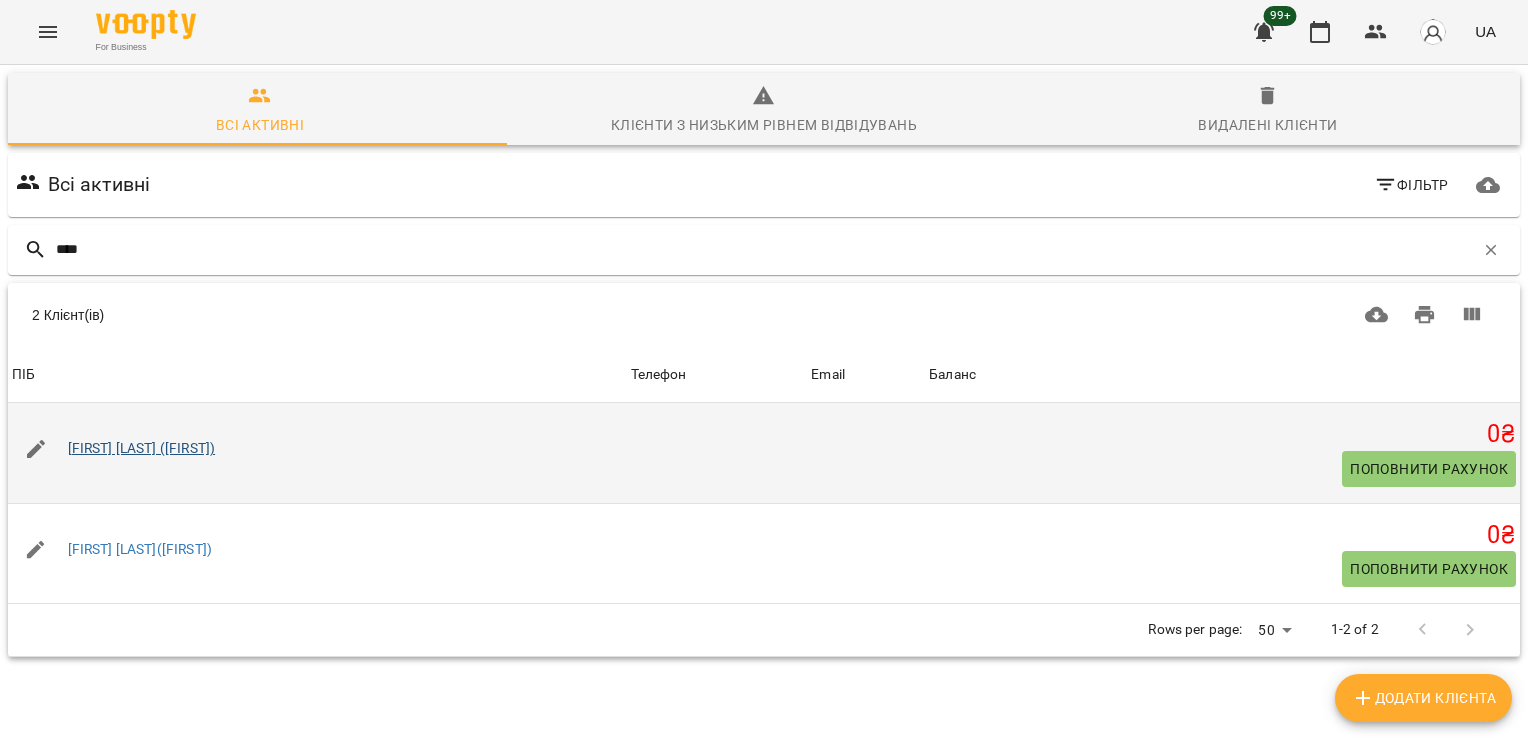 type on "****" 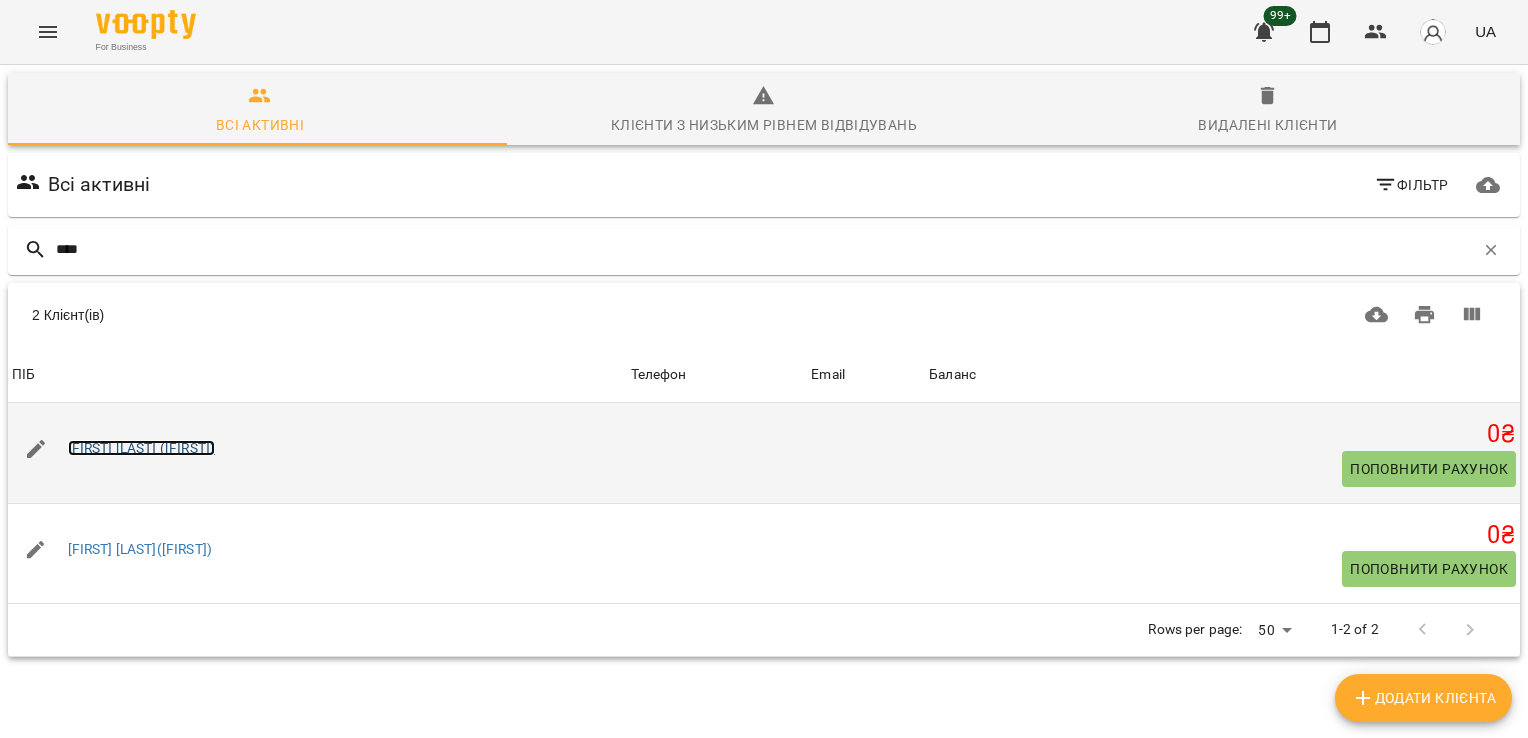 click on "[FIRST] [LAST] ([FIRST])" at bounding box center [142, 448] 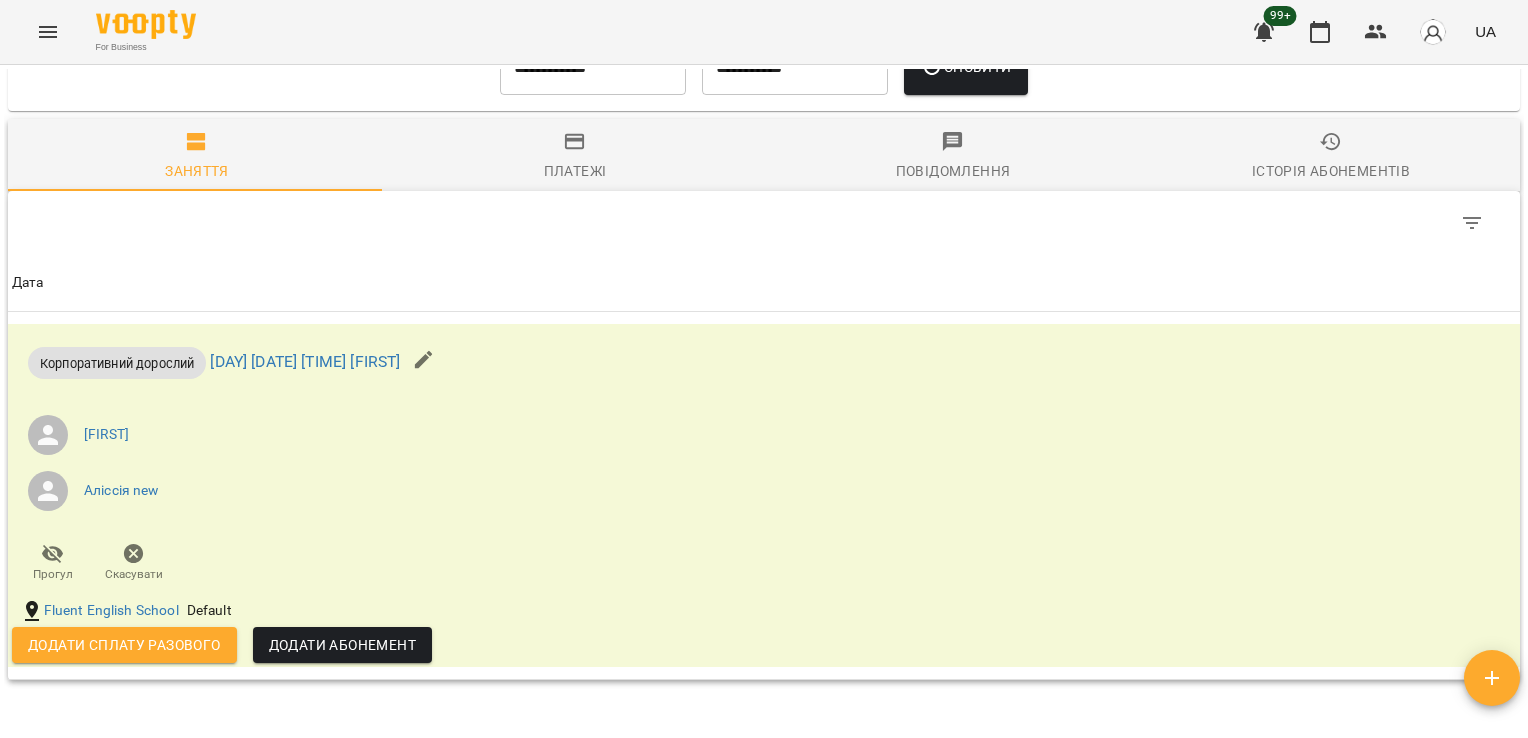 scroll, scrollTop: 1996, scrollLeft: 0, axis: vertical 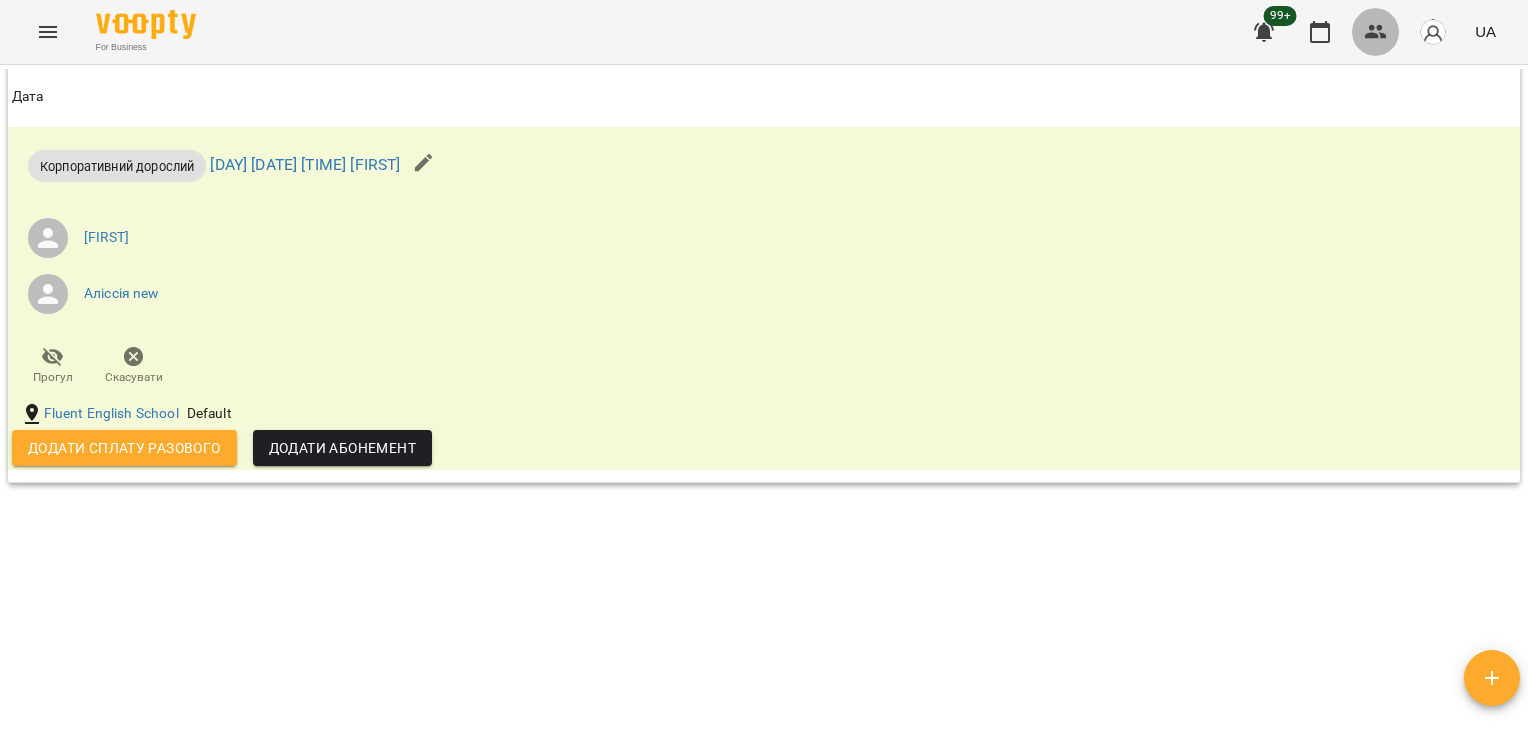 click 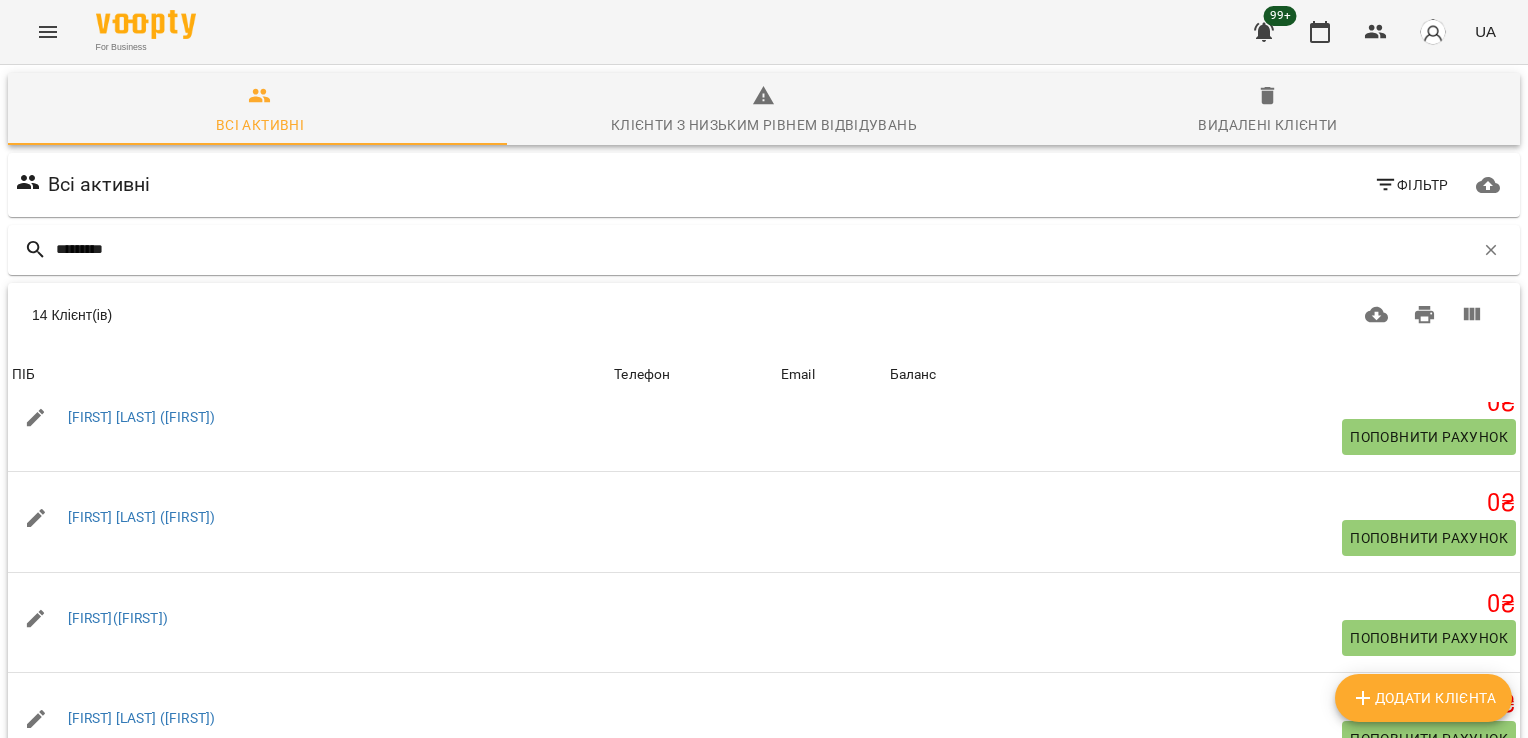scroll, scrollTop: 383, scrollLeft: 0, axis: vertical 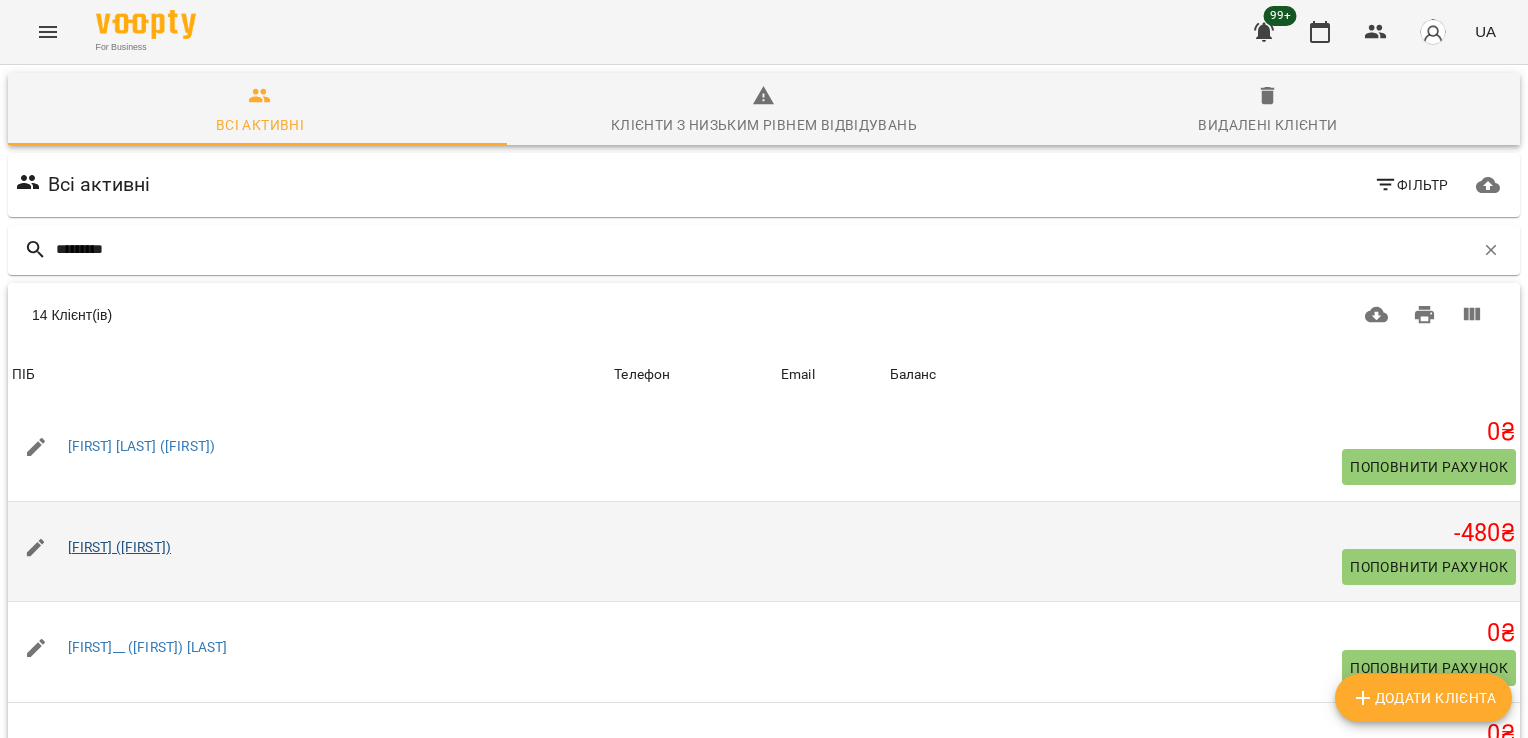 type on "*********" 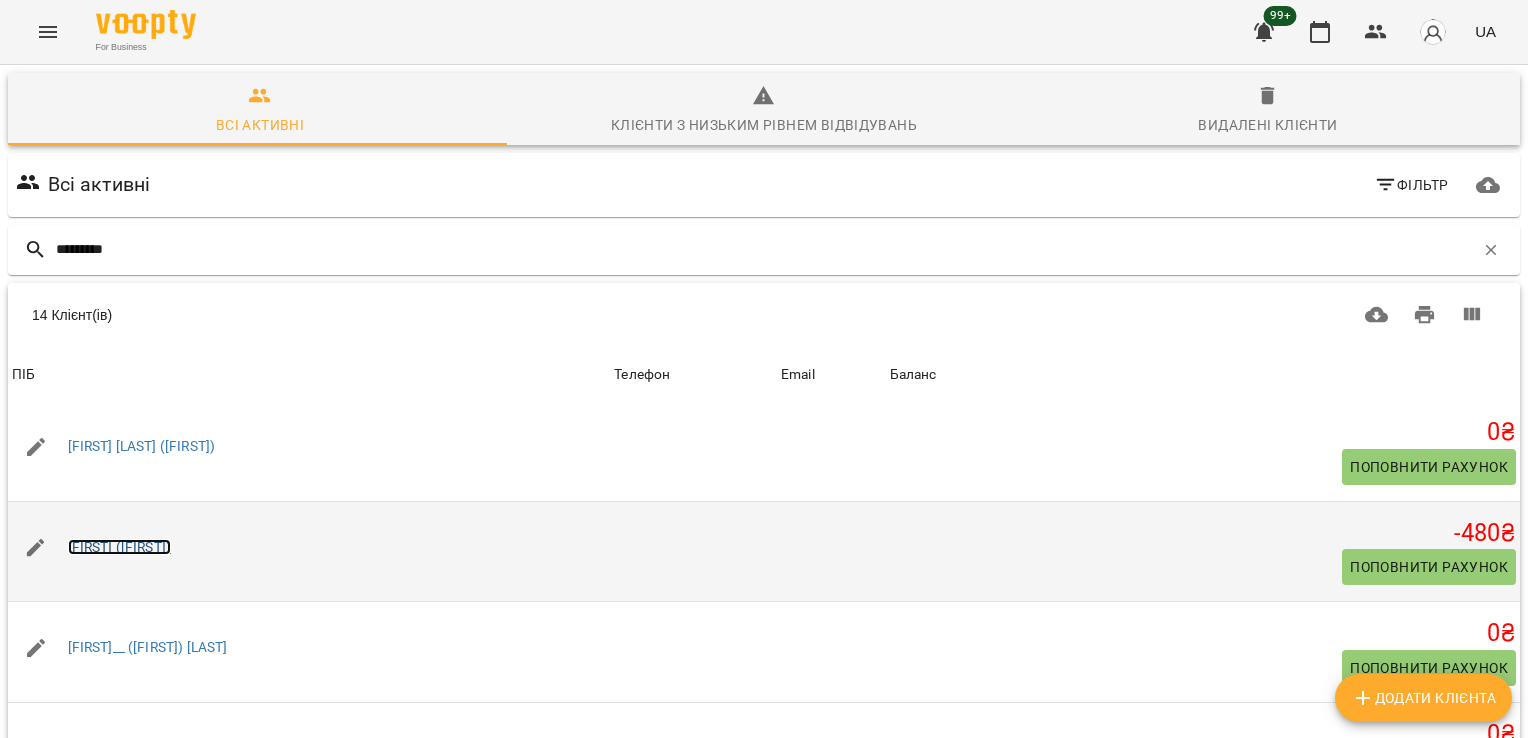 click on "[FIRST] ([FIRST])" at bounding box center [120, 547] 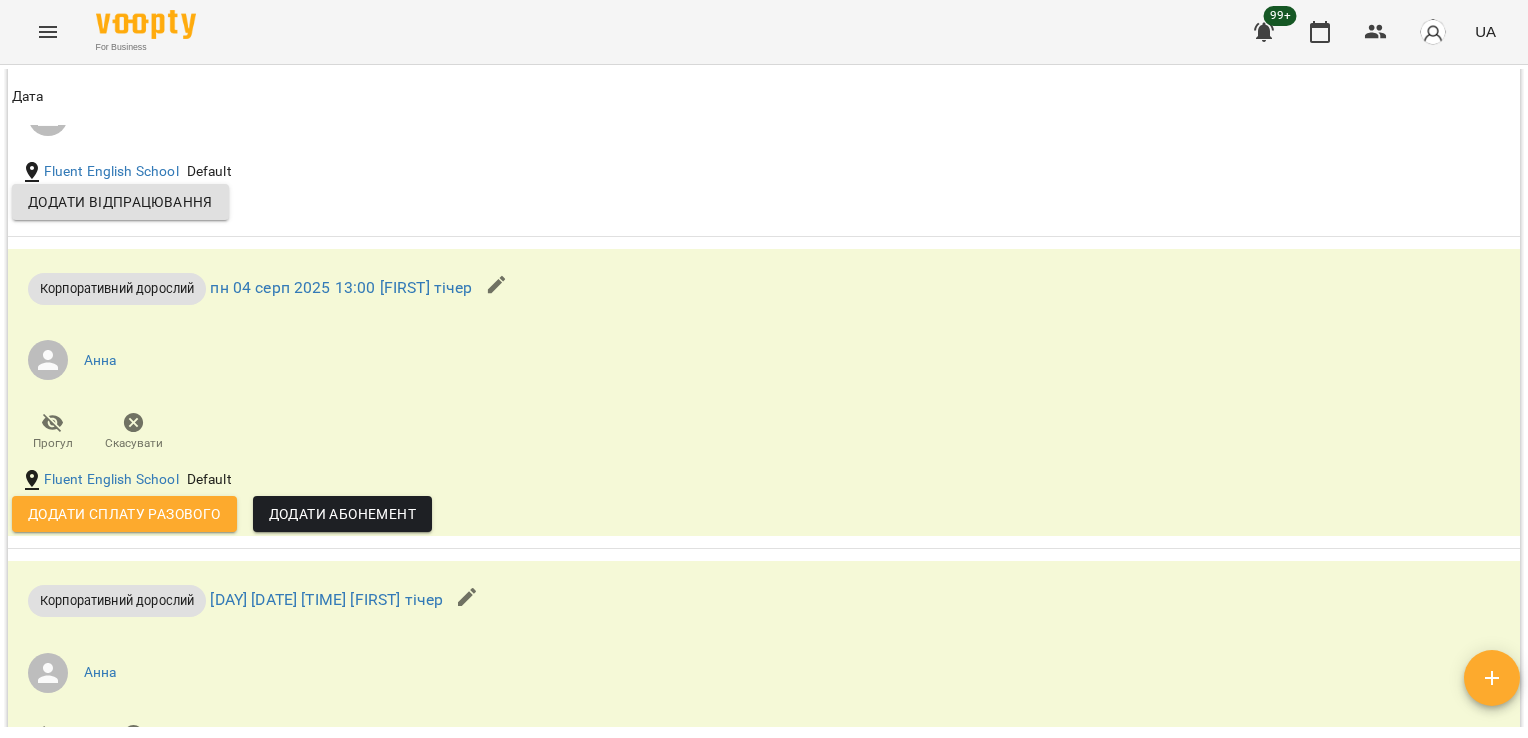 scroll, scrollTop: 1692, scrollLeft: 0, axis: vertical 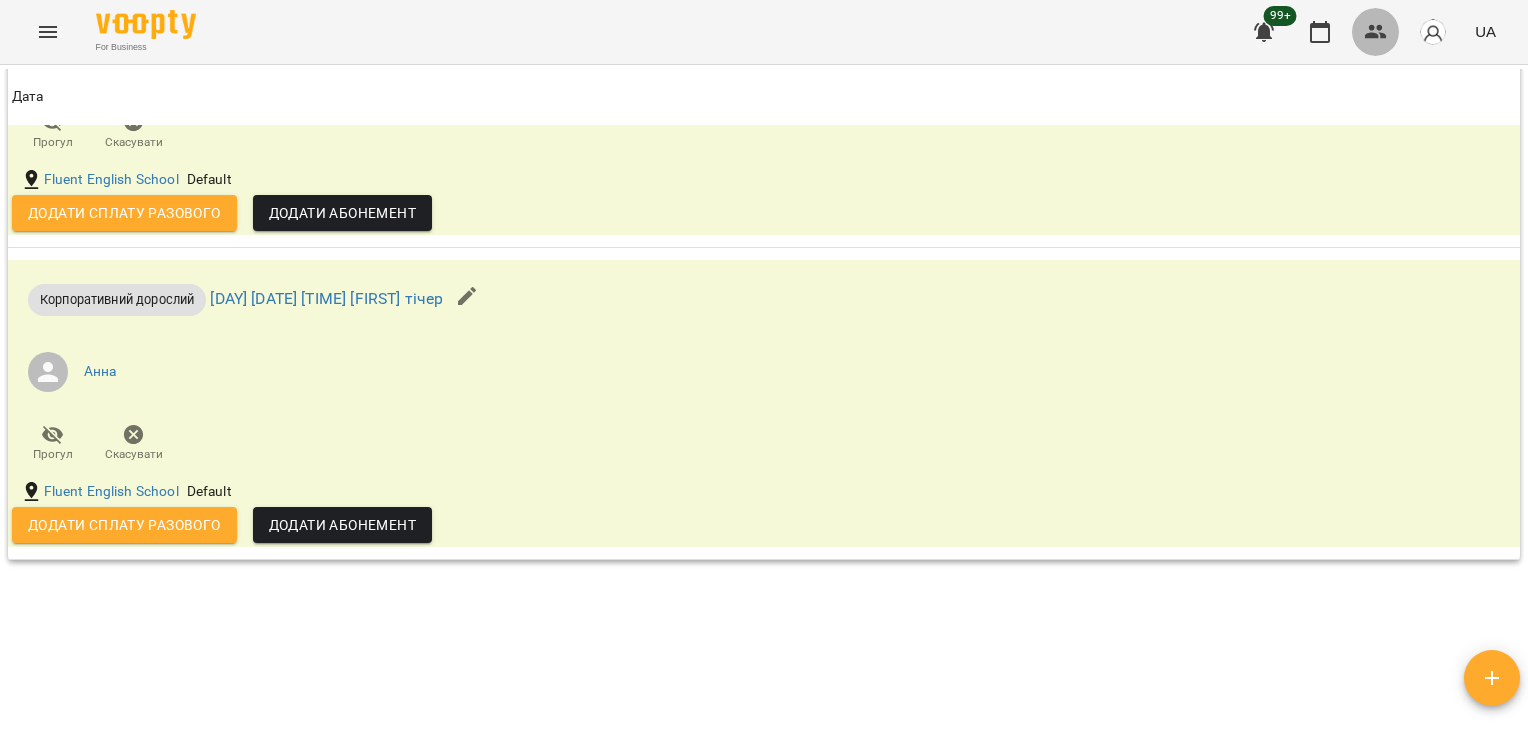 click 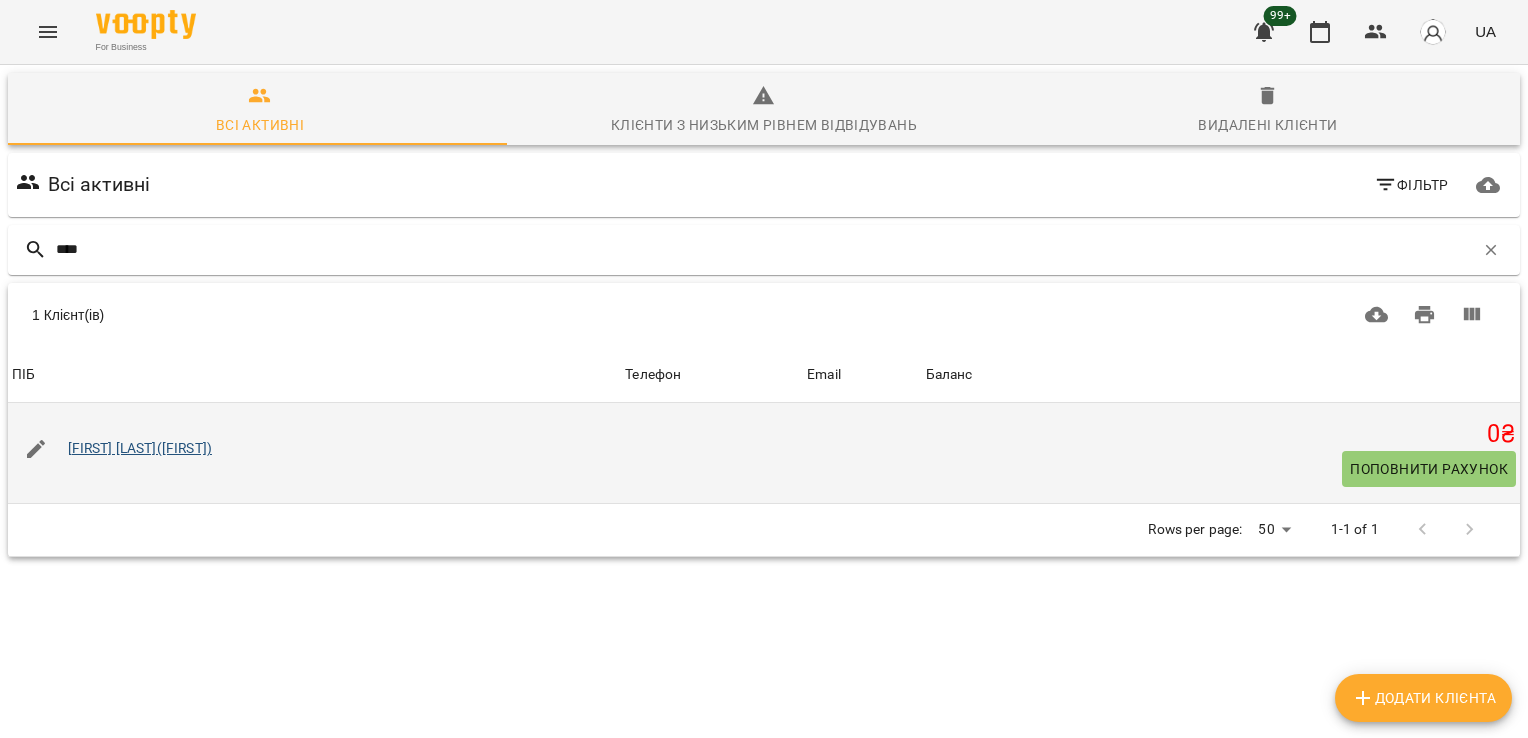 type on "****" 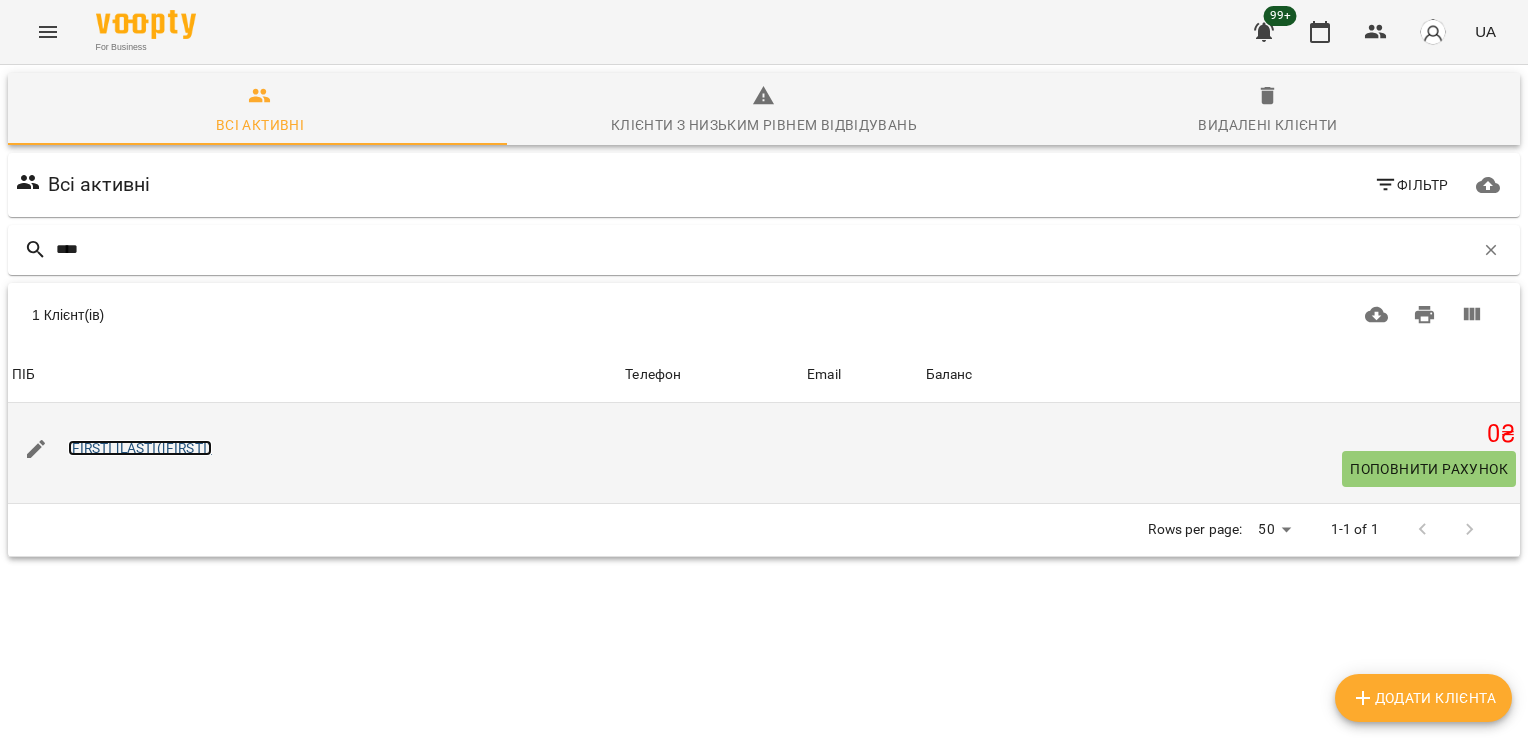click on "[FIRST] [LAST]([FIRST])" at bounding box center [140, 448] 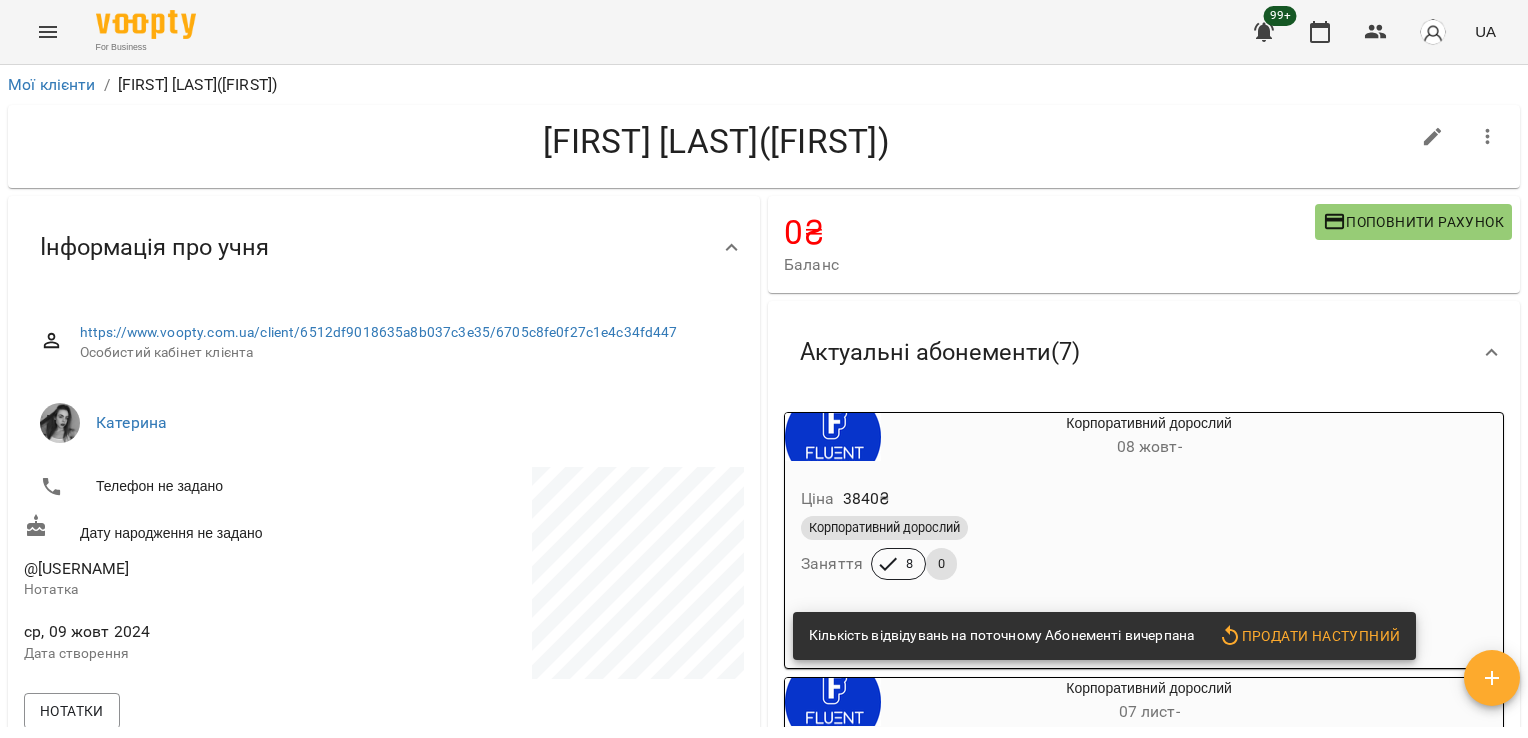 scroll, scrollTop: 1161, scrollLeft: 0, axis: vertical 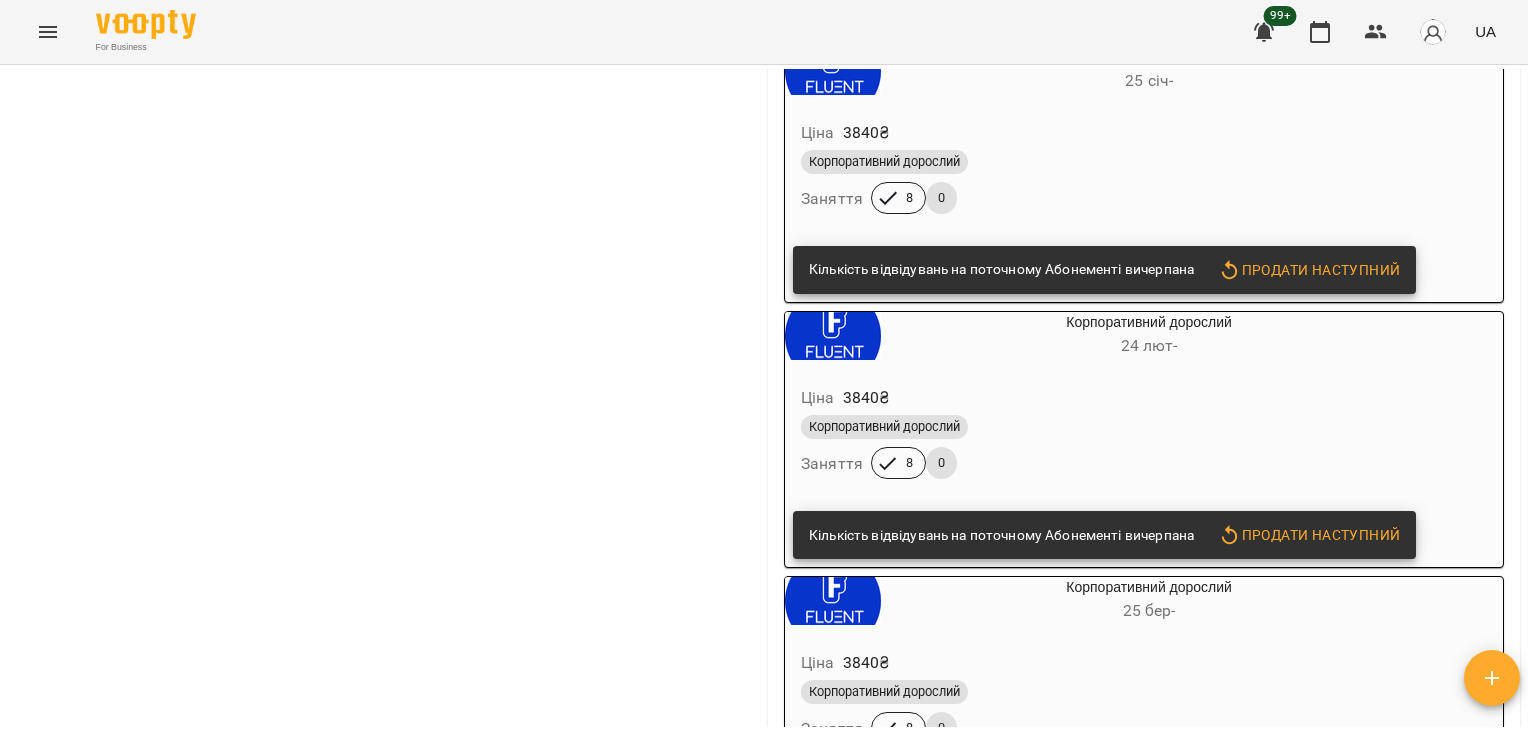 click on "Корпоративний дорослий [DATE] - Ціна 3840 ₴ Корпоративний дорослий Заняття 8 0 Кількість відвідувань на поточному Абонементі вичерпана Продати наступний" at bounding box center (1144, 439) 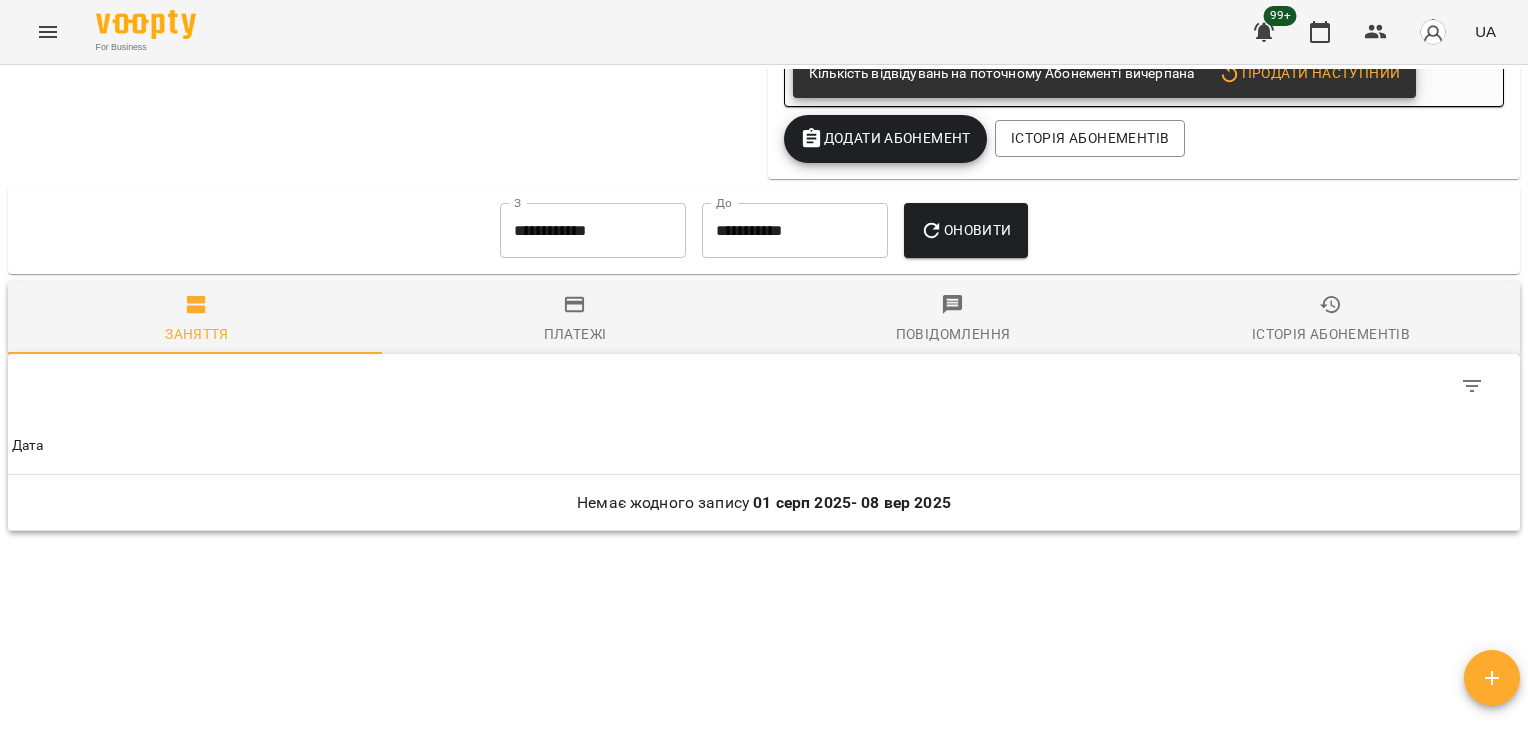 scroll, scrollTop: 2221, scrollLeft: 0, axis: vertical 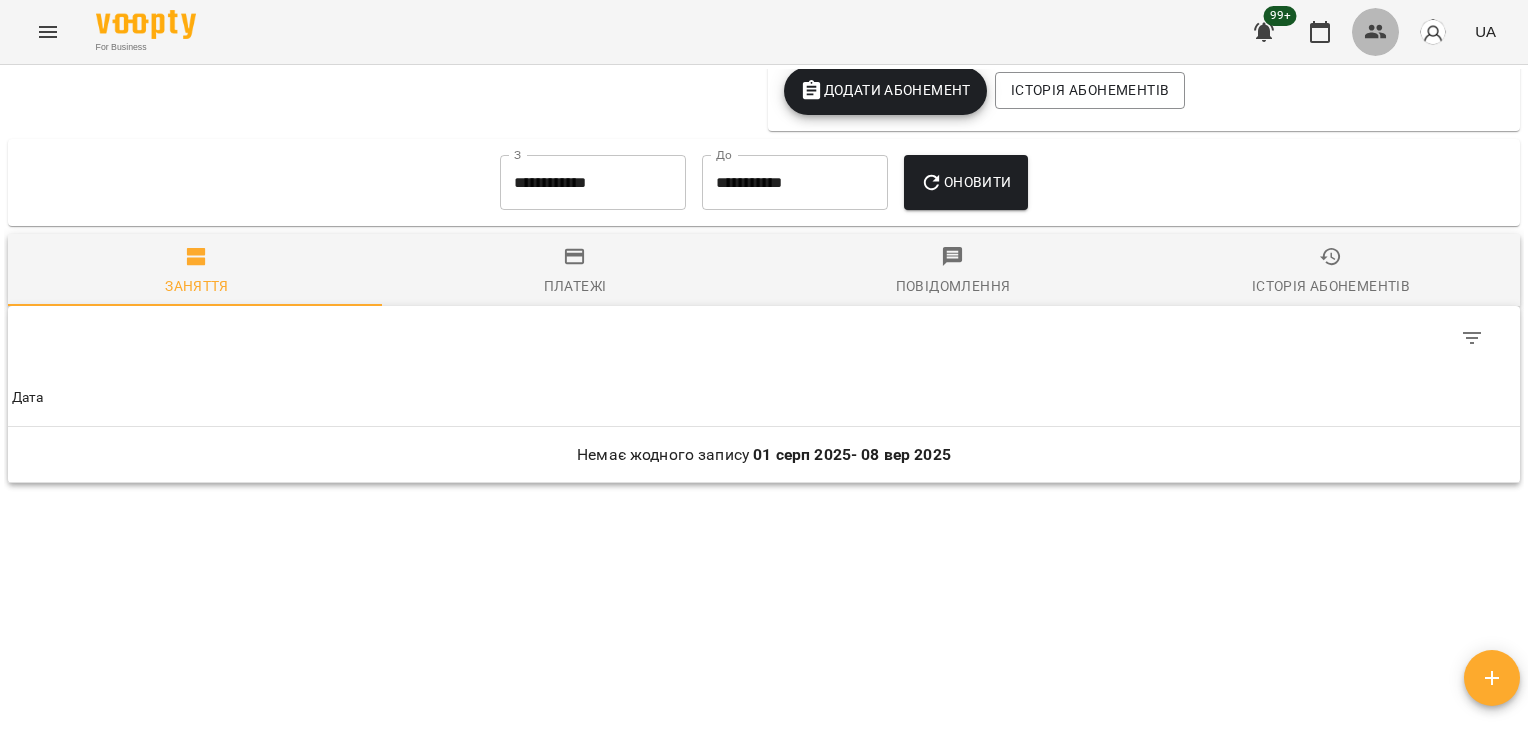click 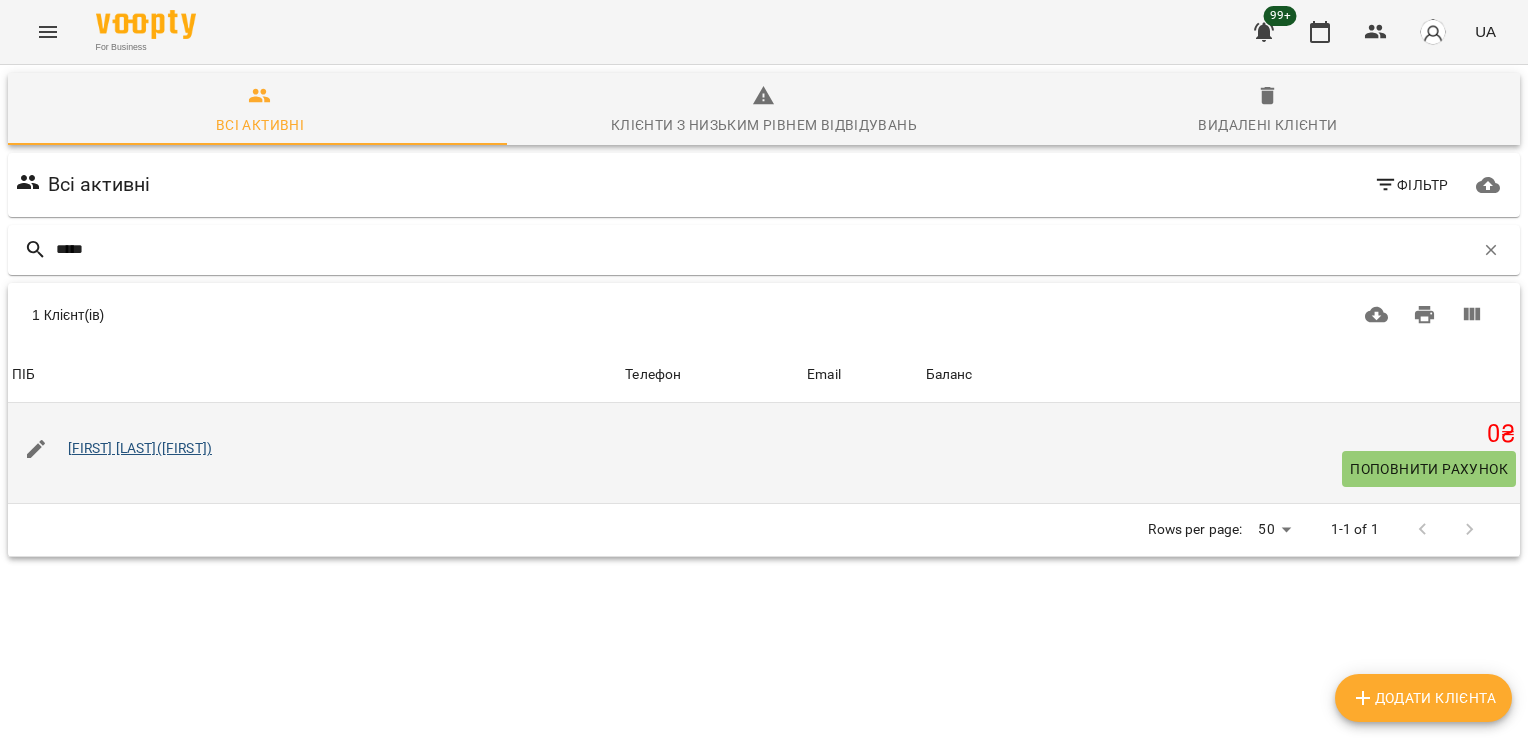 type on "*****" 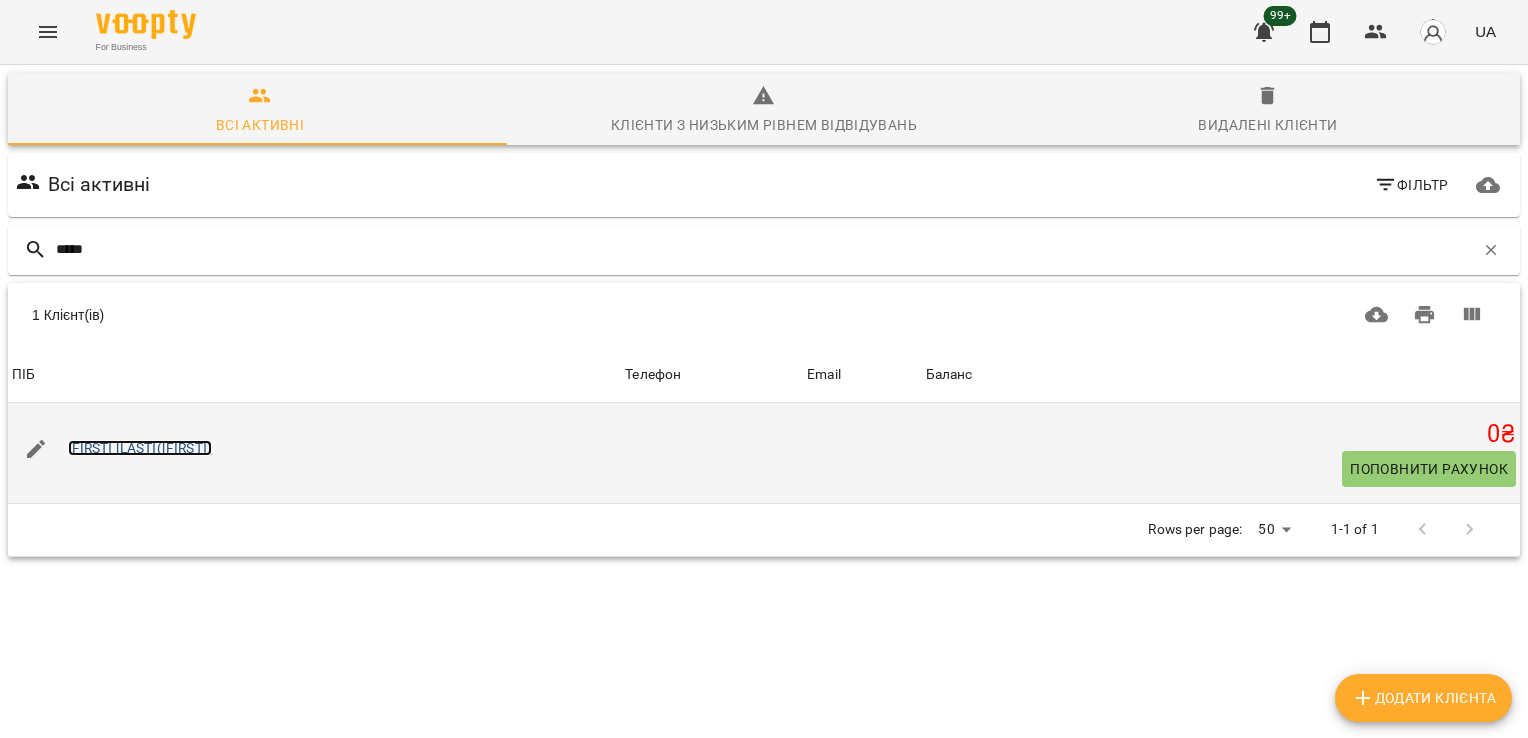 click on "[FIRST] [LAST]([FIRST])" at bounding box center [140, 448] 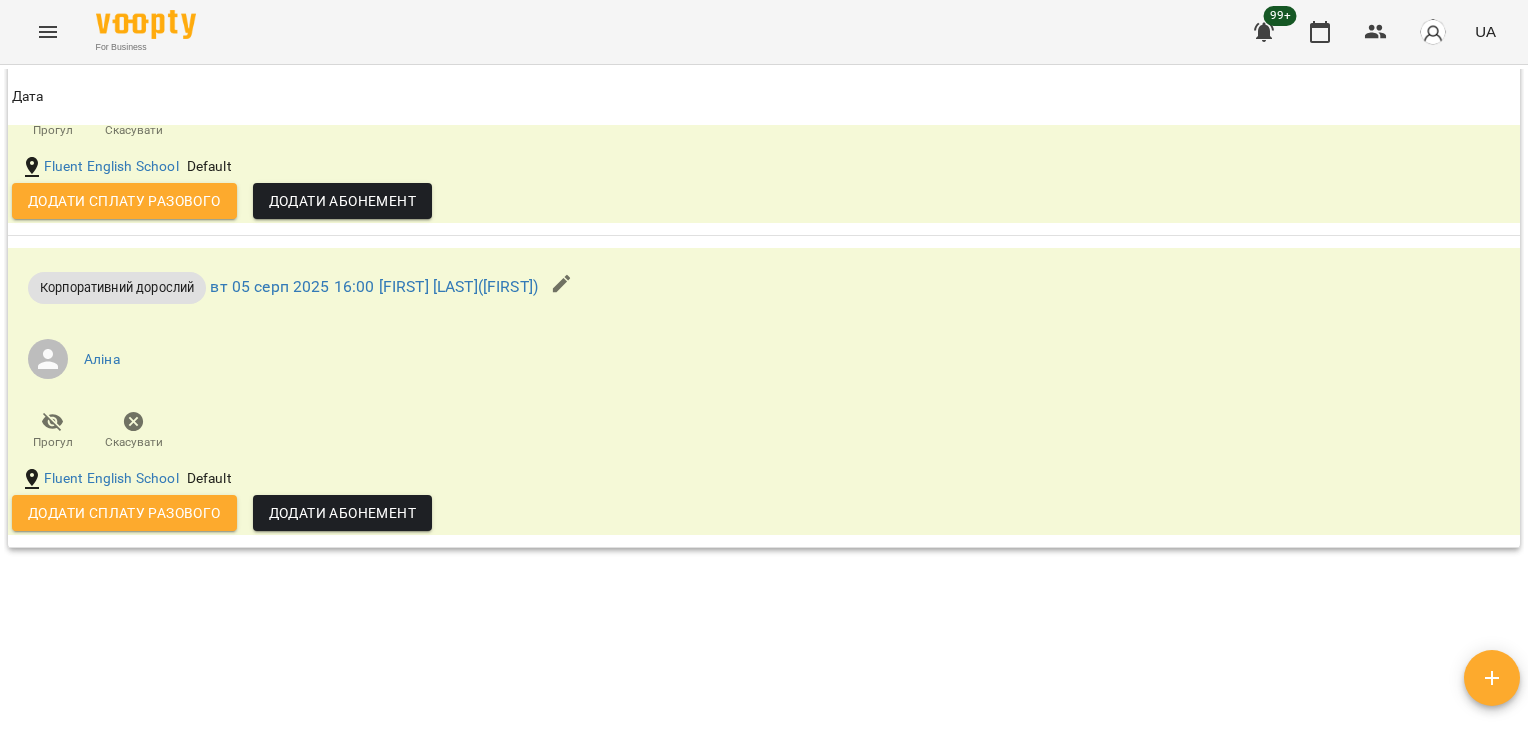 scroll, scrollTop: 1971, scrollLeft: 0, axis: vertical 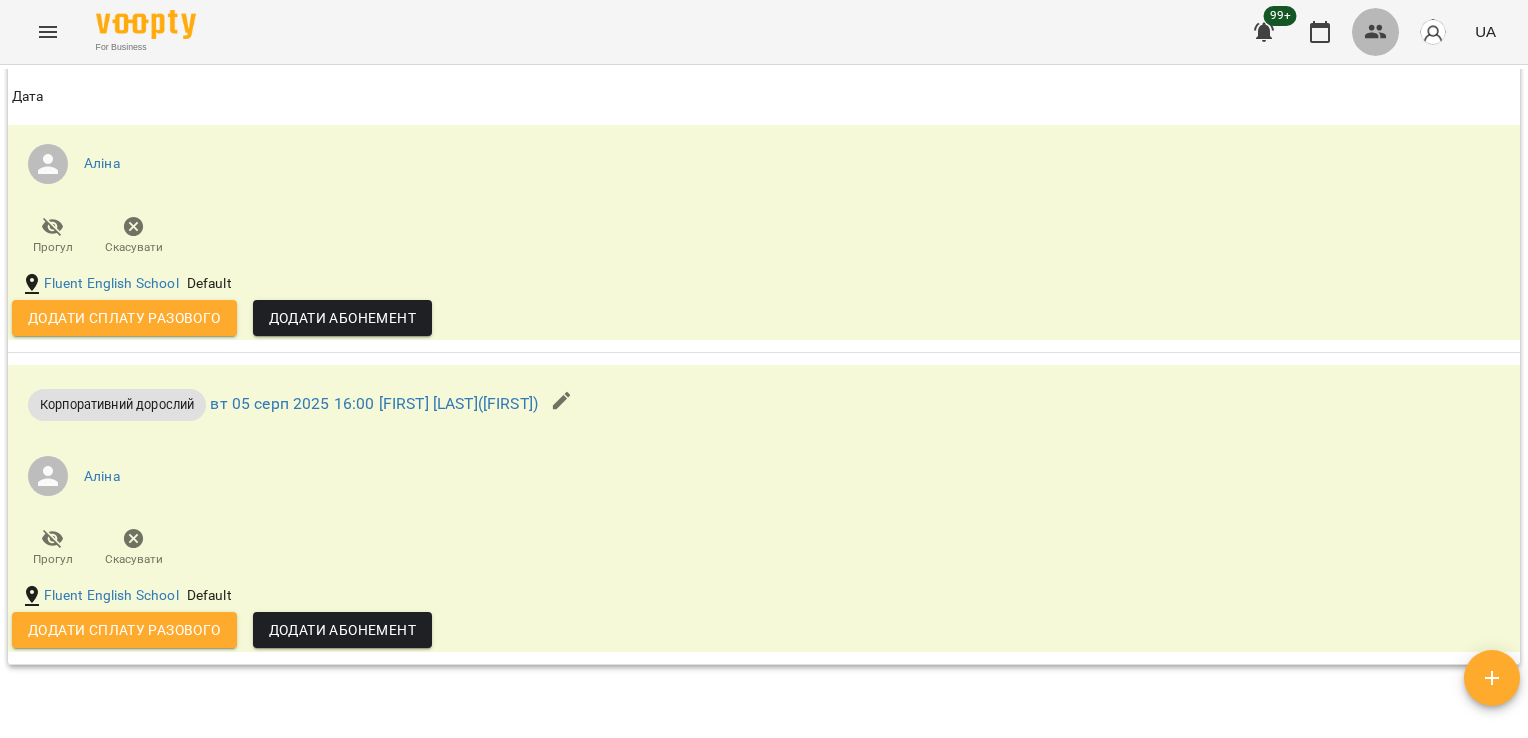 click 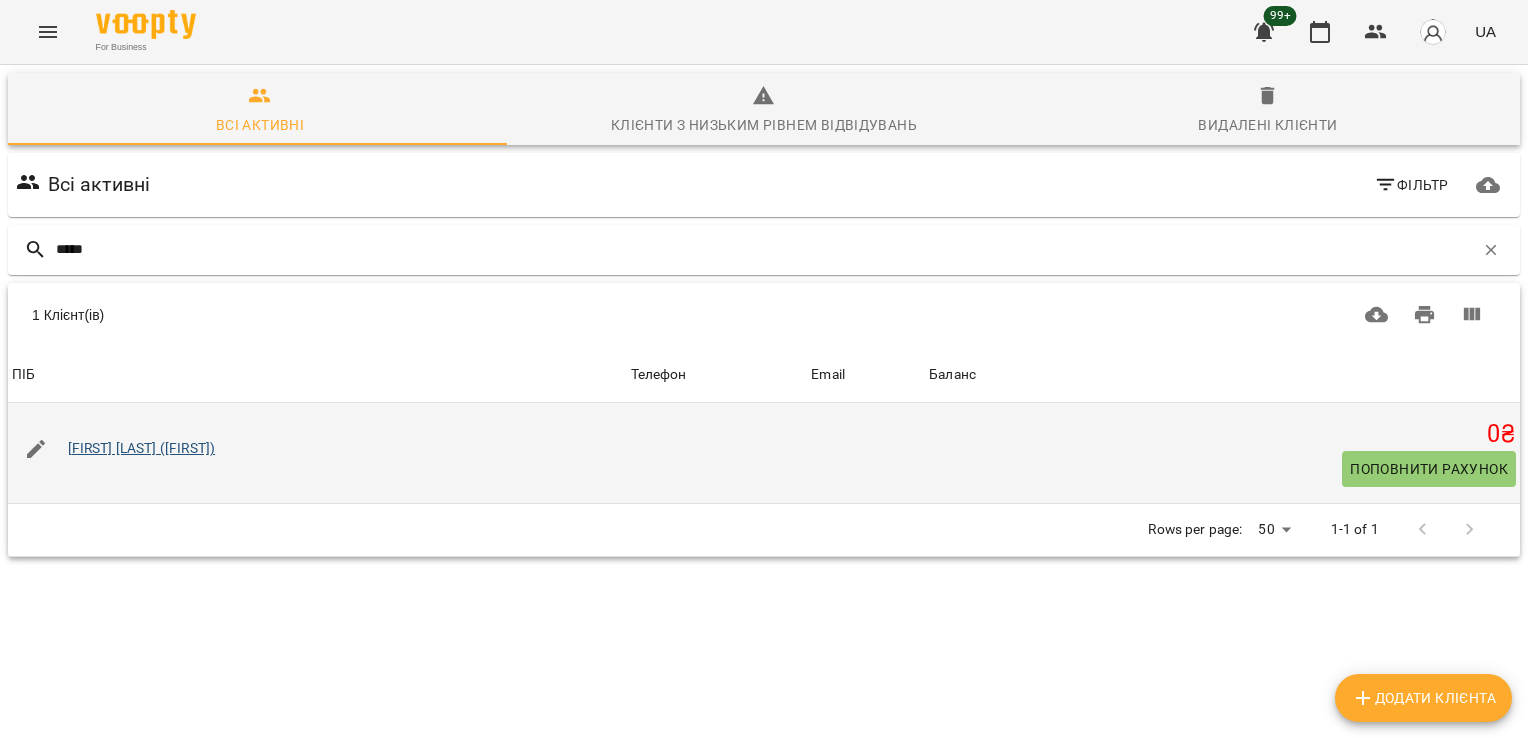 type on "*****" 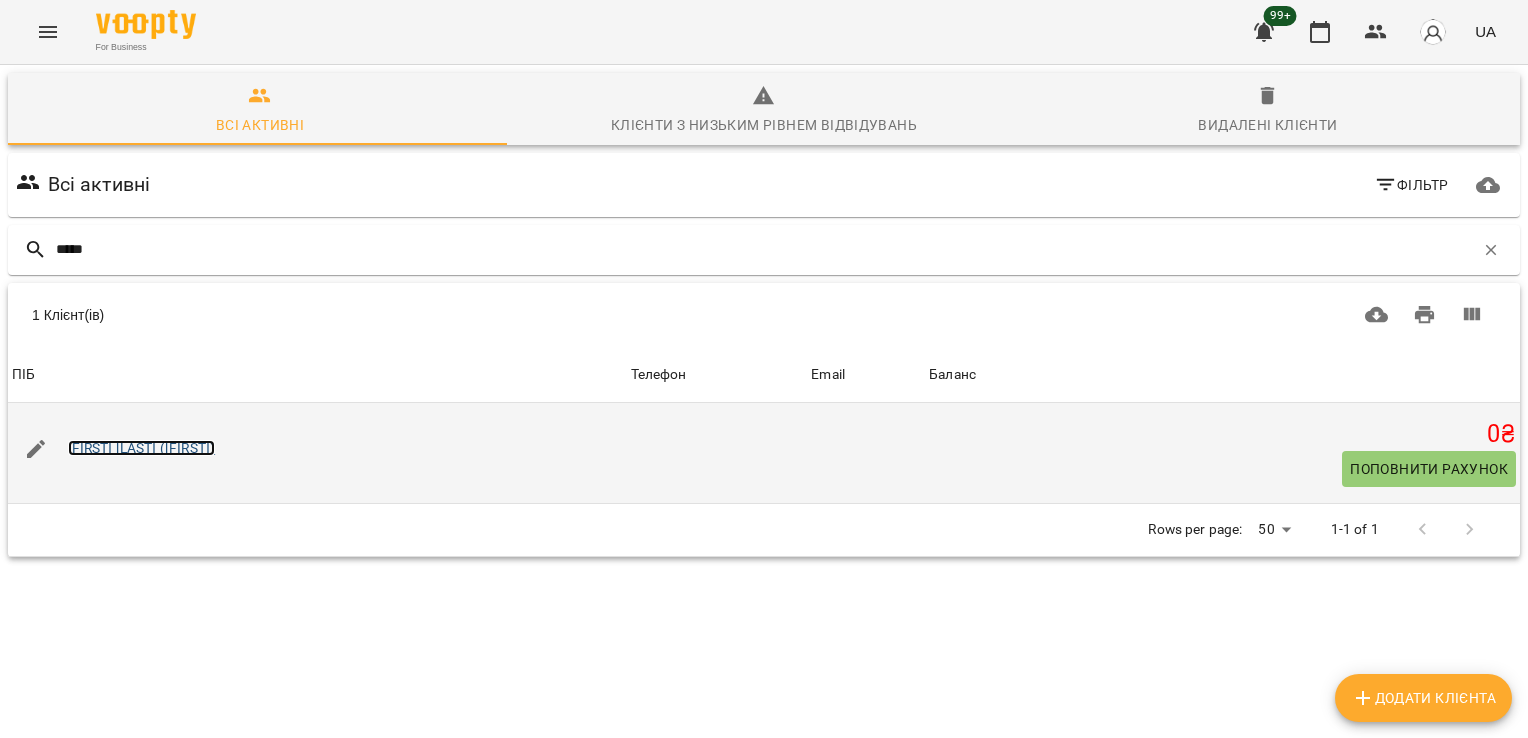 click on "[FIRST] [LAST] ([FIRST])" at bounding box center (142, 448) 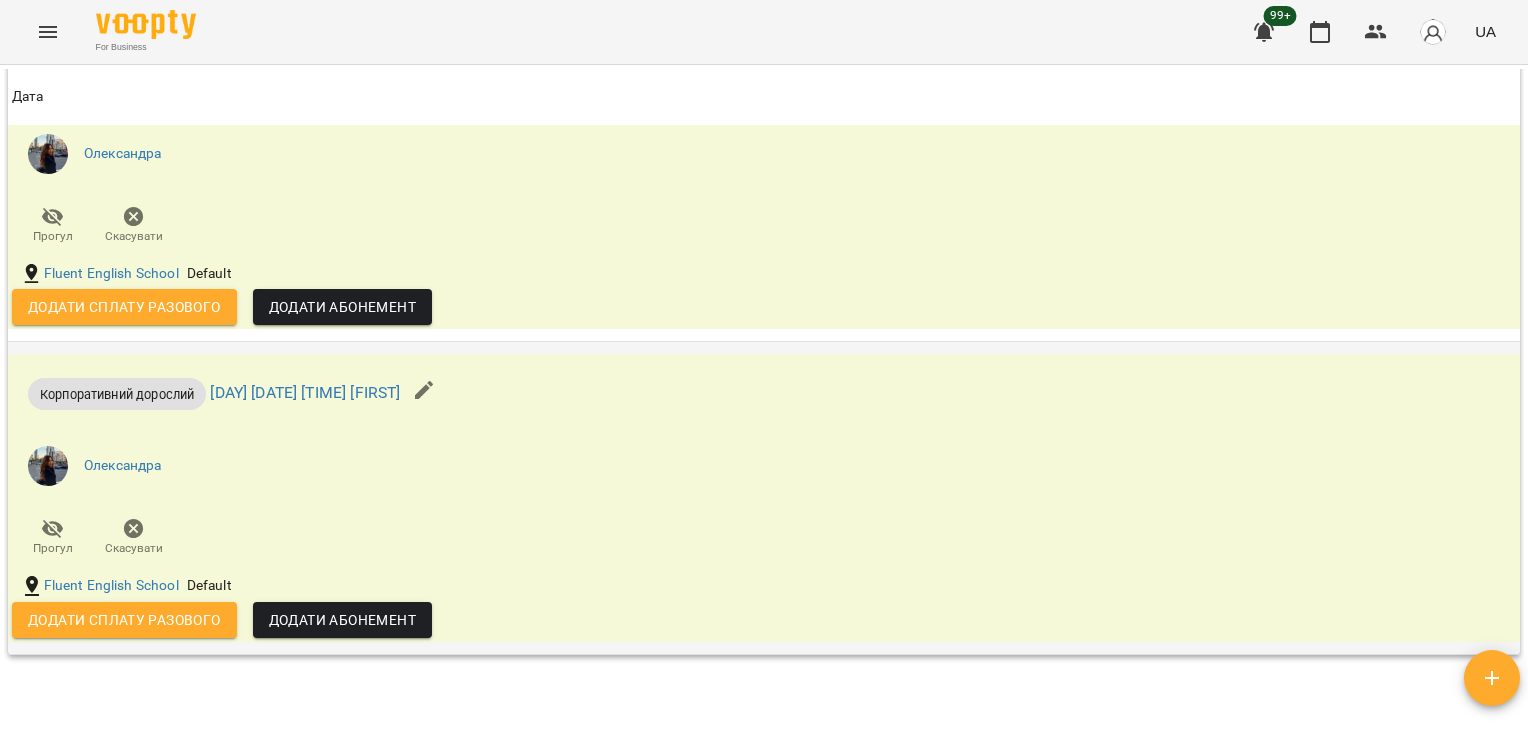 scroll, scrollTop: 1926, scrollLeft: 0, axis: vertical 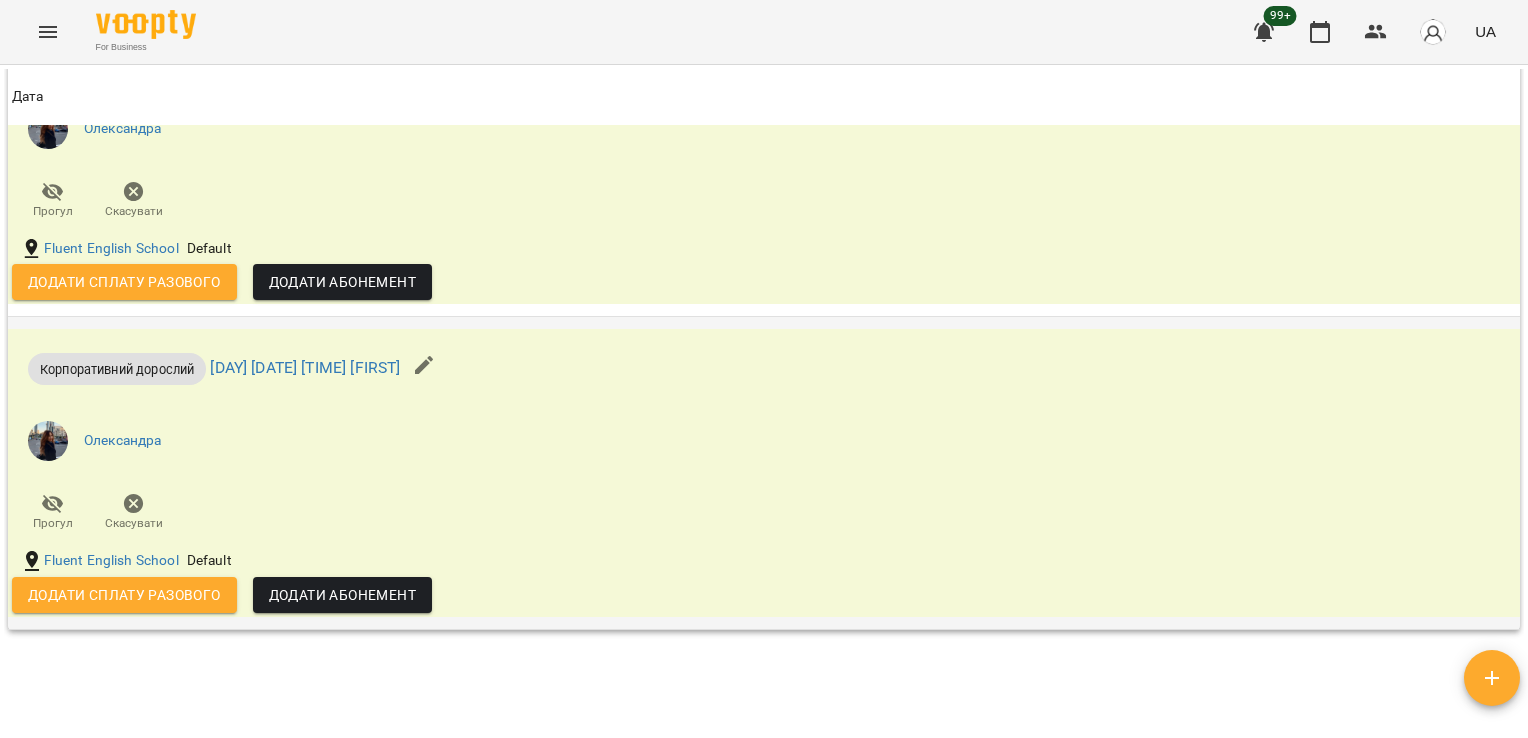 click on "Корпоративний дорослий [DAY] [DATE] [TIME] [FIRST] [FIRST] Прогул Скасувати Fluent English School Default Додати сплату разового Додати Абонемент" at bounding box center (764, 472) 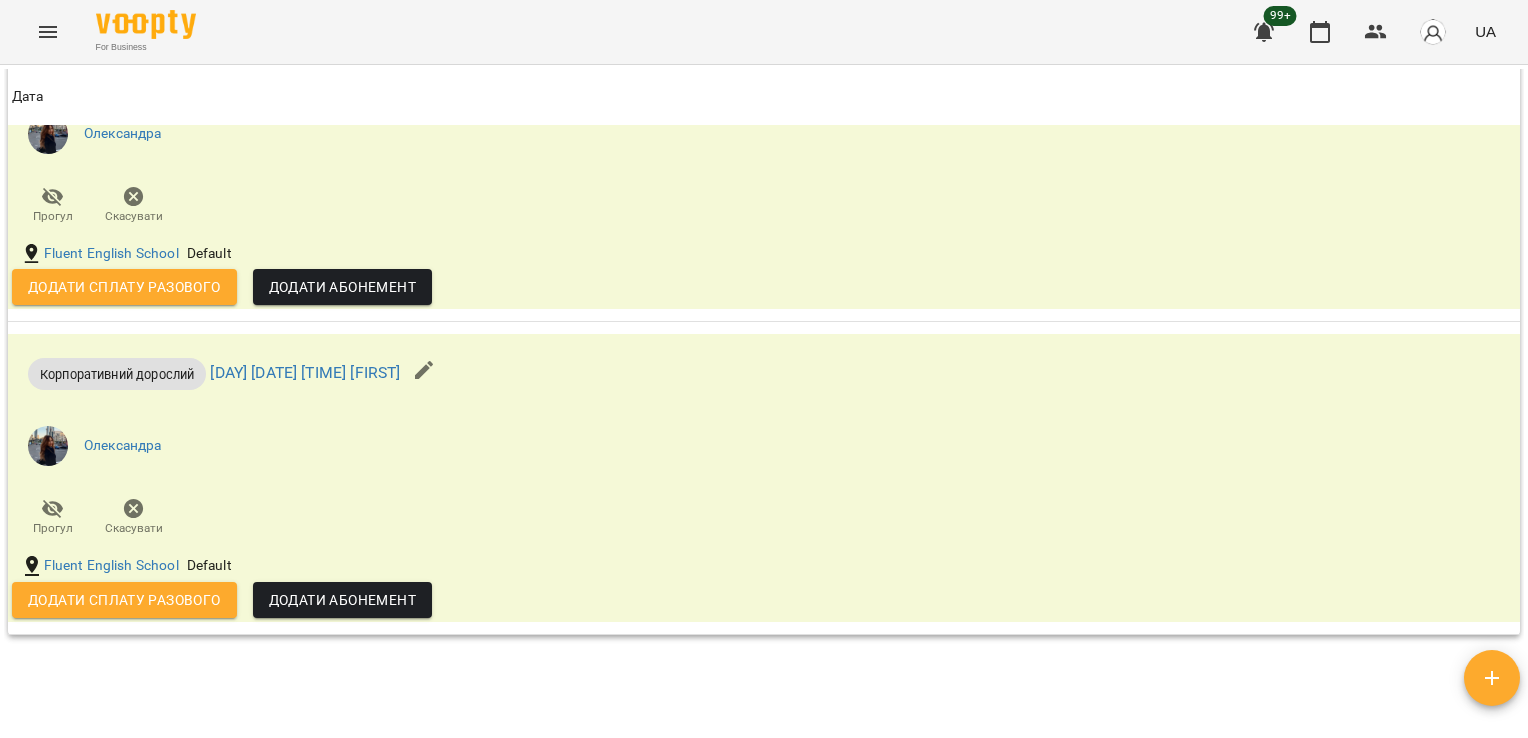 scroll, scrollTop: 1939, scrollLeft: 0, axis: vertical 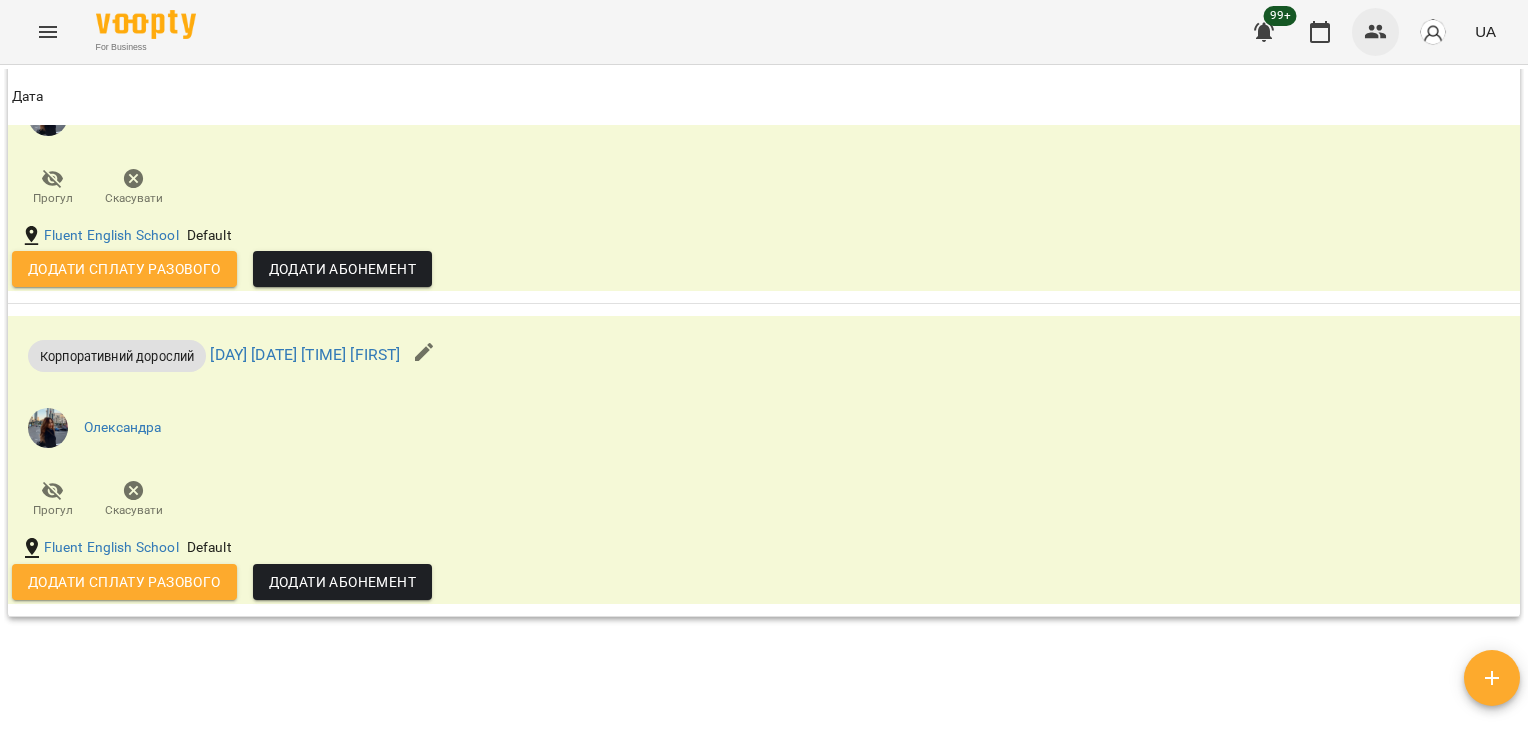 click 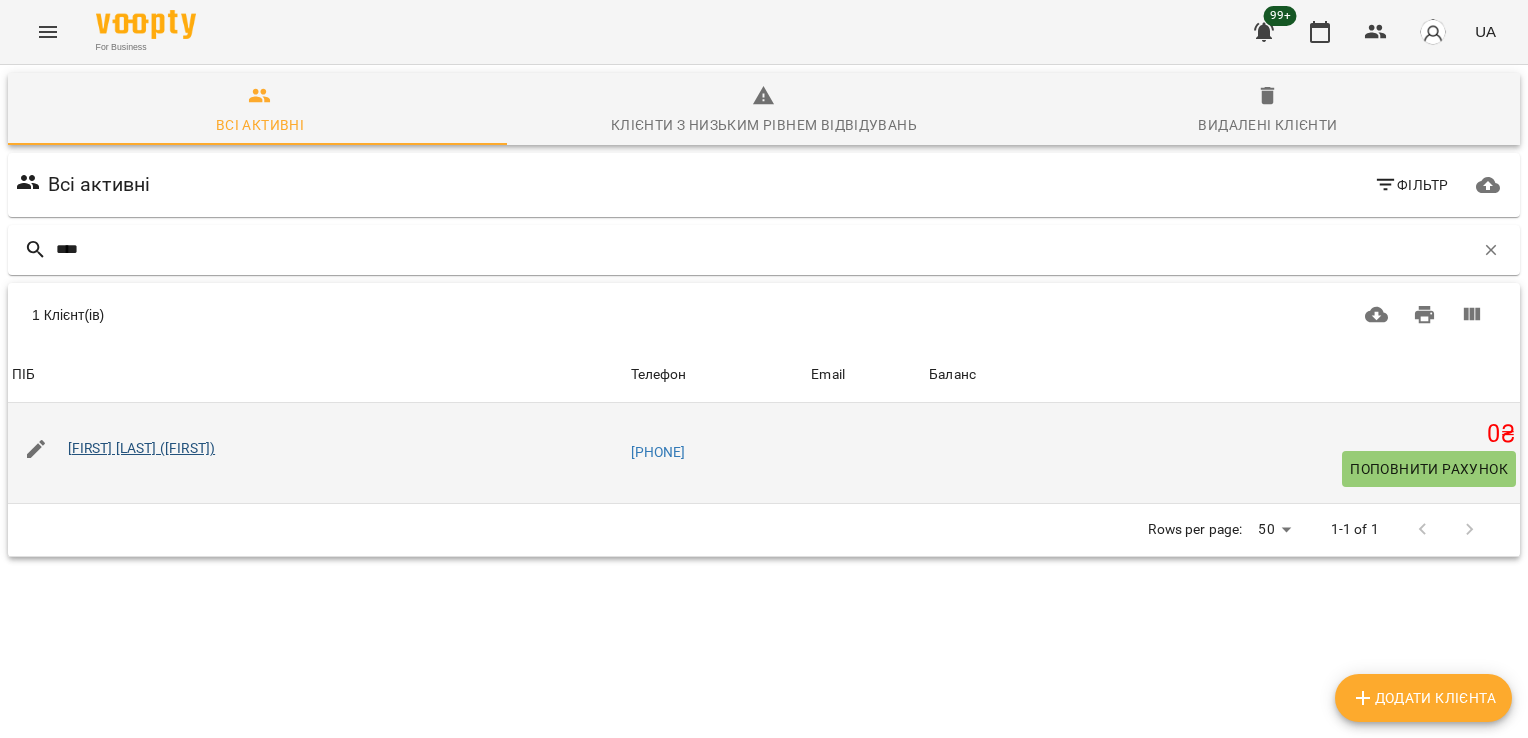 type on "****" 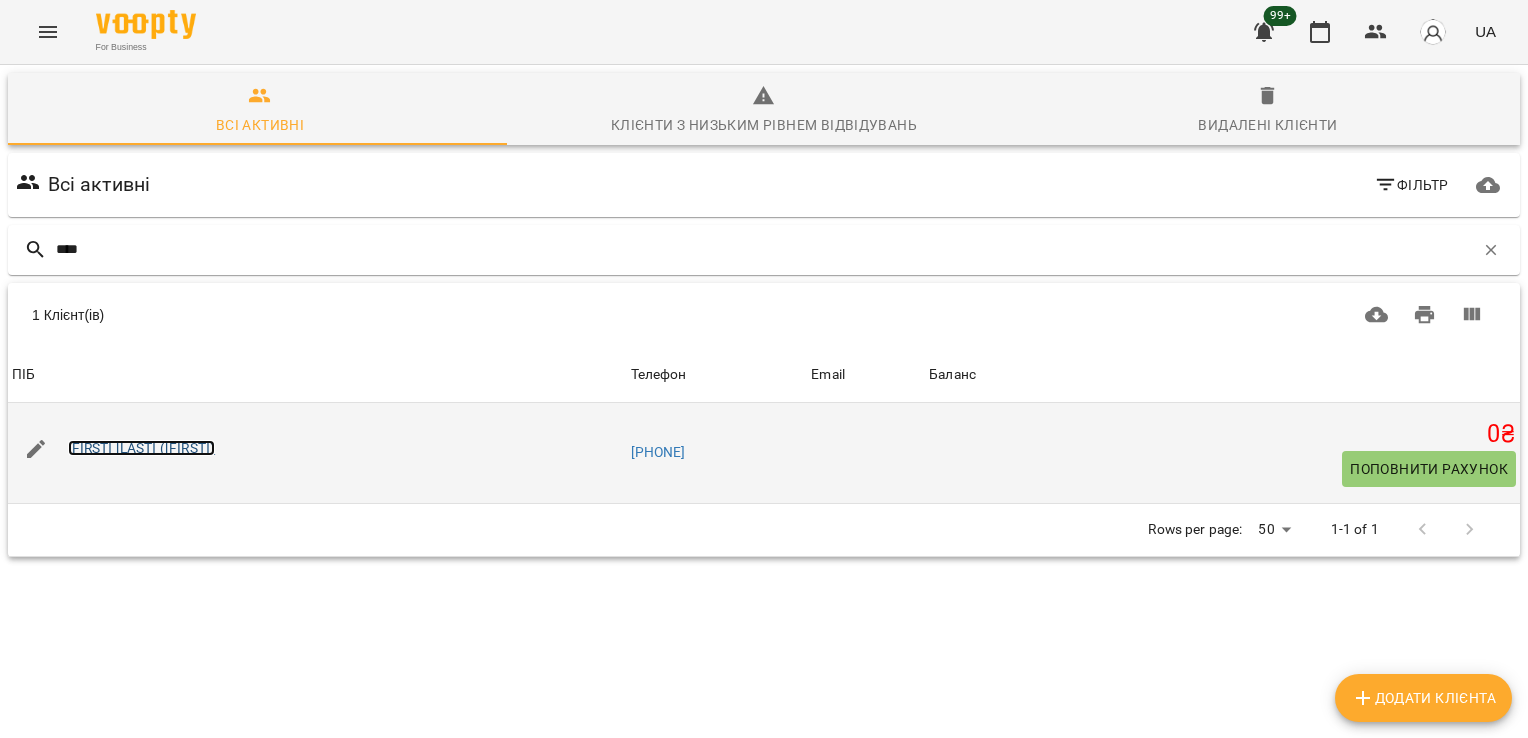 click on "[FIRST] [LAST] ([FIRST])" at bounding box center (142, 448) 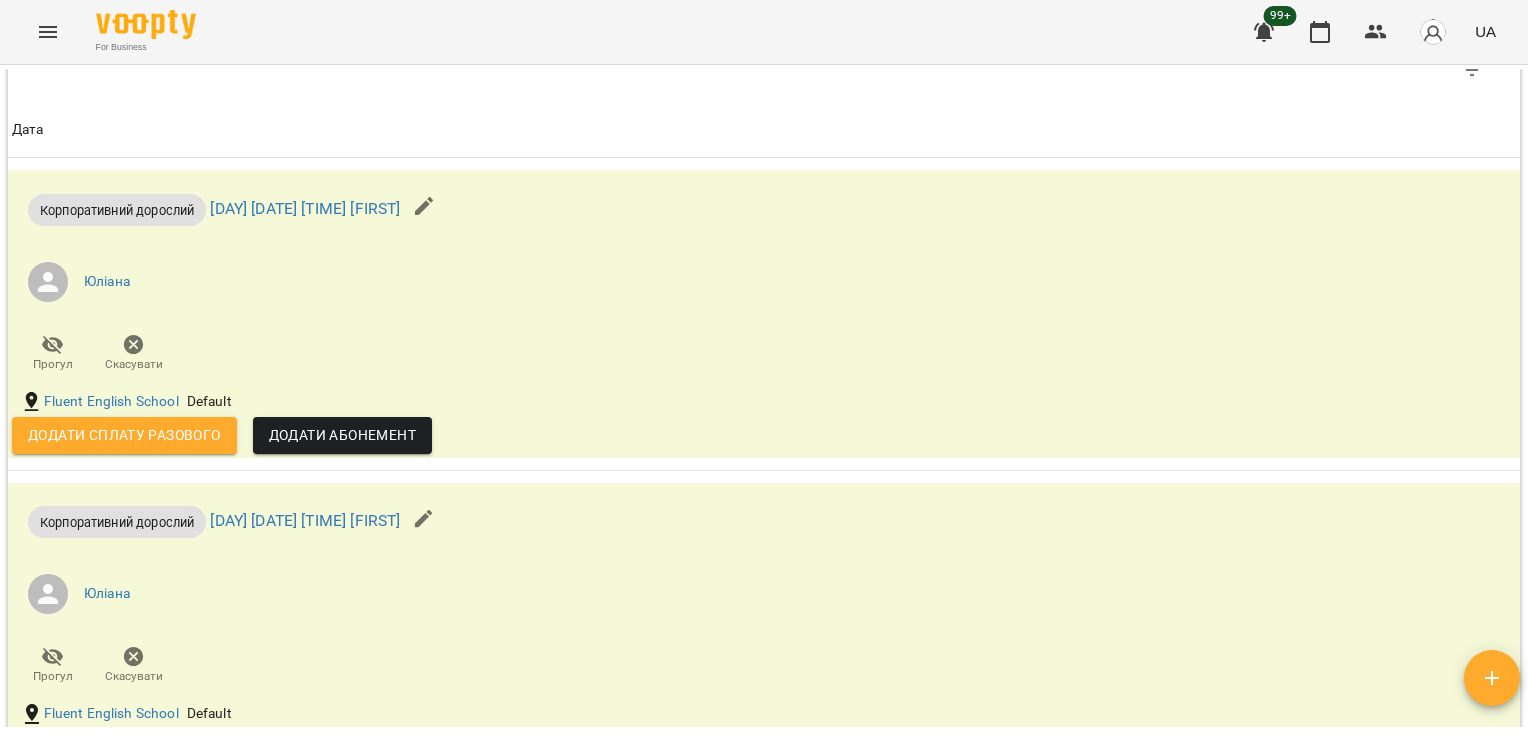 scroll, scrollTop: 1531, scrollLeft: 0, axis: vertical 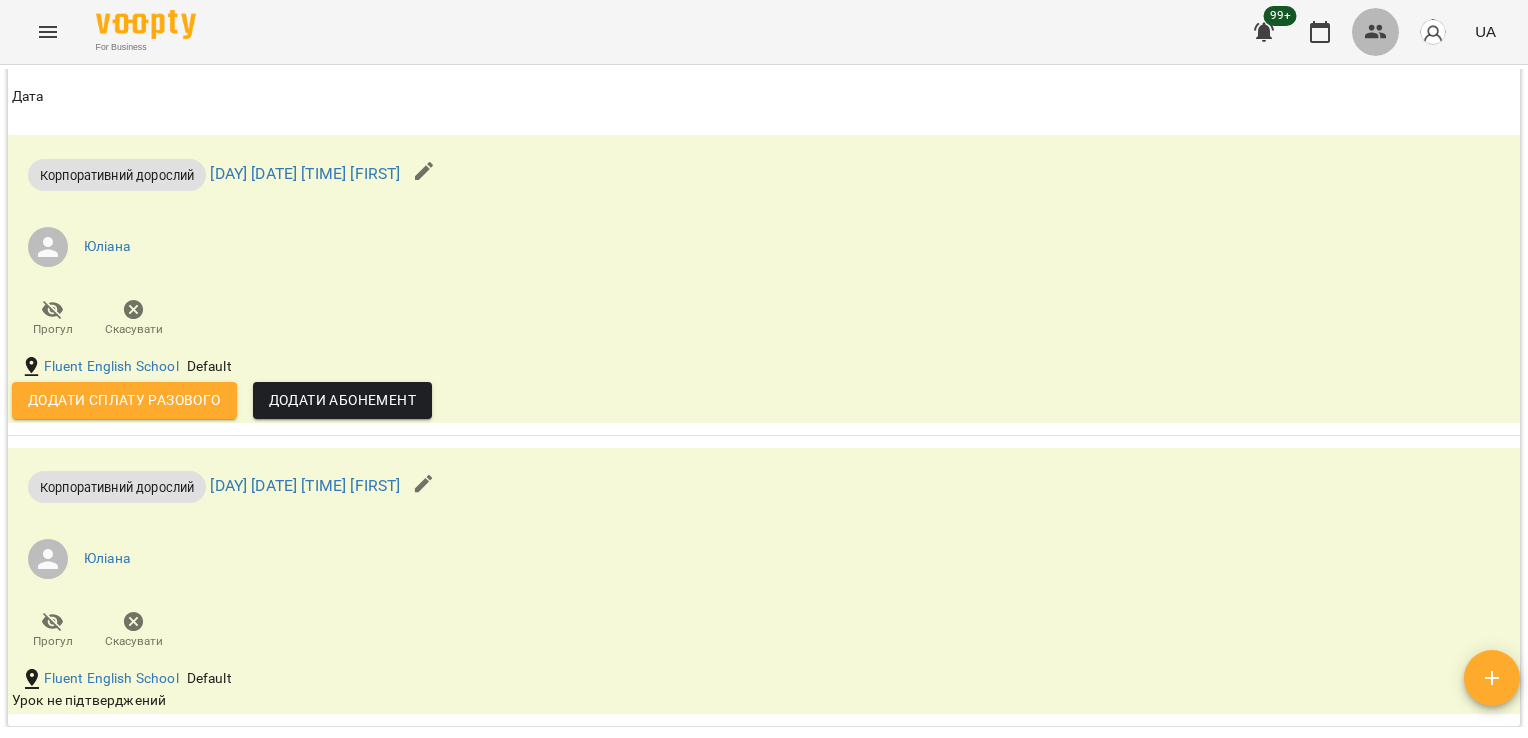 click 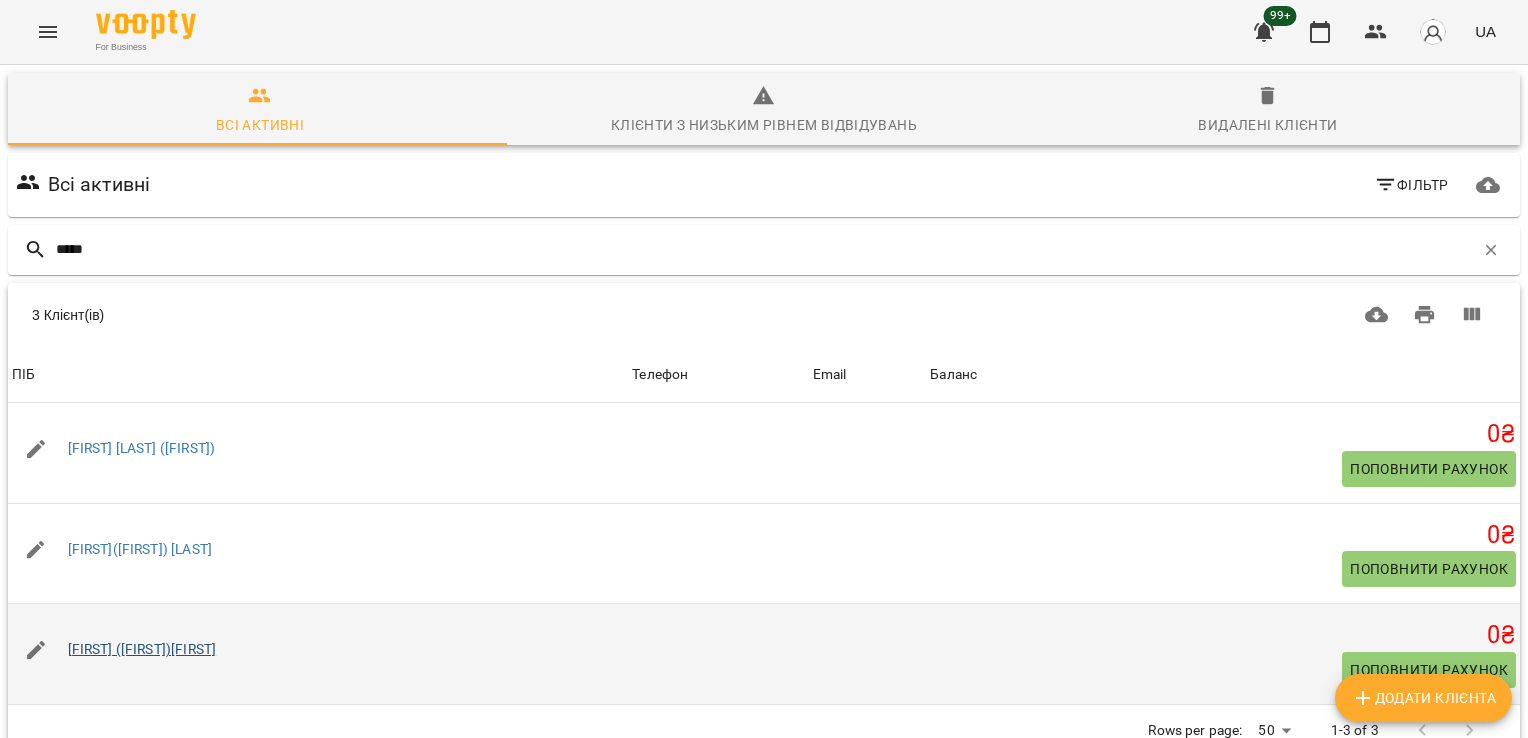 type on "*****" 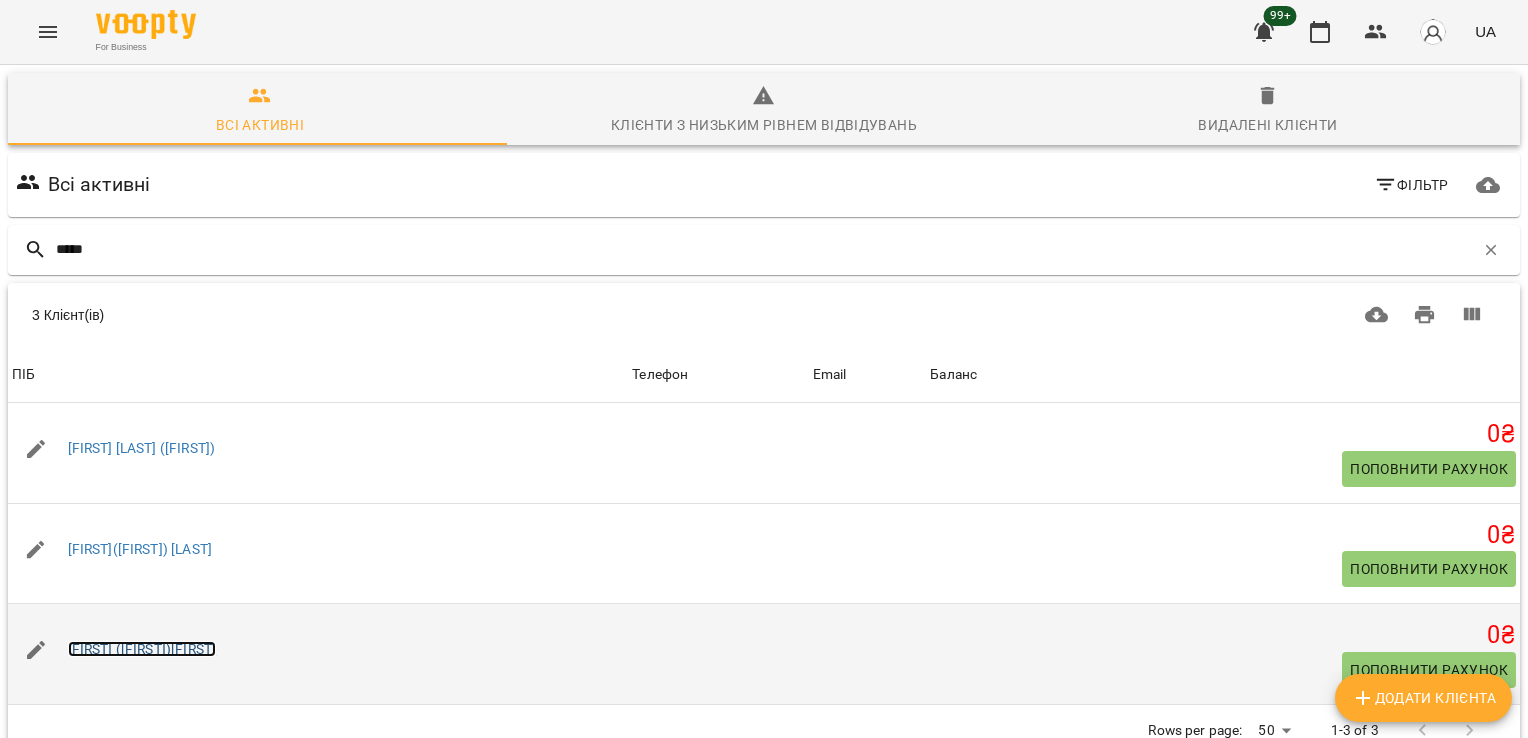 click on "[FIRST] ([FIRST])[FIRST]" at bounding box center [142, 649] 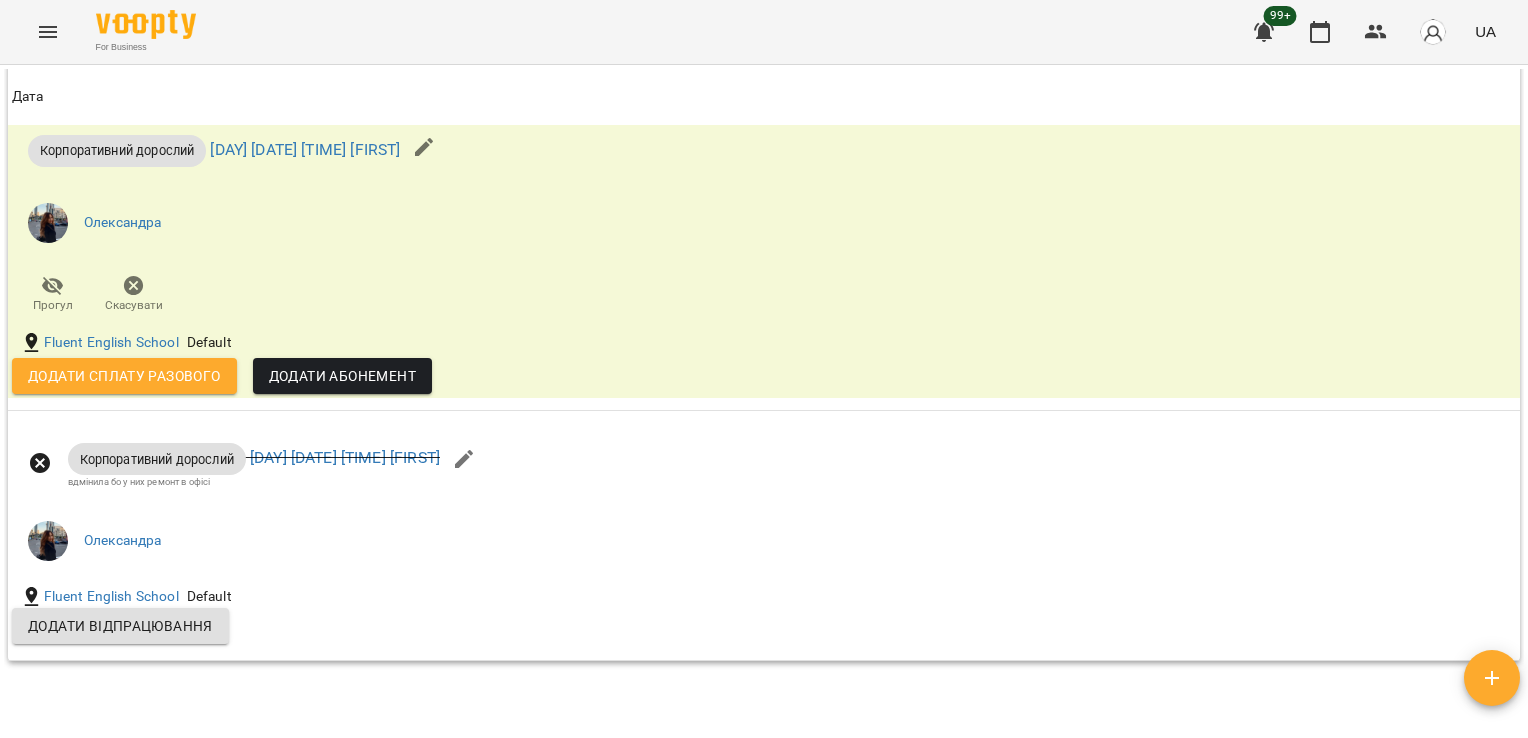 scroll, scrollTop: 1836, scrollLeft: 0, axis: vertical 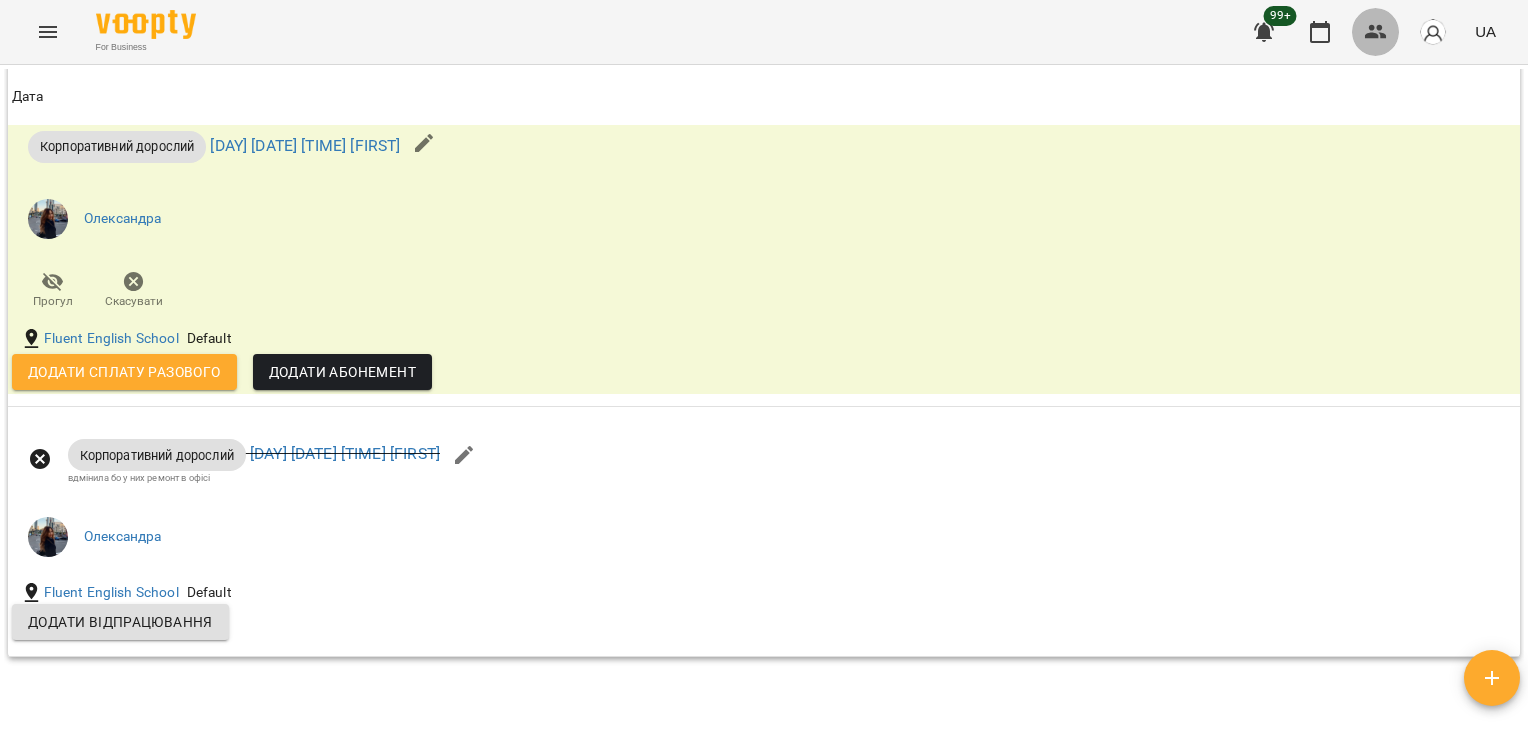 click 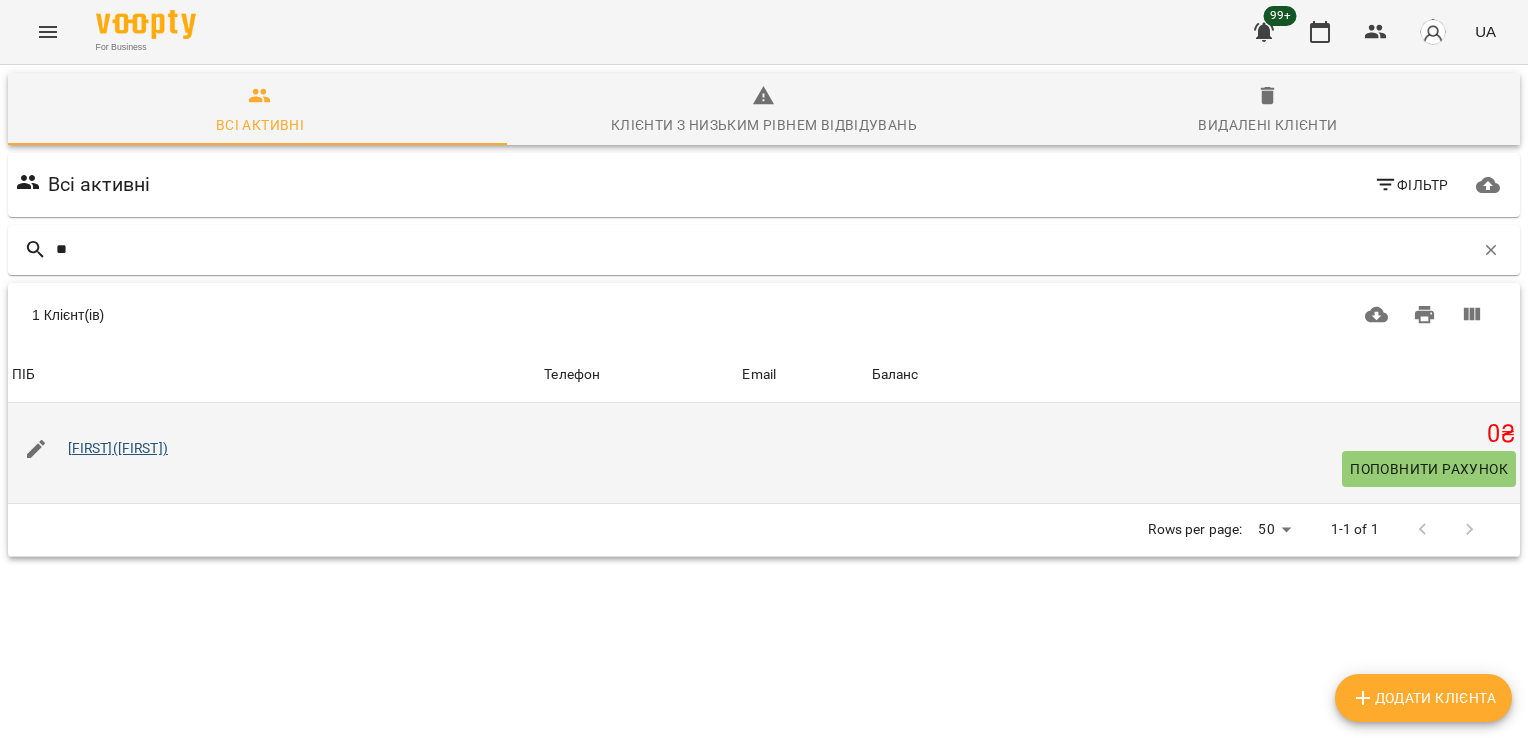 type on "**" 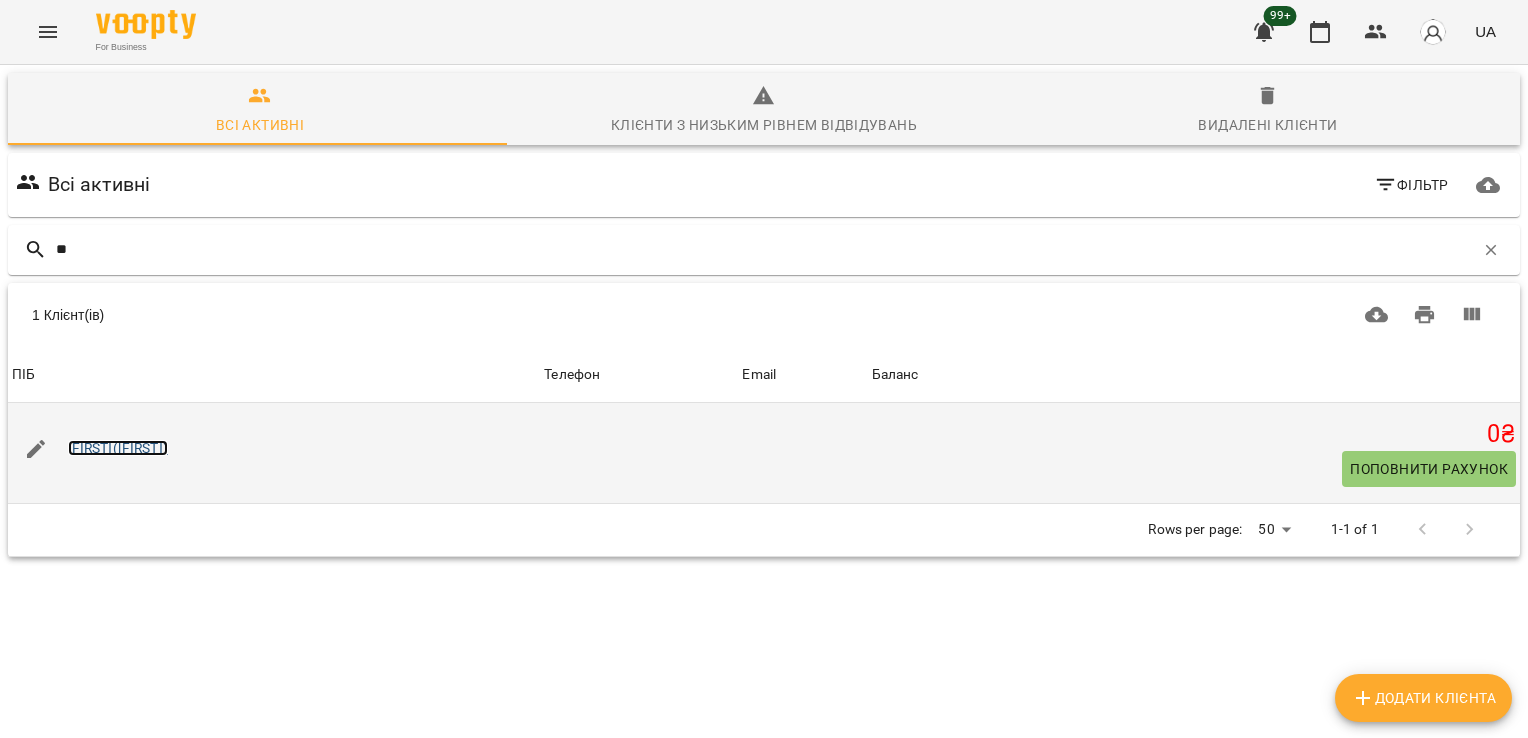 click on "[FIRST]([FIRST])" at bounding box center [118, 448] 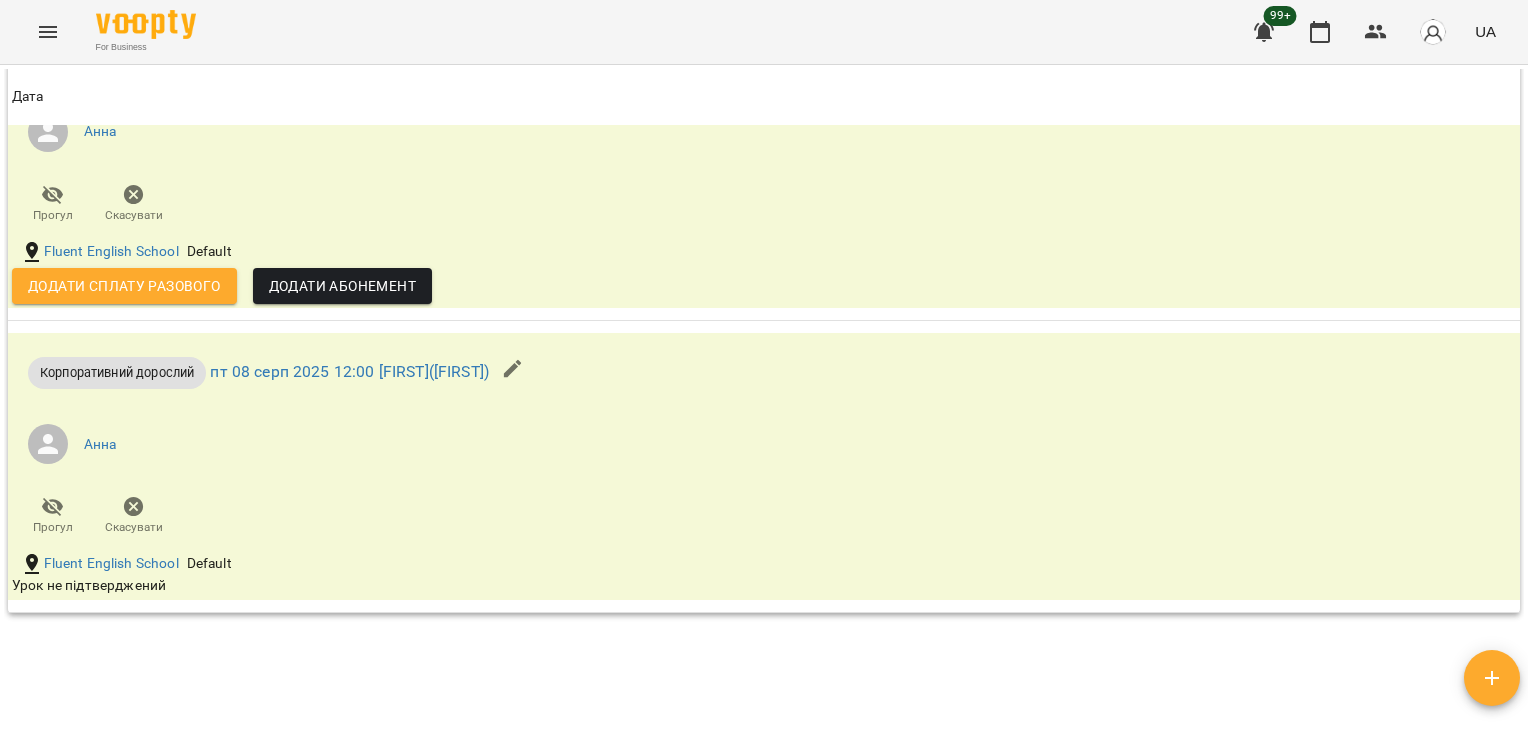 scroll, scrollTop: 1874, scrollLeft: 0, axis: vertical 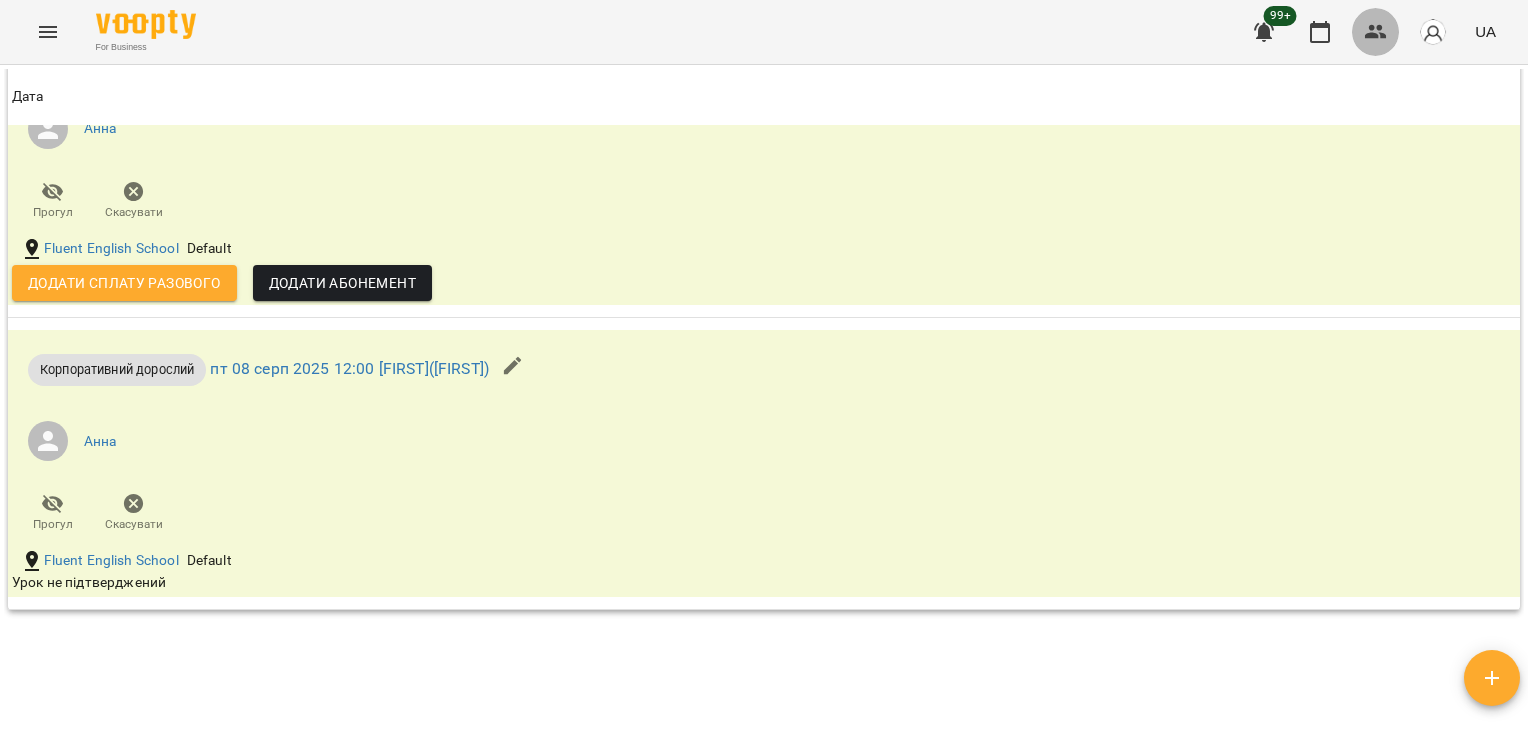 click at bounding box center (1376, 32) 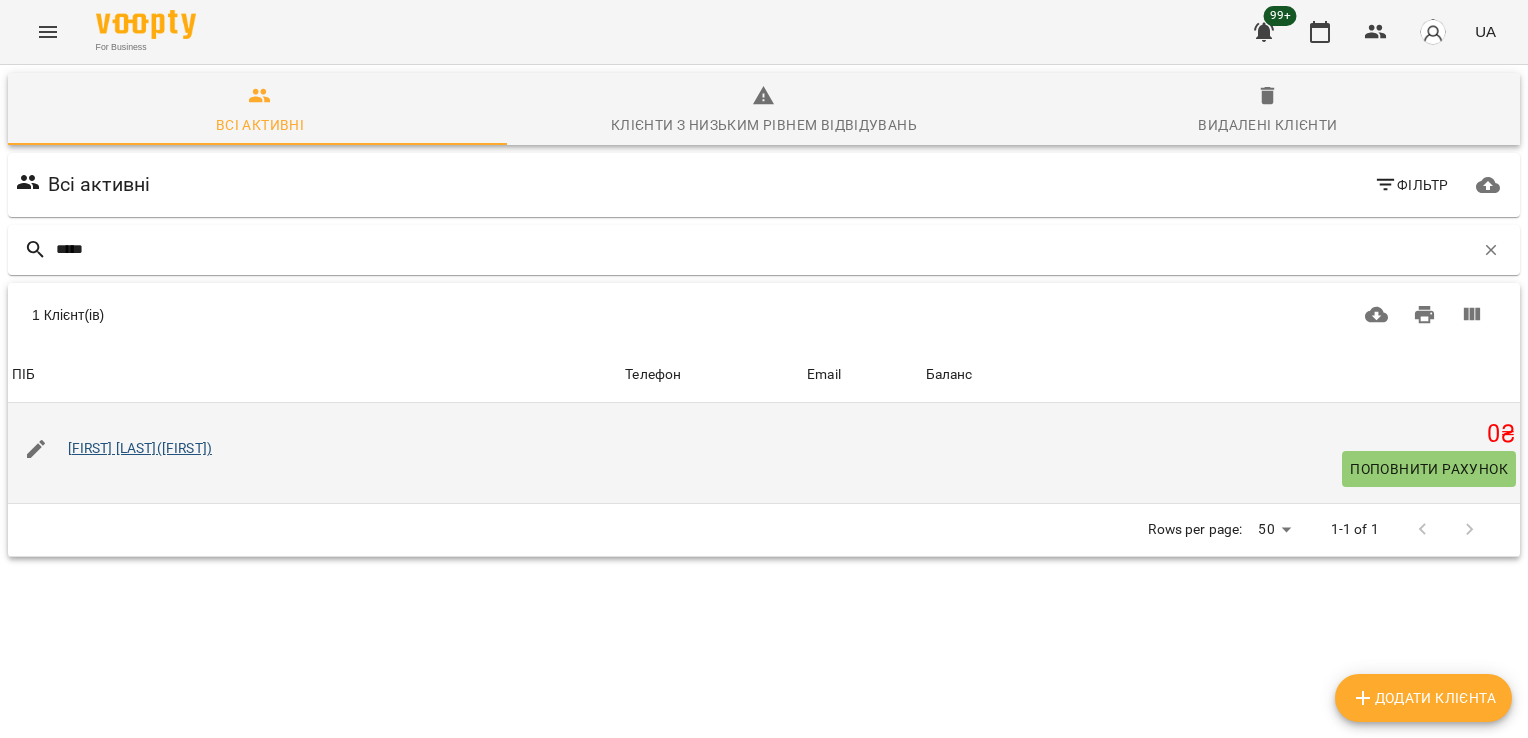type on "*****" 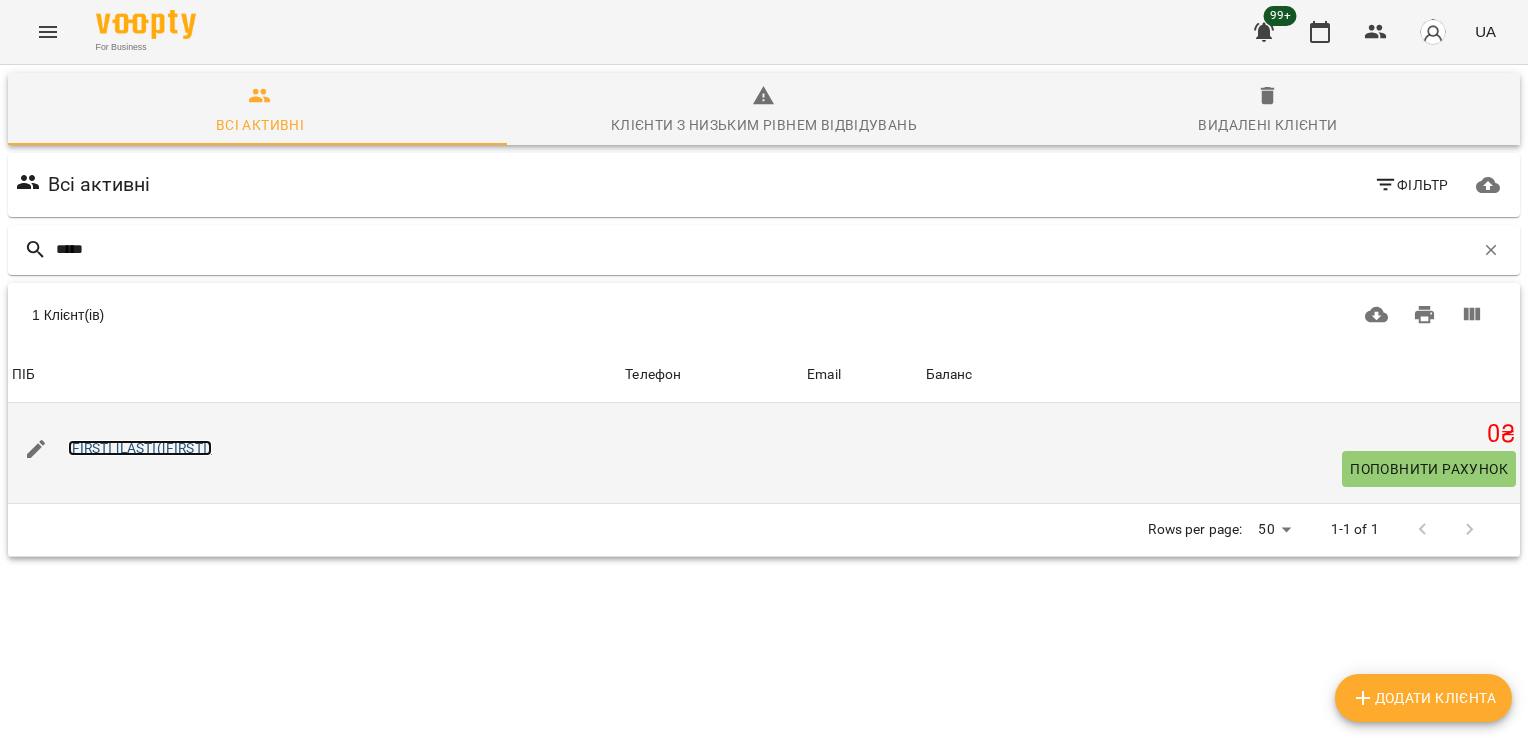 click on "[FIRST] [LAST]([FIRST])" at bounding box center (140, 448) 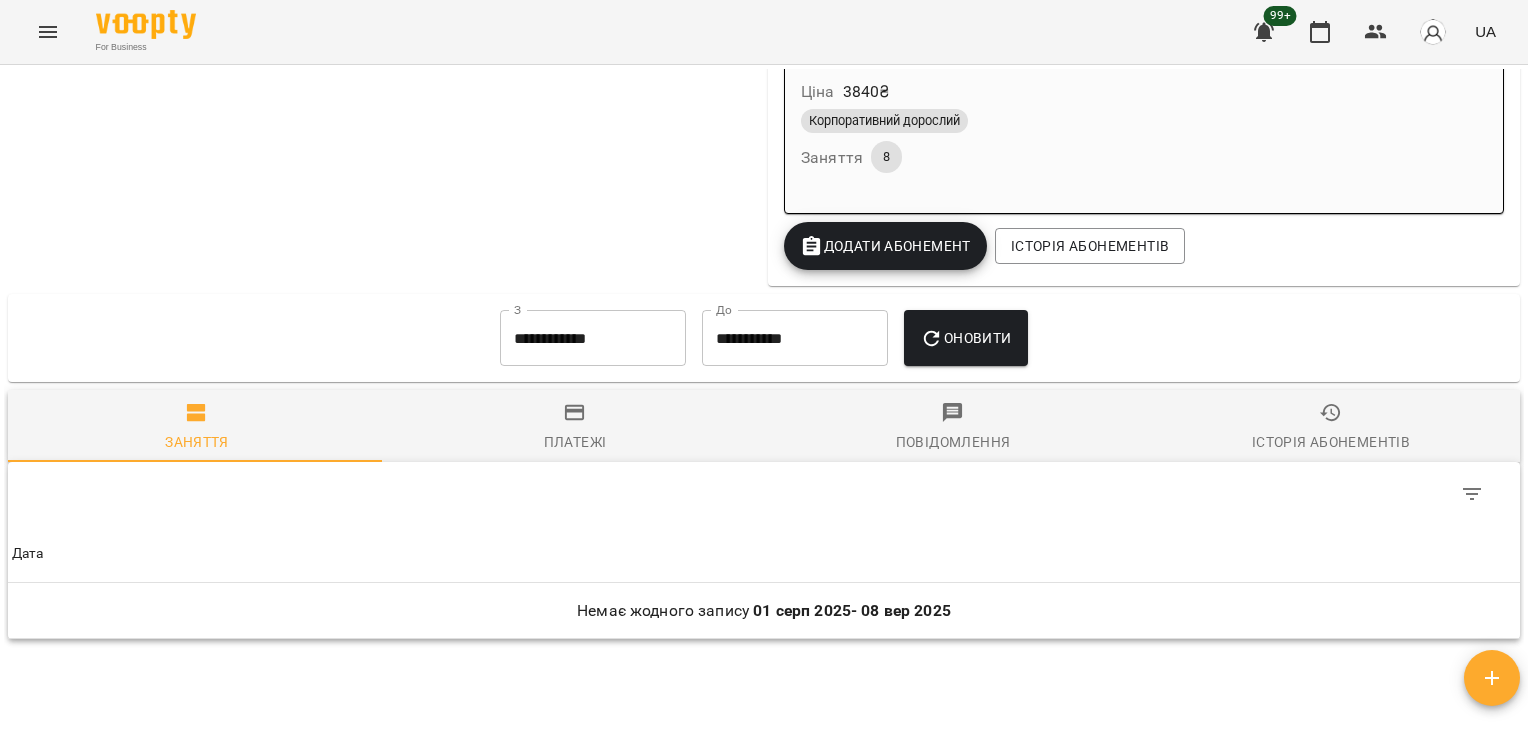 scroll, scrollTop: 2173, scrollLeft: 0, axis: vertical 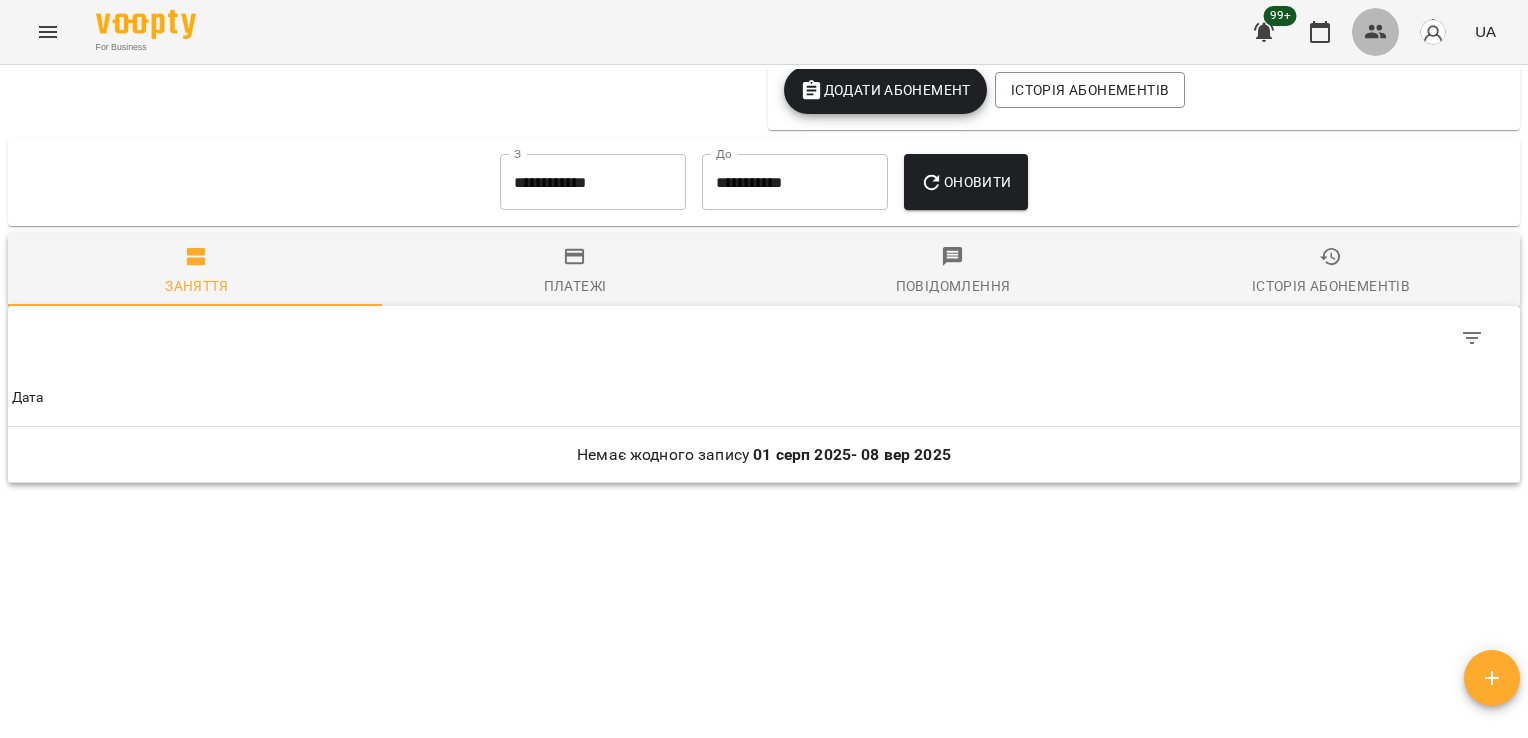 click 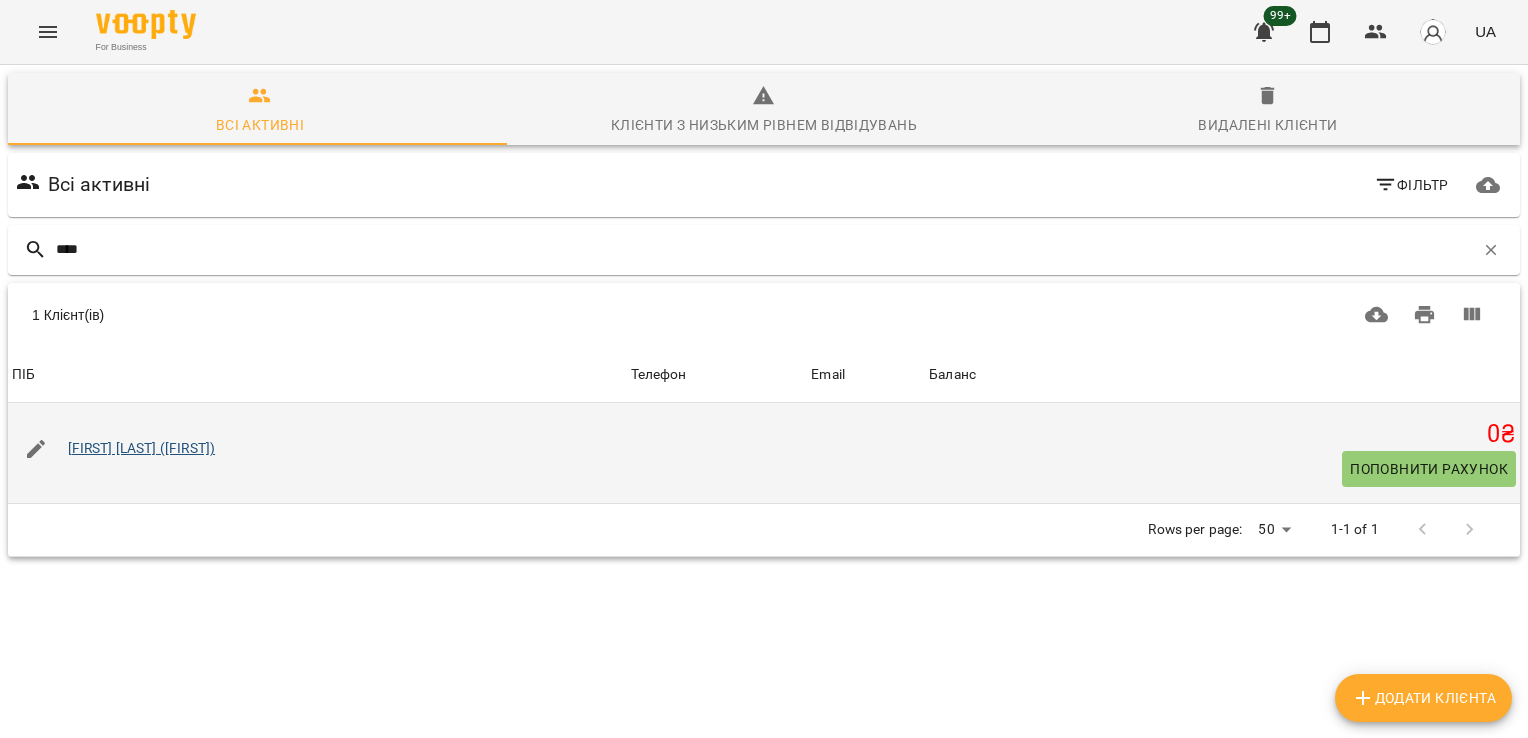 type on "****" 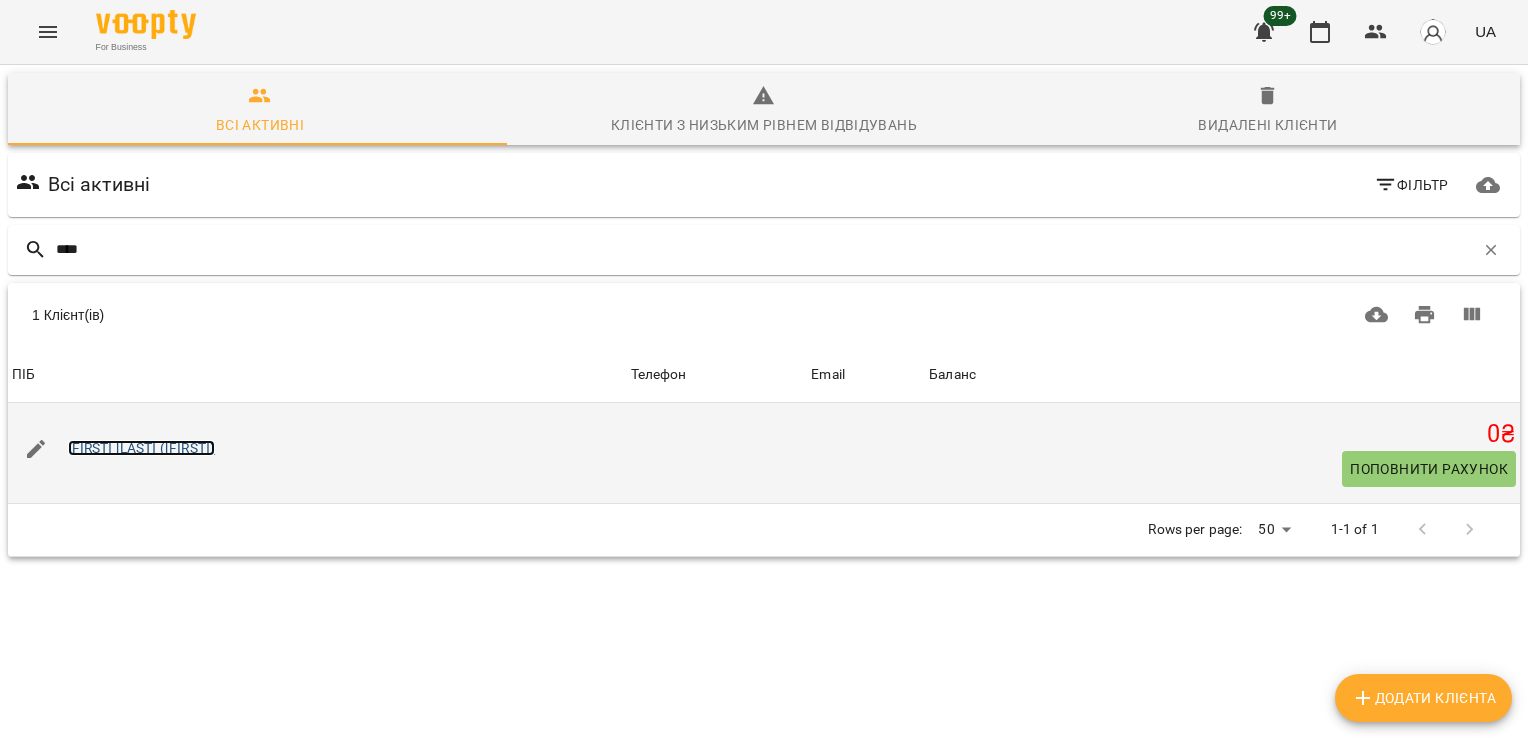 click on "[FIRST] [LAST] ([FIRST])" at bounding box center (142, 448) 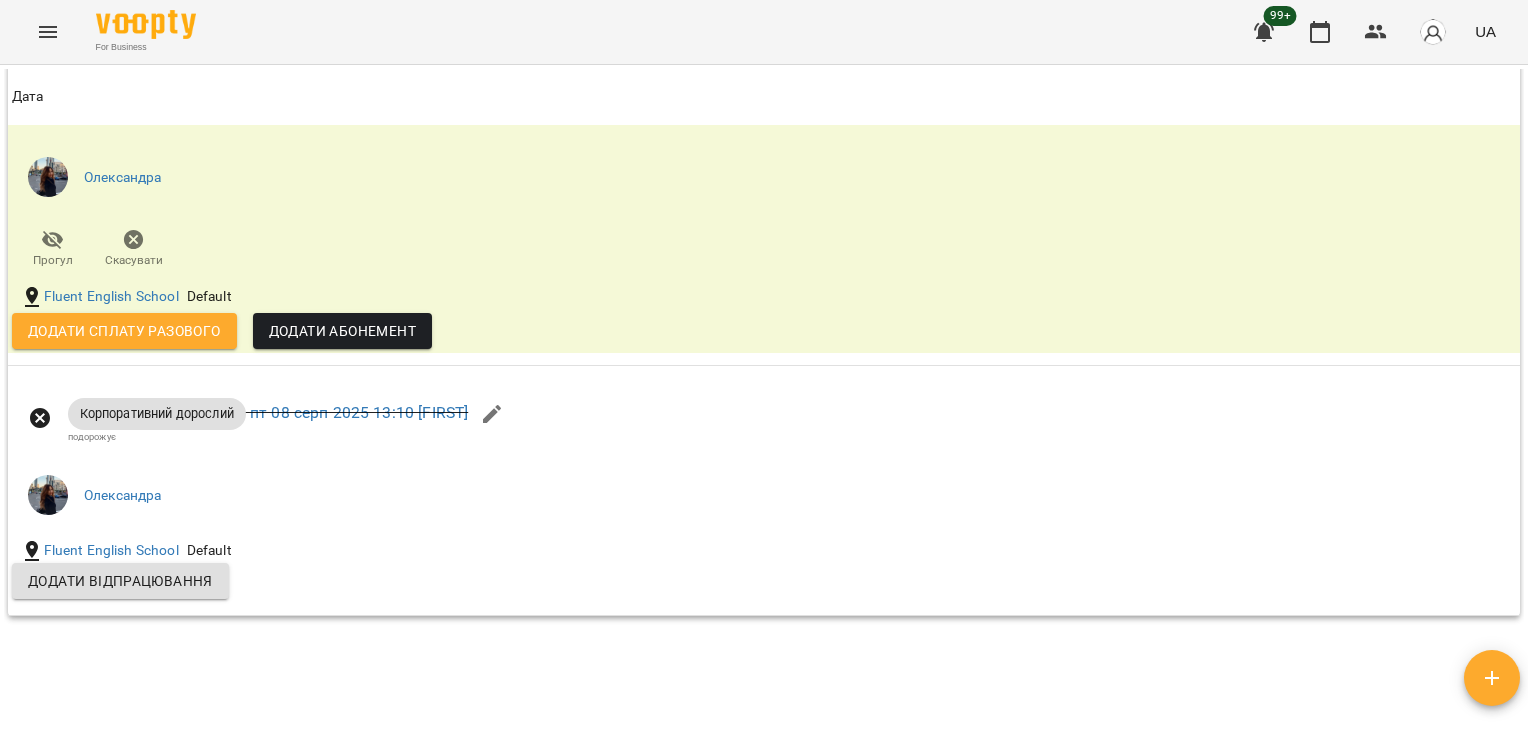 scroll, scrollTop: 2401, scrollLeft: 0, axis: vertical 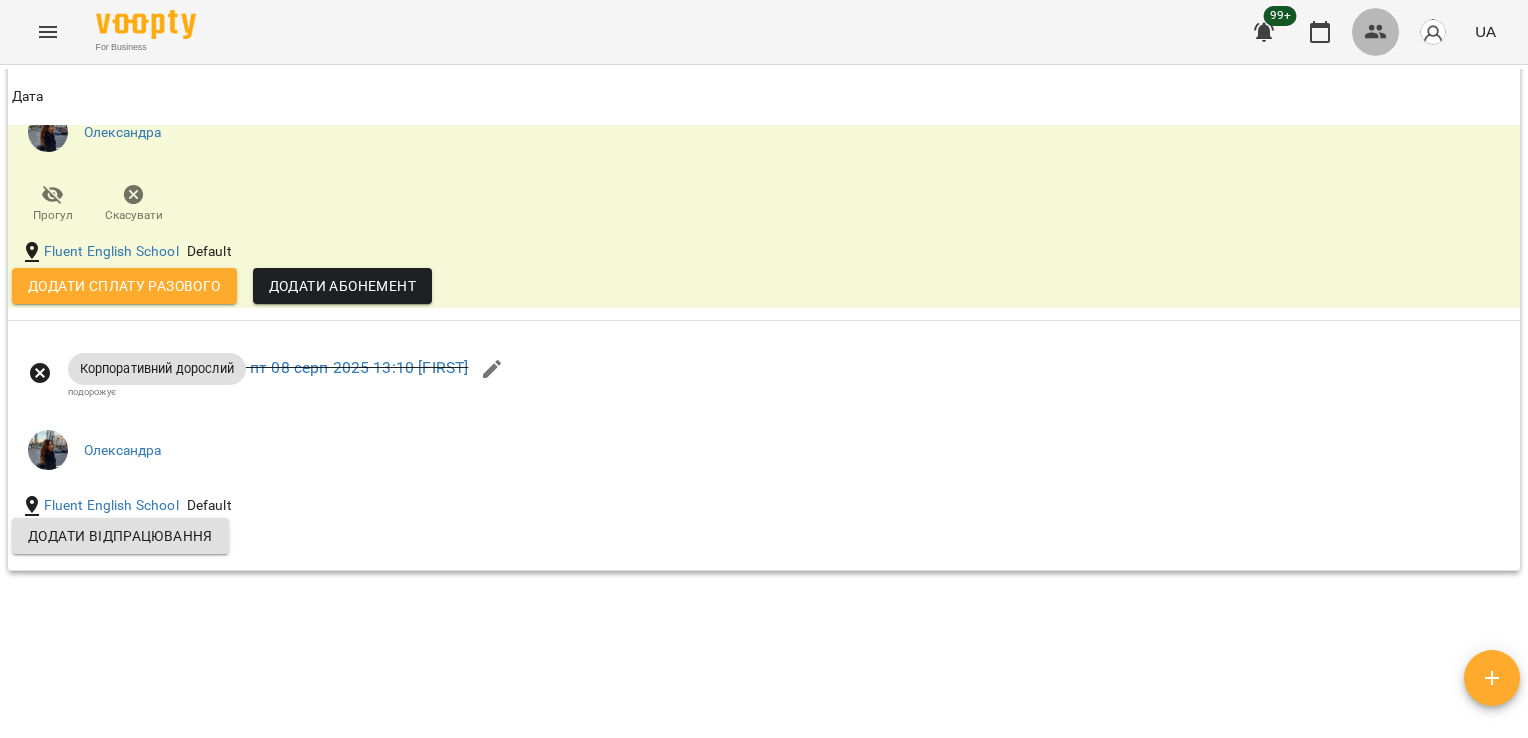 click 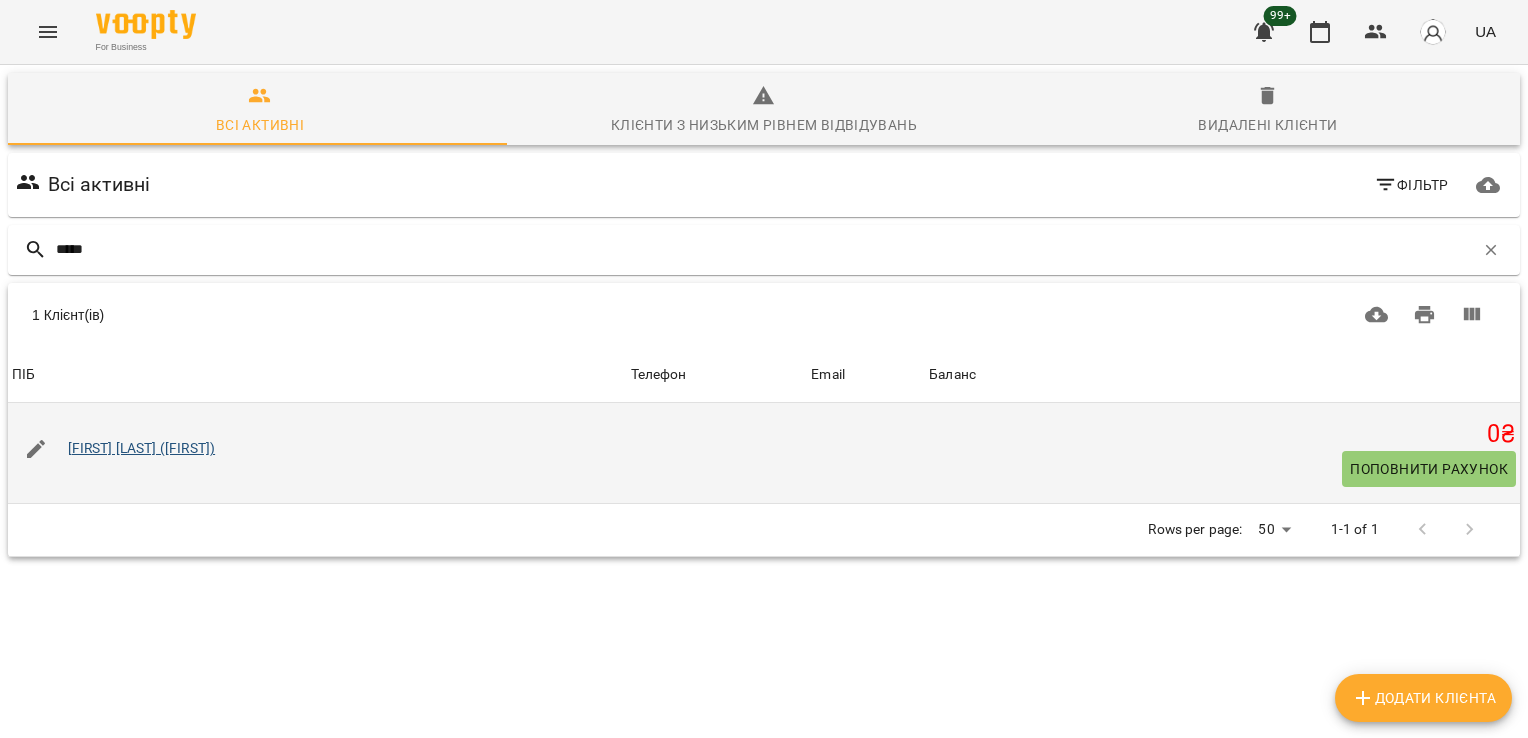 type on "*****" 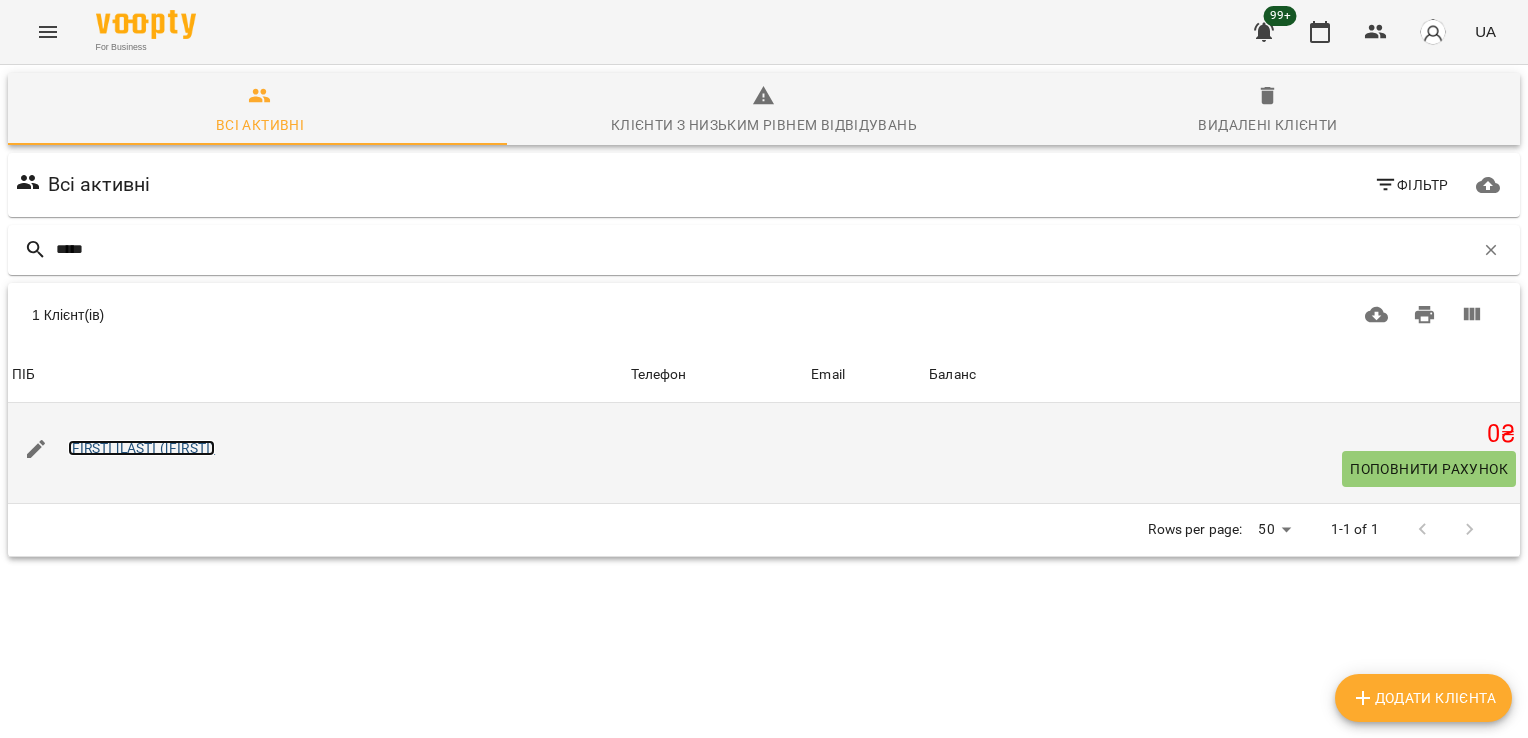 click on "[FIRST] [LAST] ([FIRST])" at bounding box center [142, 448] 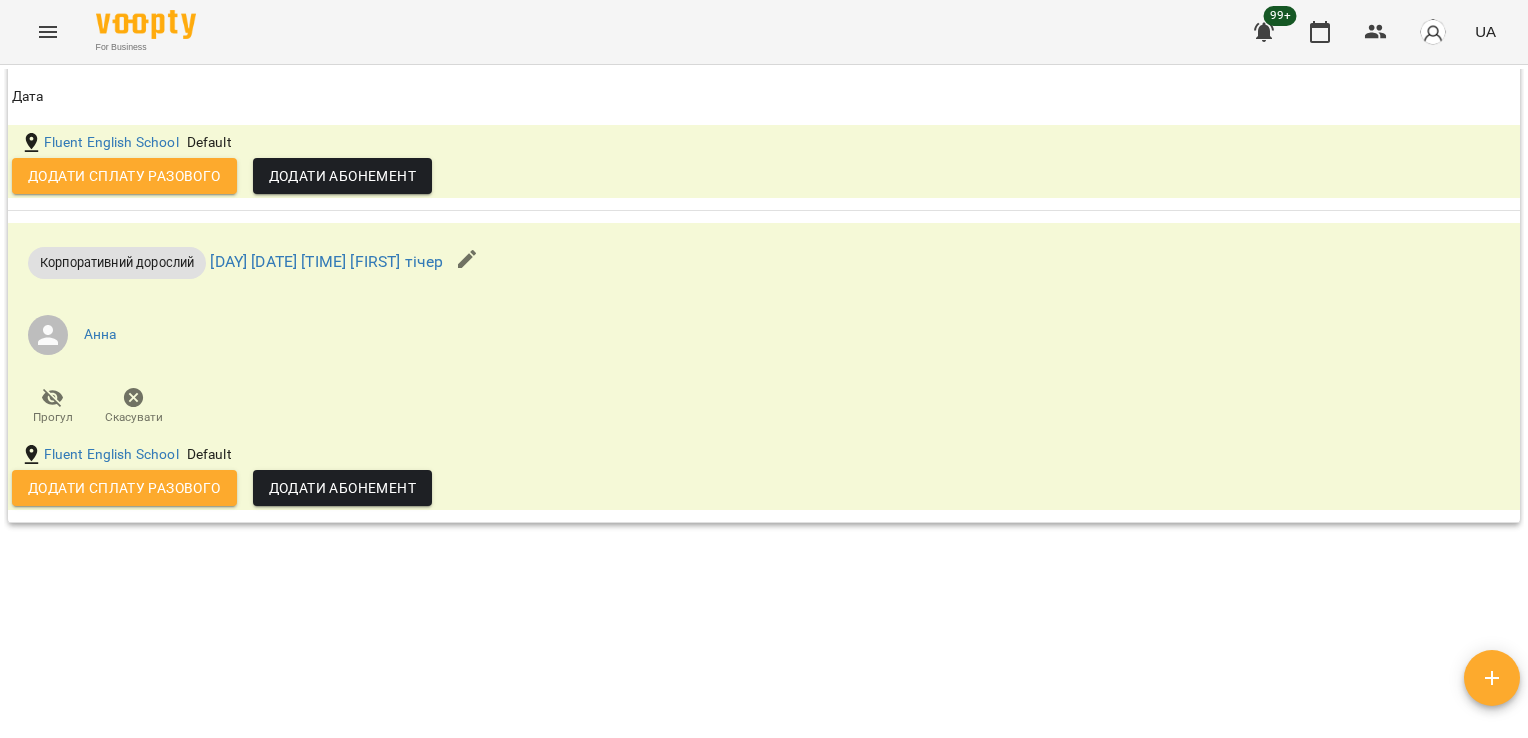 scroll, scrollTop: 1723, scrollLeft: 0, axis: vertical 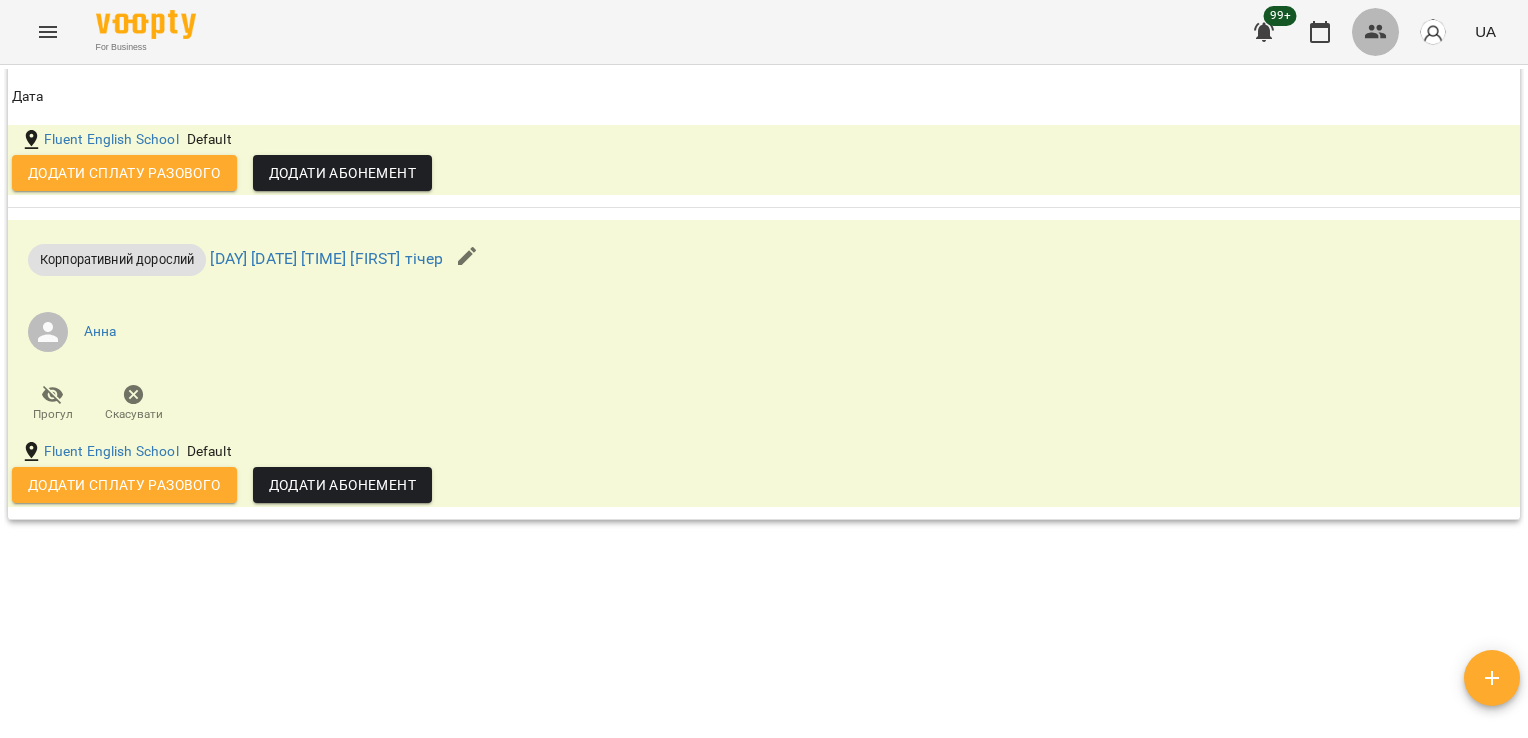 click 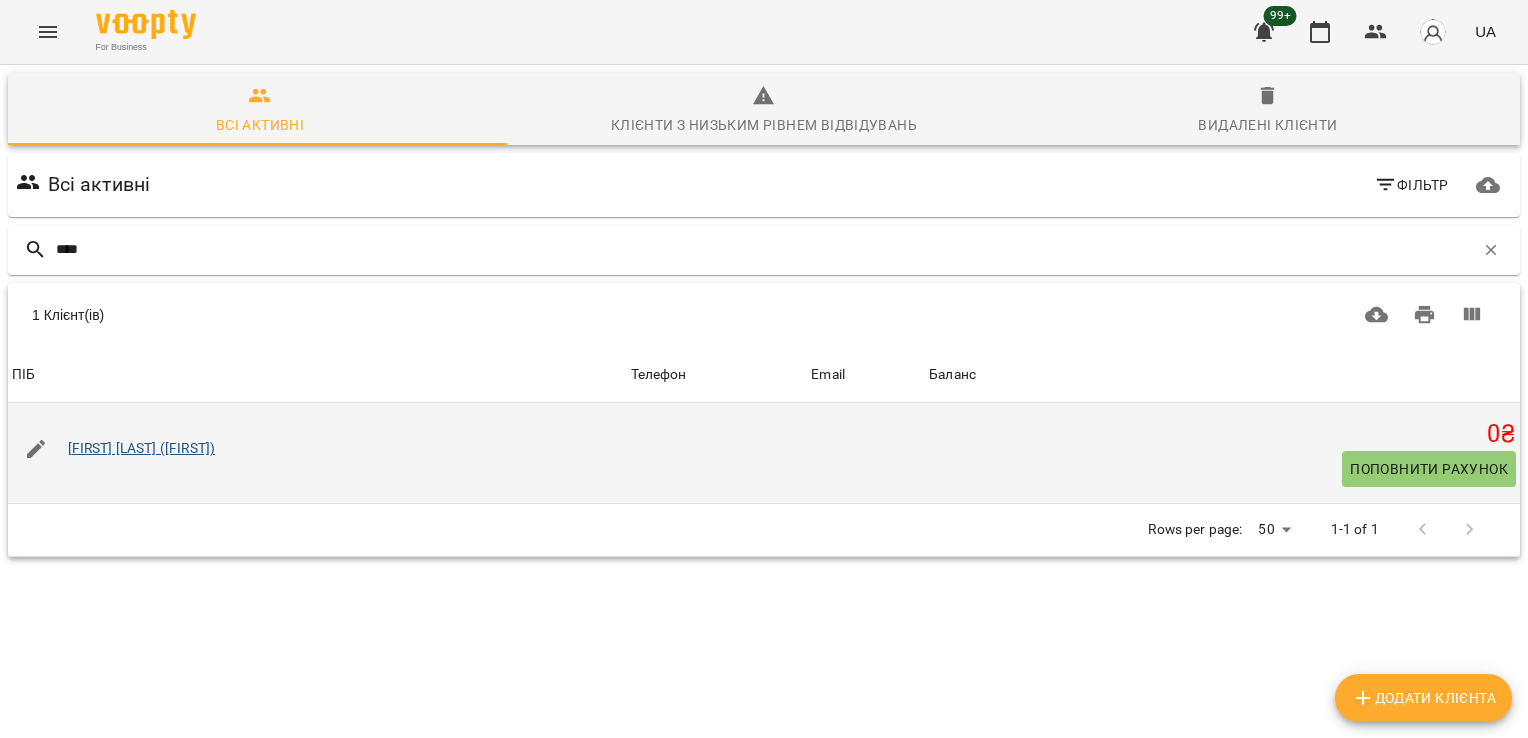 type on "****" 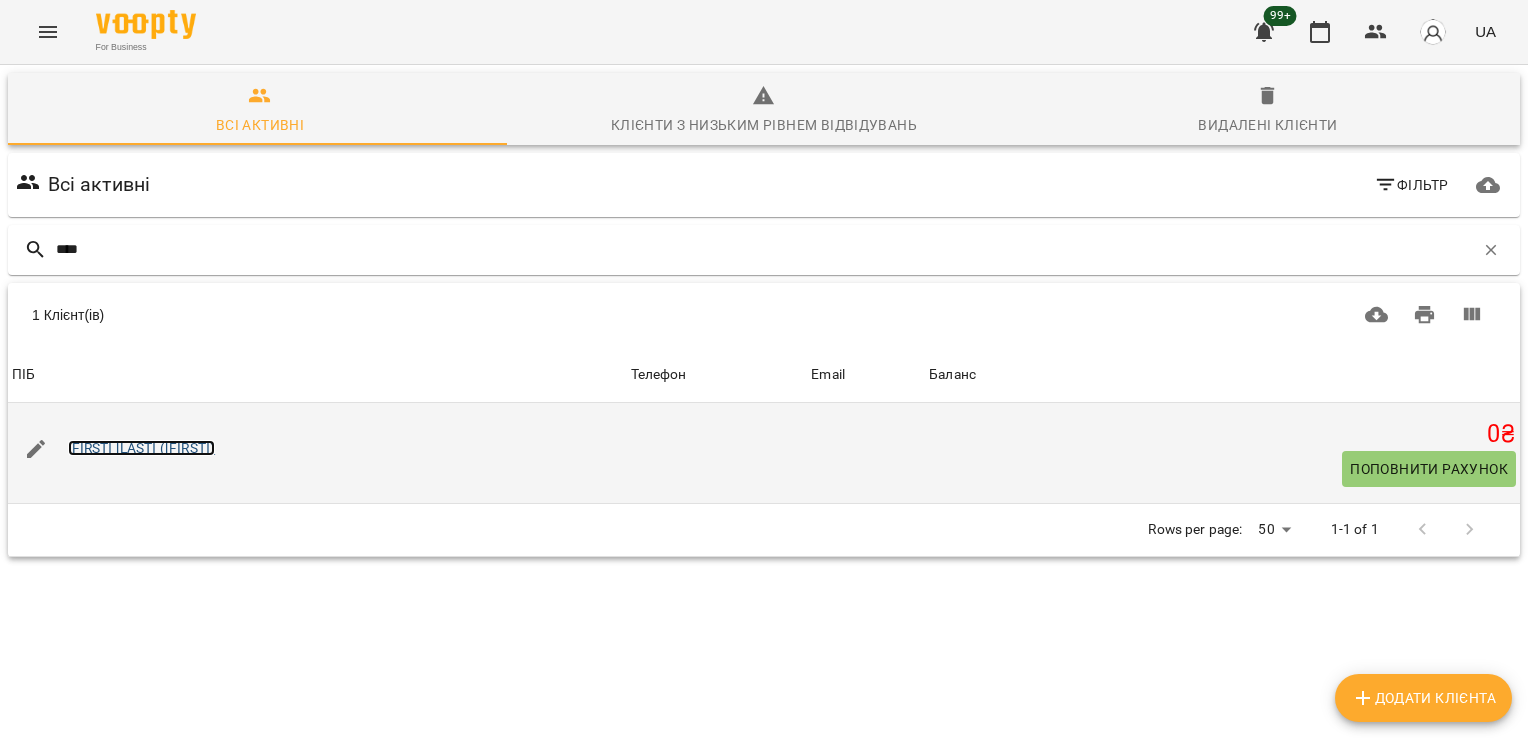 click on "[FIRST] [LAST] ([FIRST])" at bounding box center [142, 448] 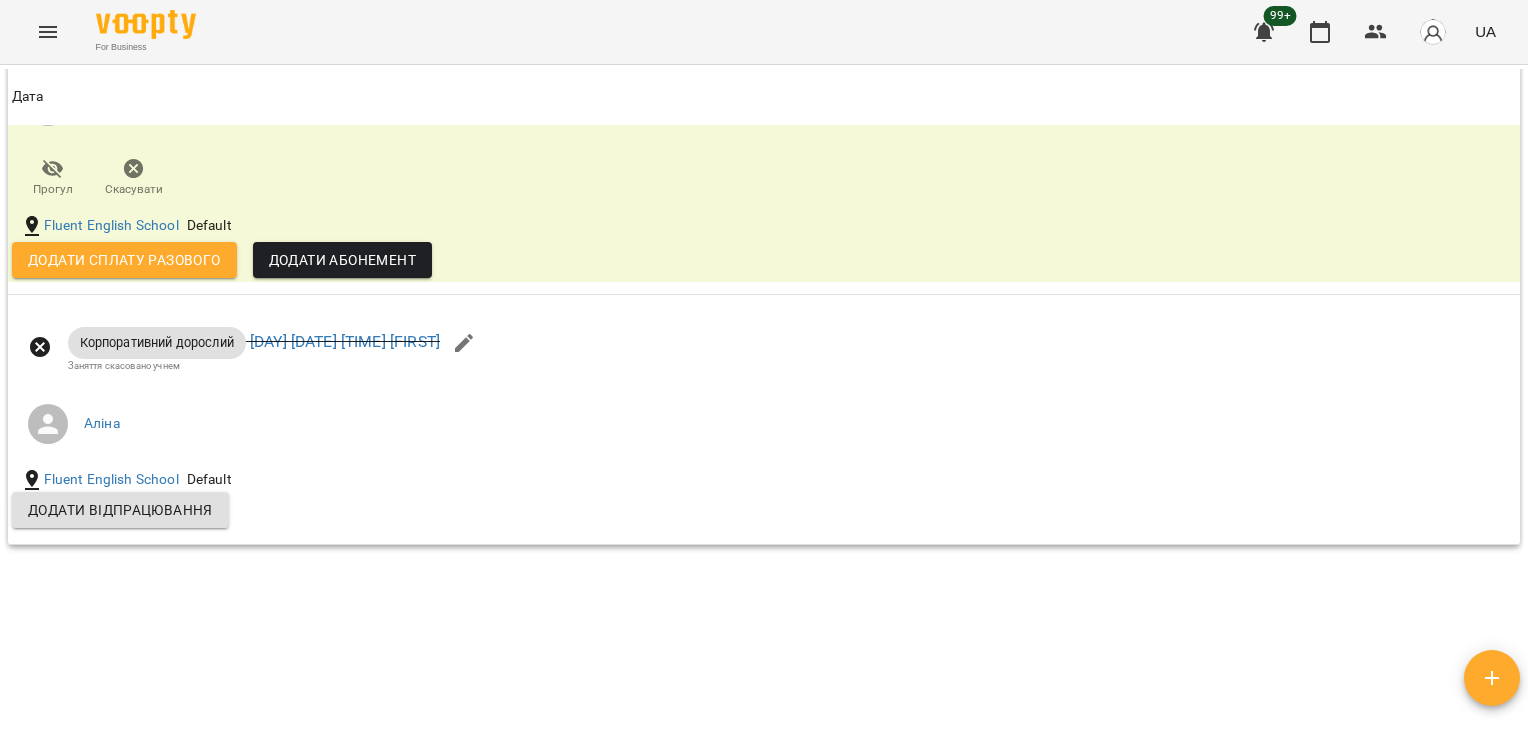 scroll, scrollTop: 2680, scrollLeft: 0, axis: vertical 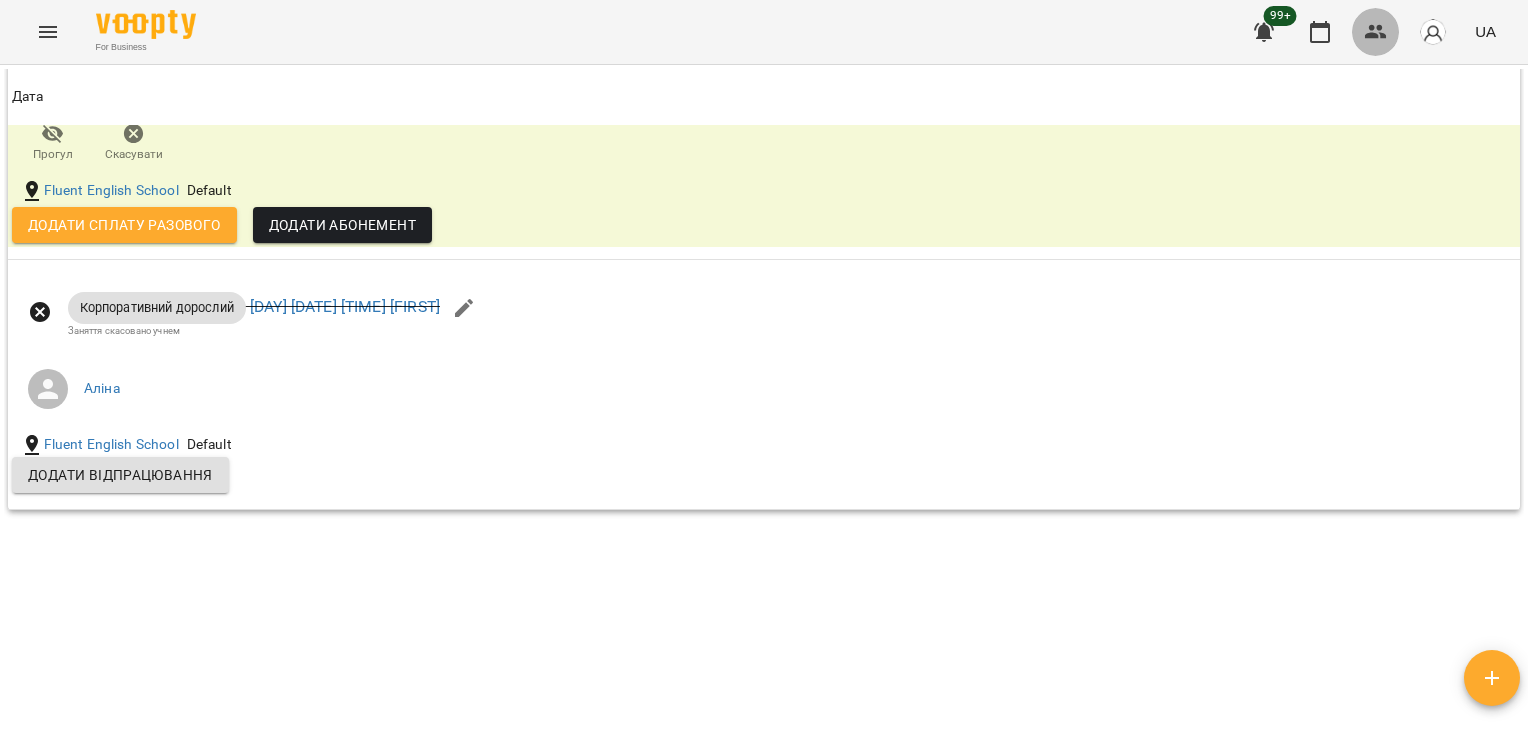 click at bounding box center [1376, 32] 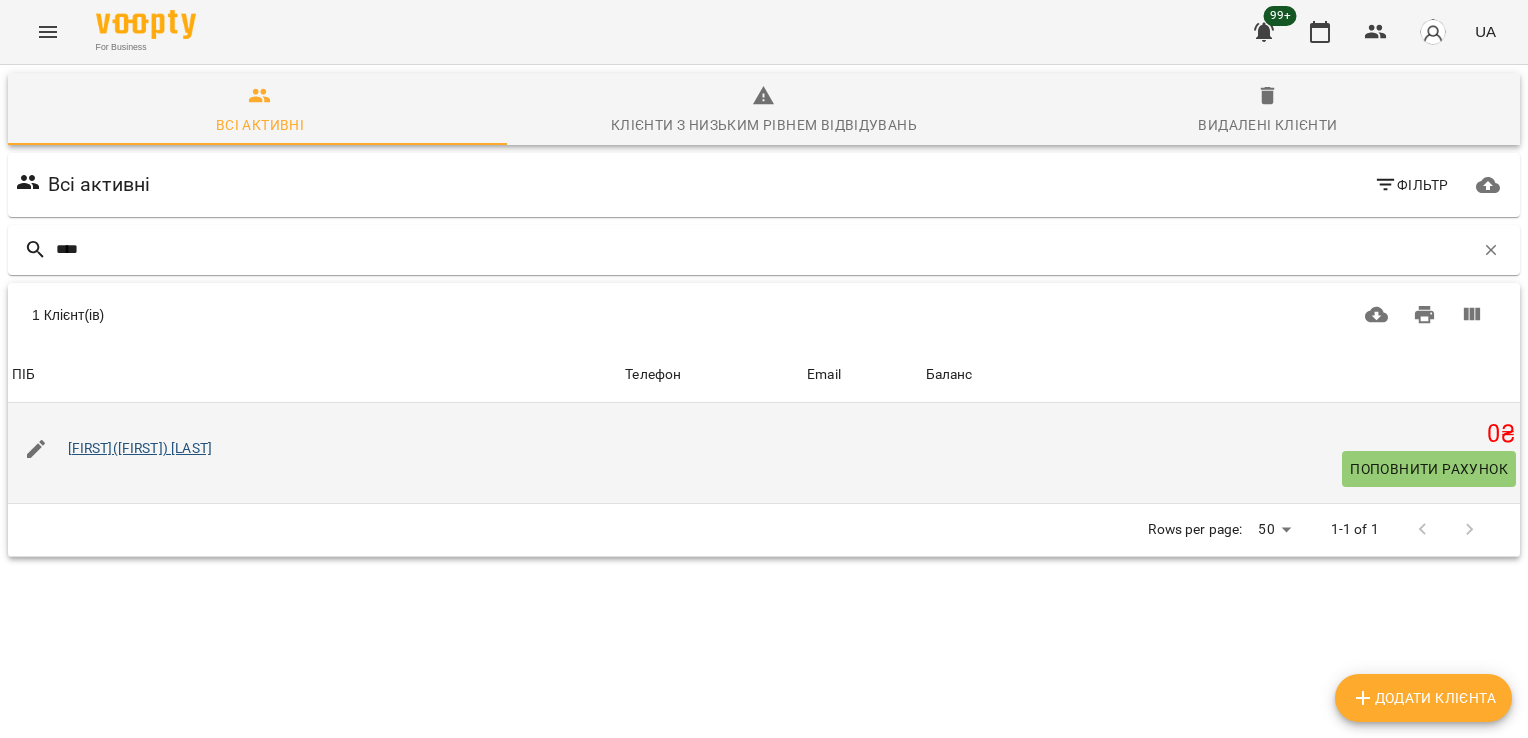 type on "****" 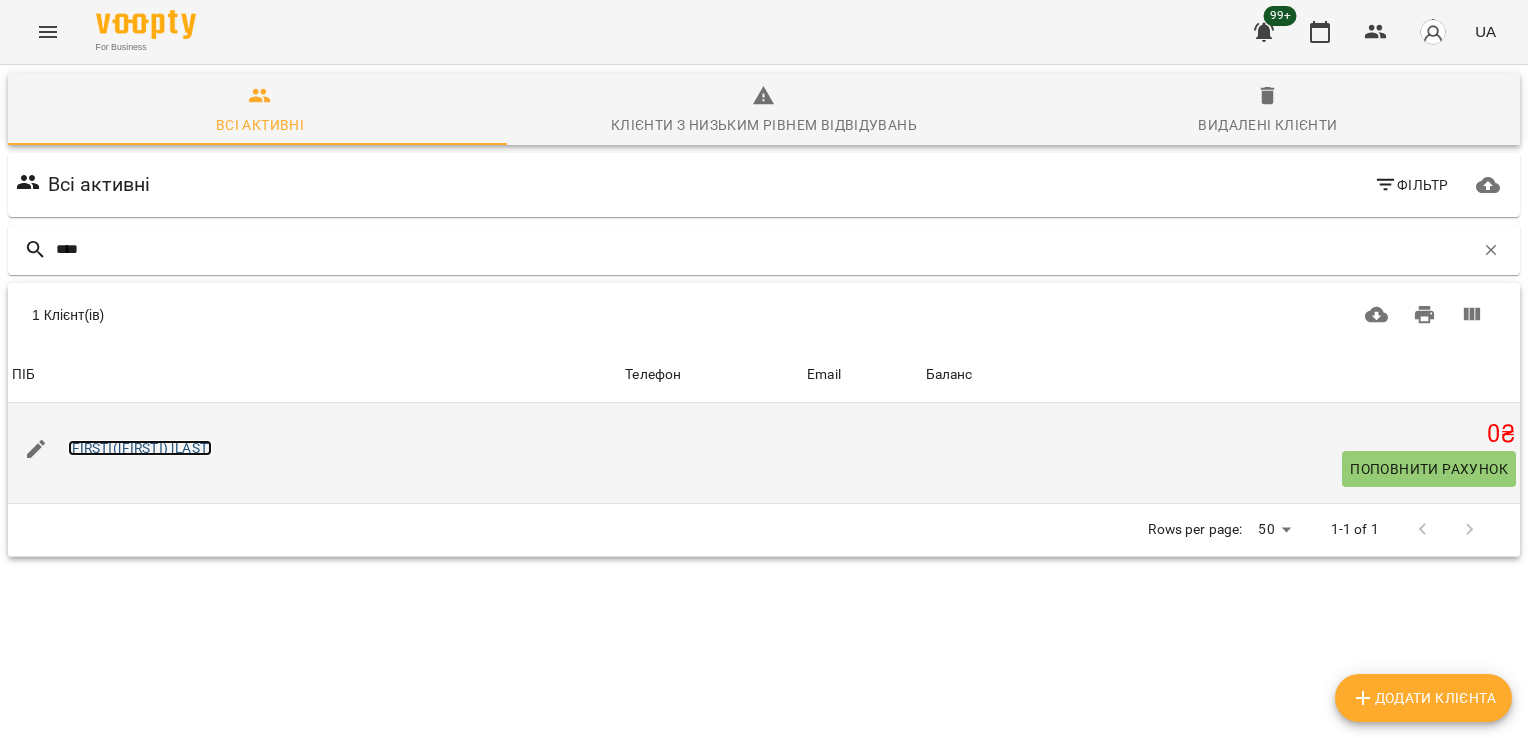 click on "[FIRST]([FIRST]) [LAST]" at bounding box center [140, 448] 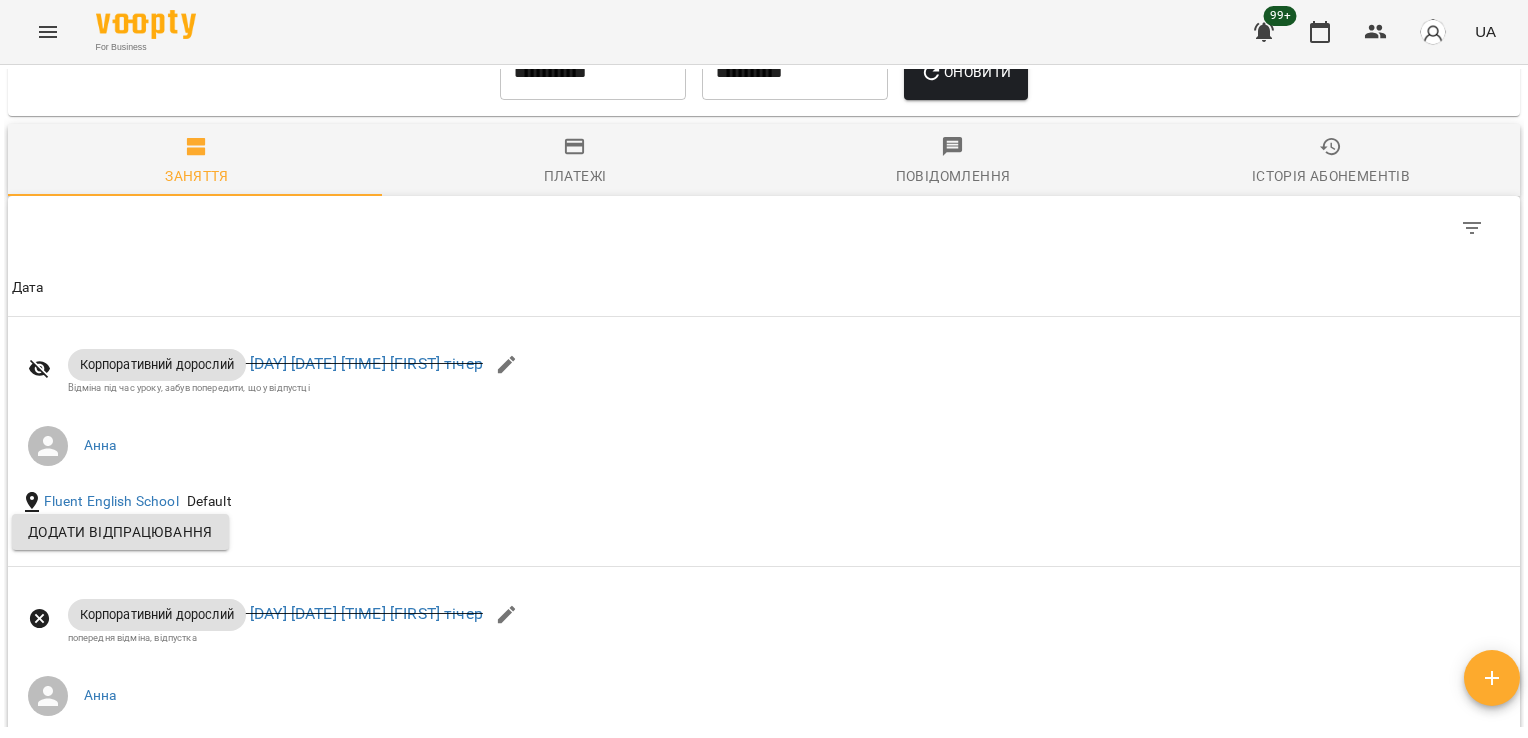 scroll, scrollTop: 1148, scrollLeft: 0, axis: vertical 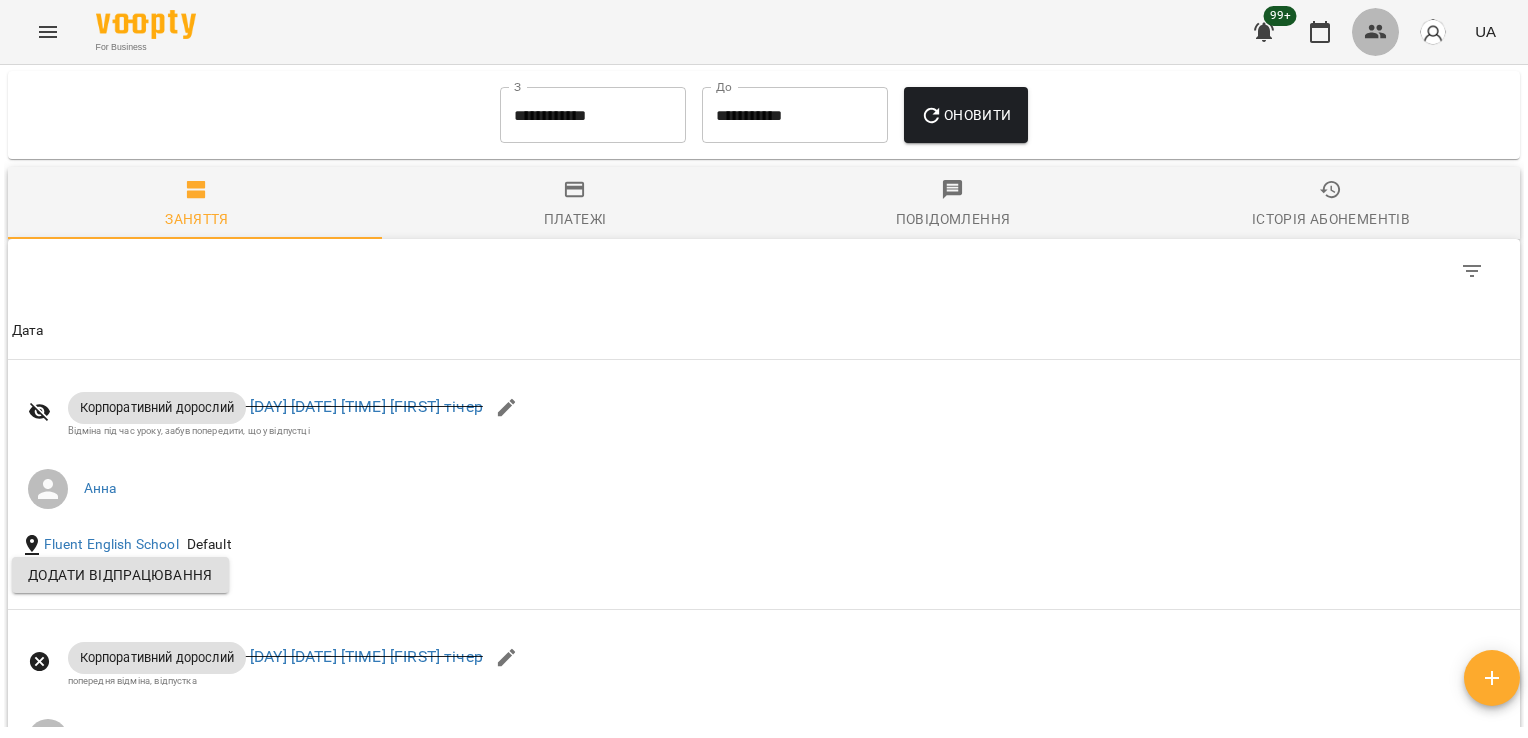 click 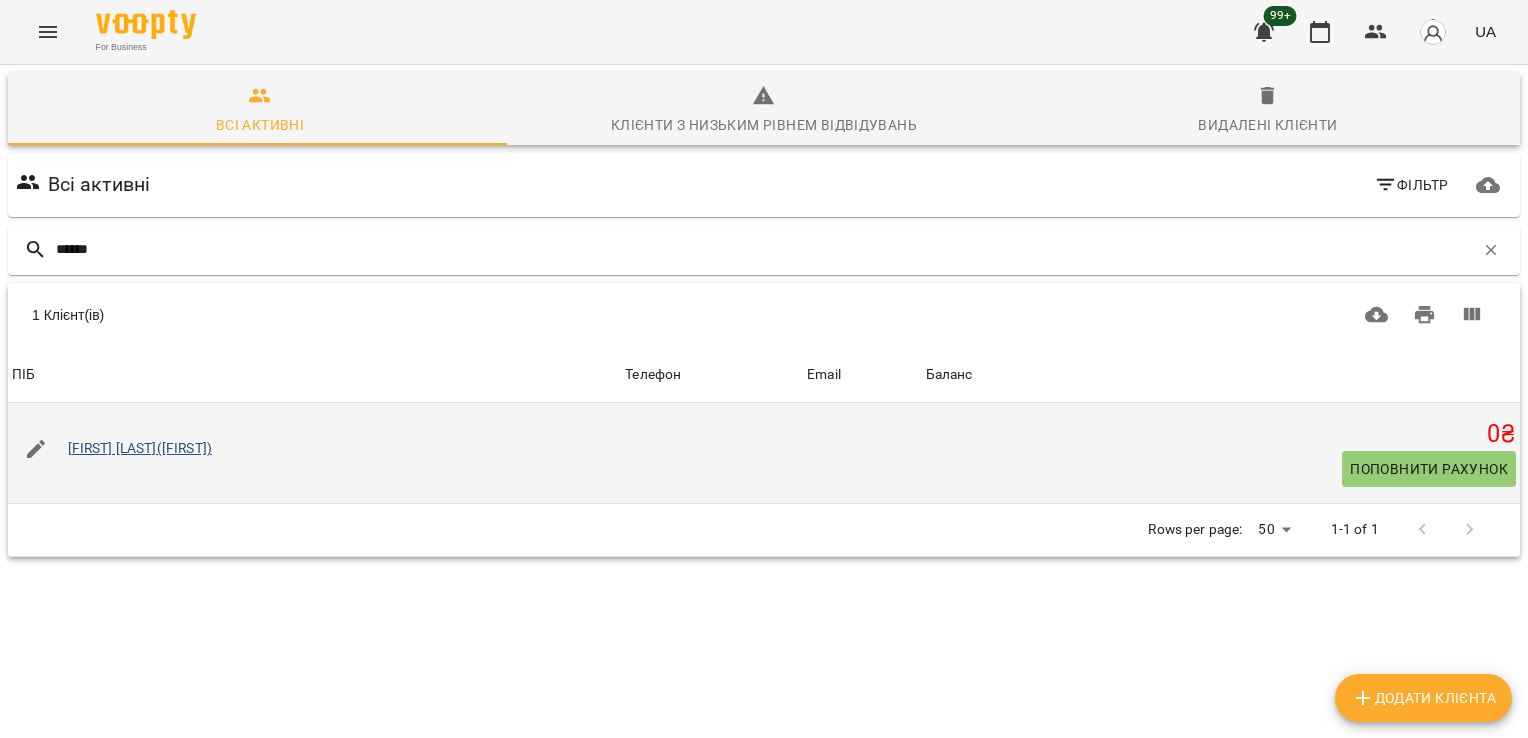 type on "******" 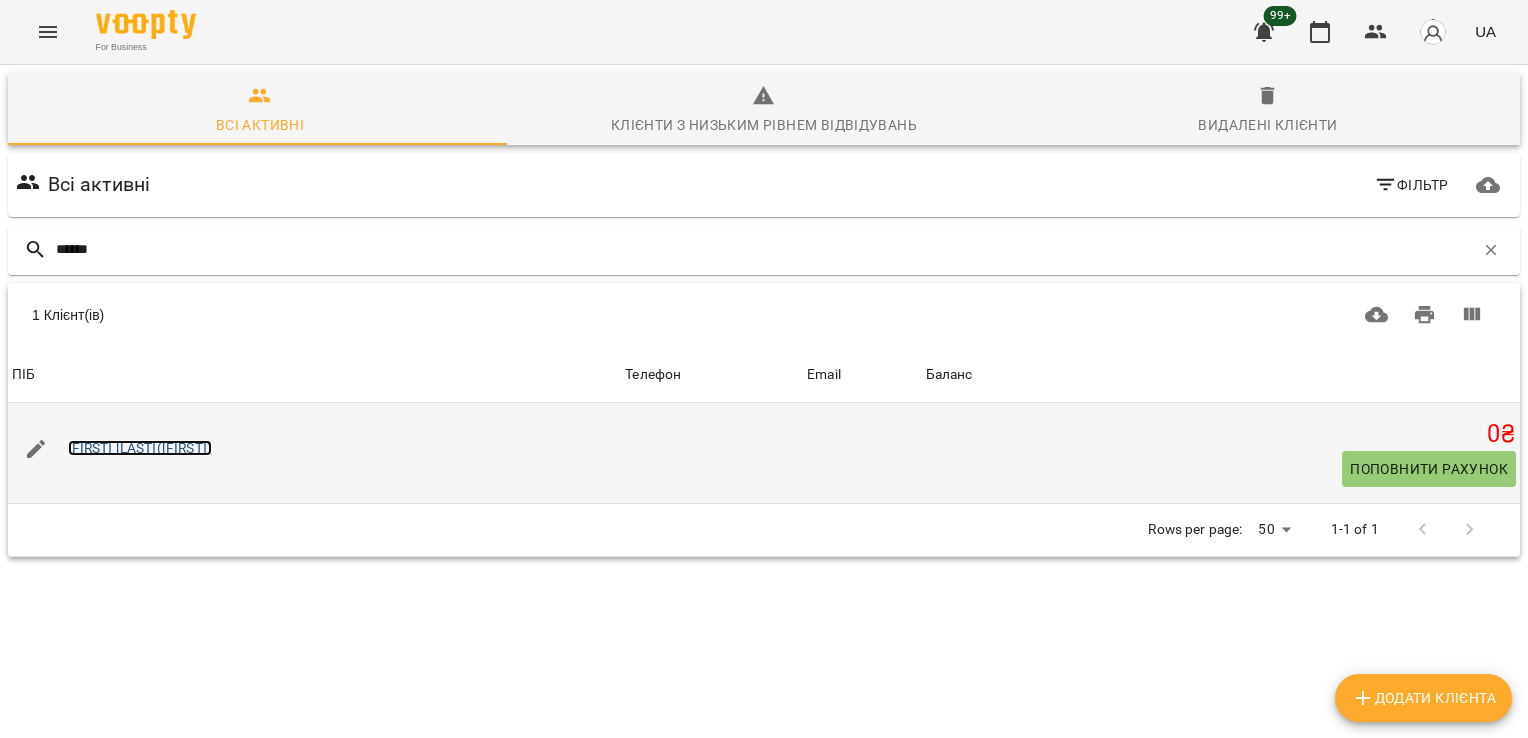 click on "[FIRST] [LAST]([FIRST])" at bounding box center (140, 448) 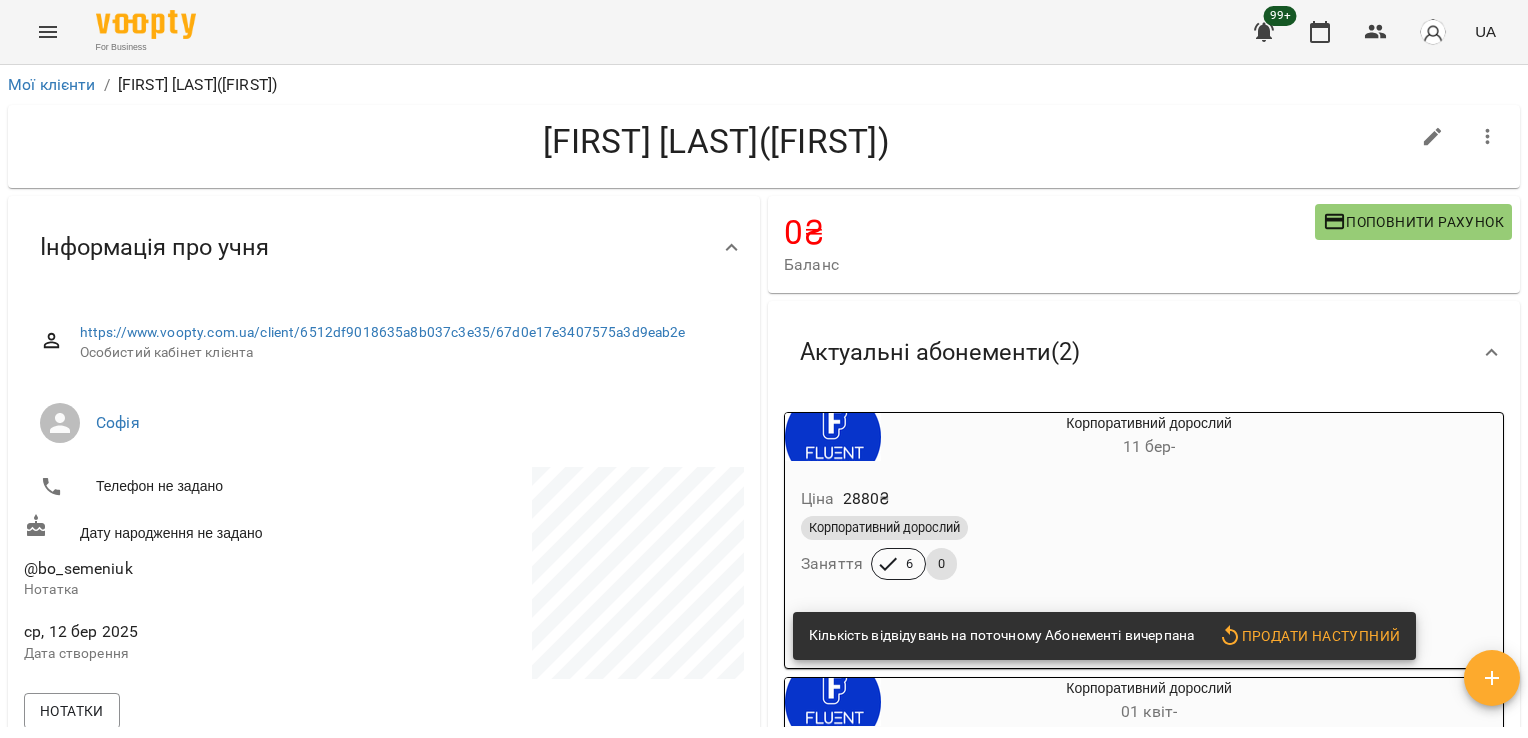 drag, startPoint x: 1524, startPoint y: 246, endPoint x: 1504, endPoint y: 547, distance: 301.66373 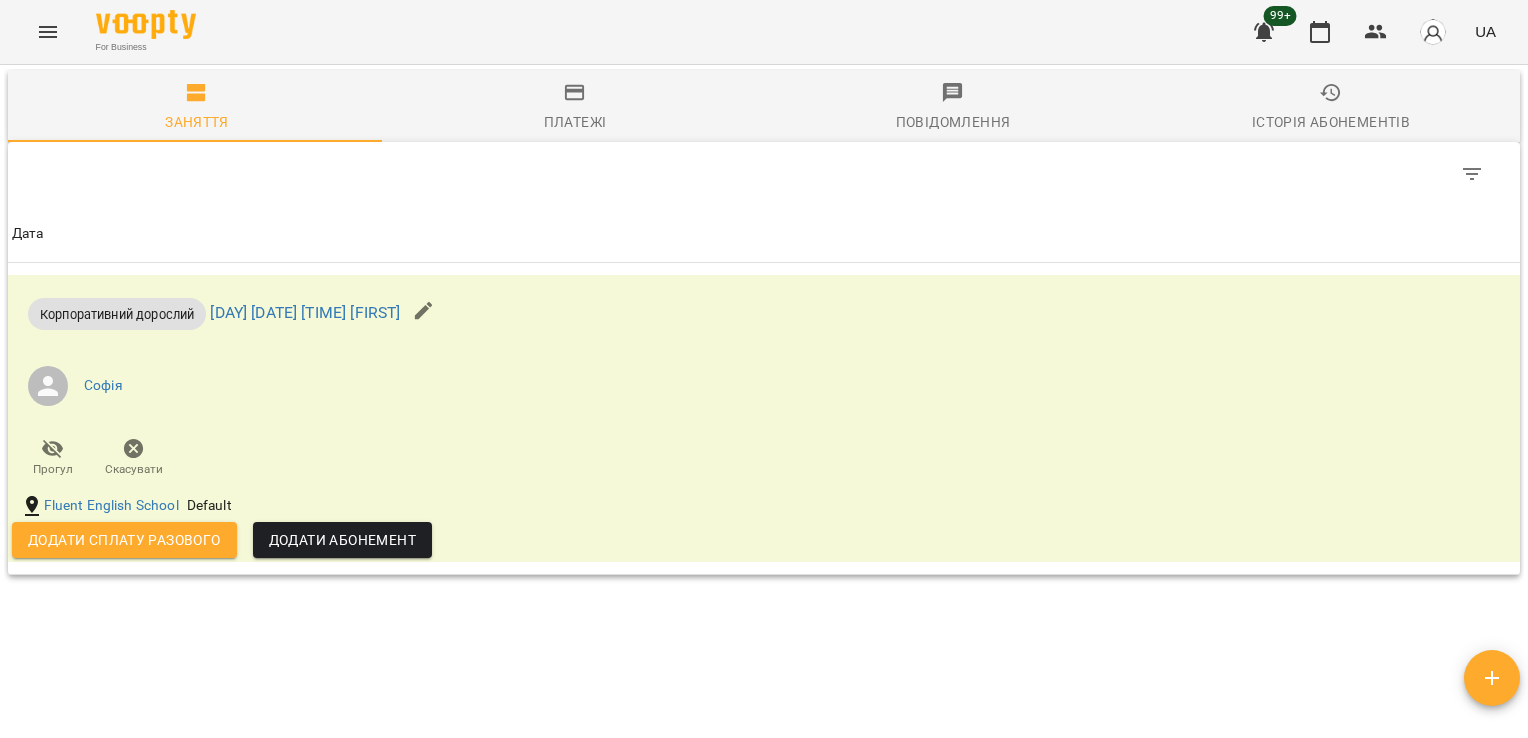 scroll, scrollTop: 1248, scrollLeft: 0, axis: vertical 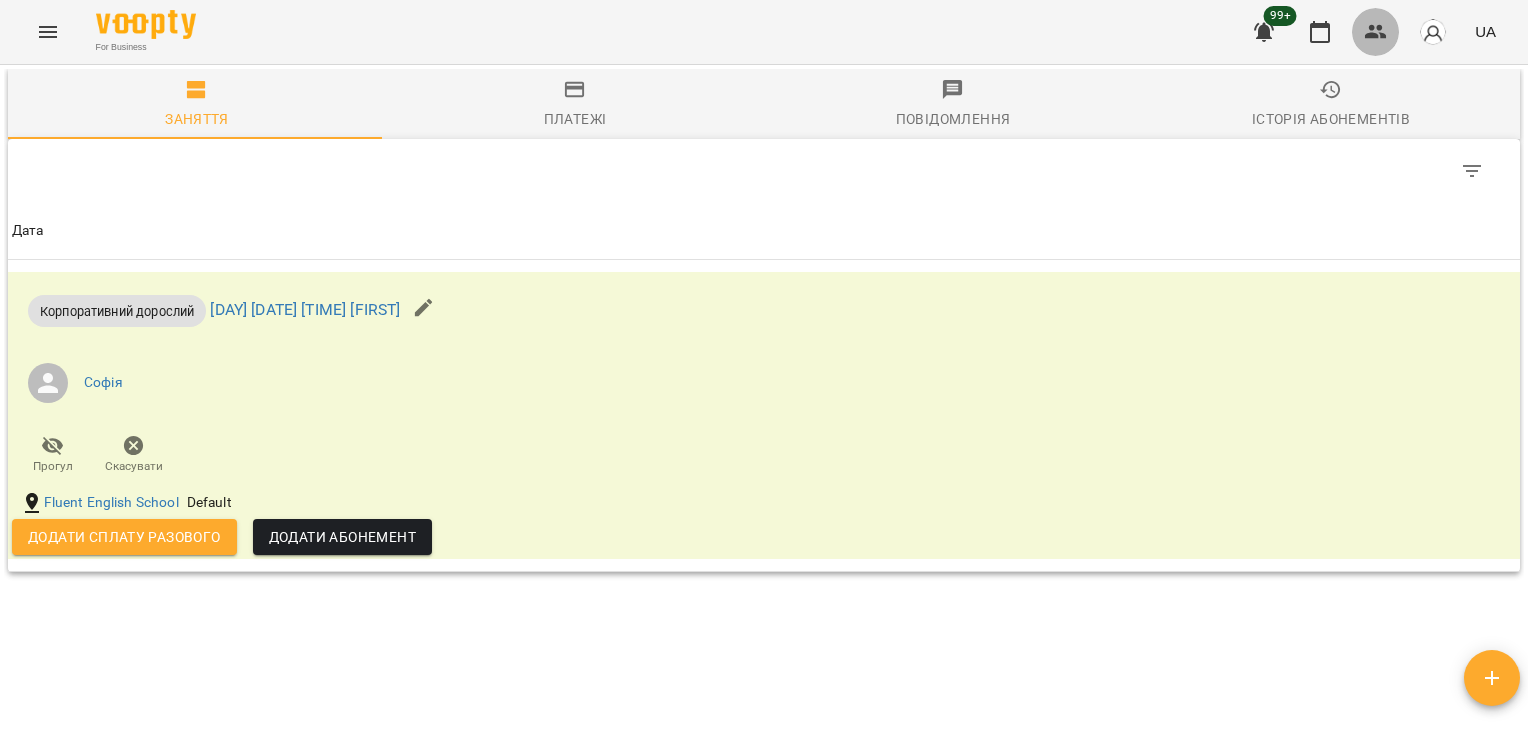 click 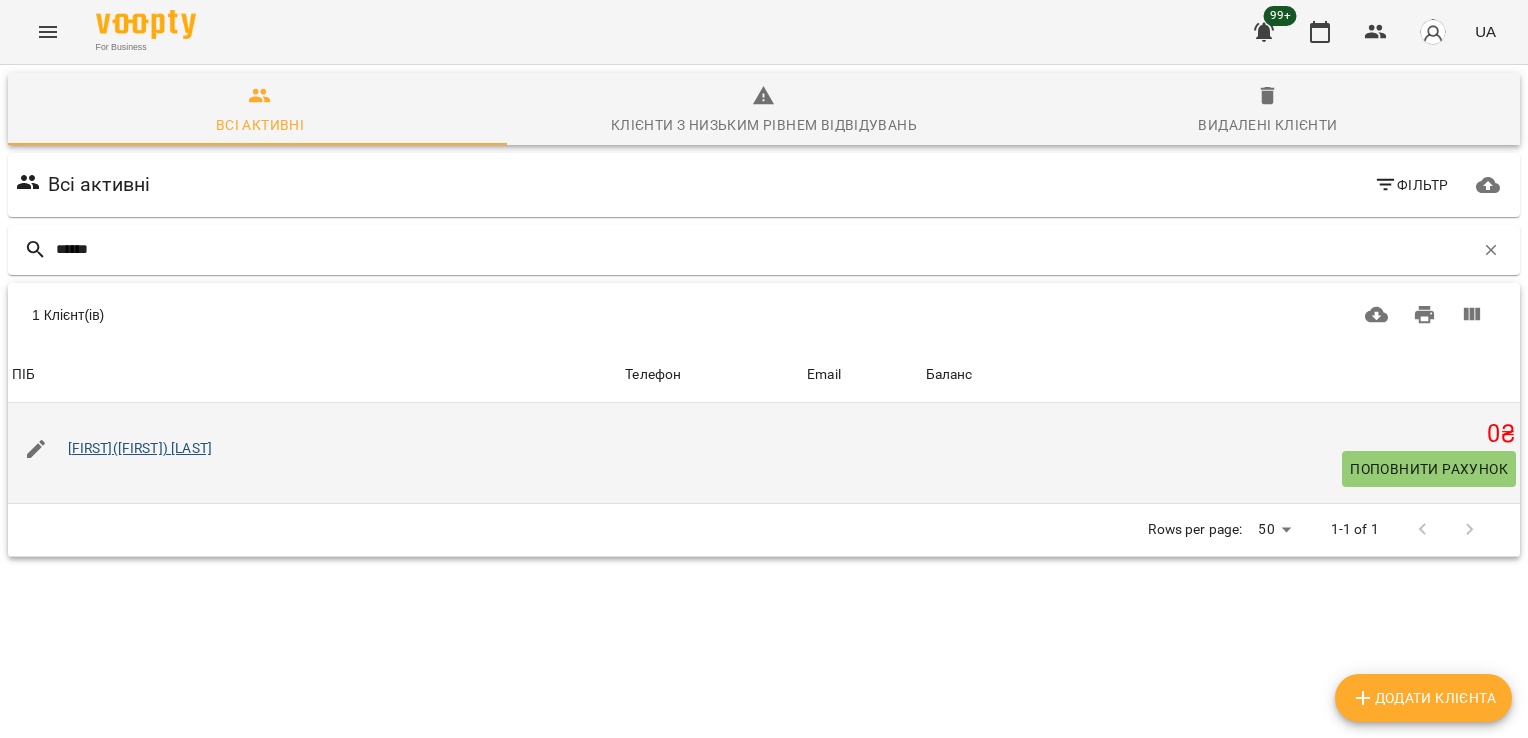 type on "******" 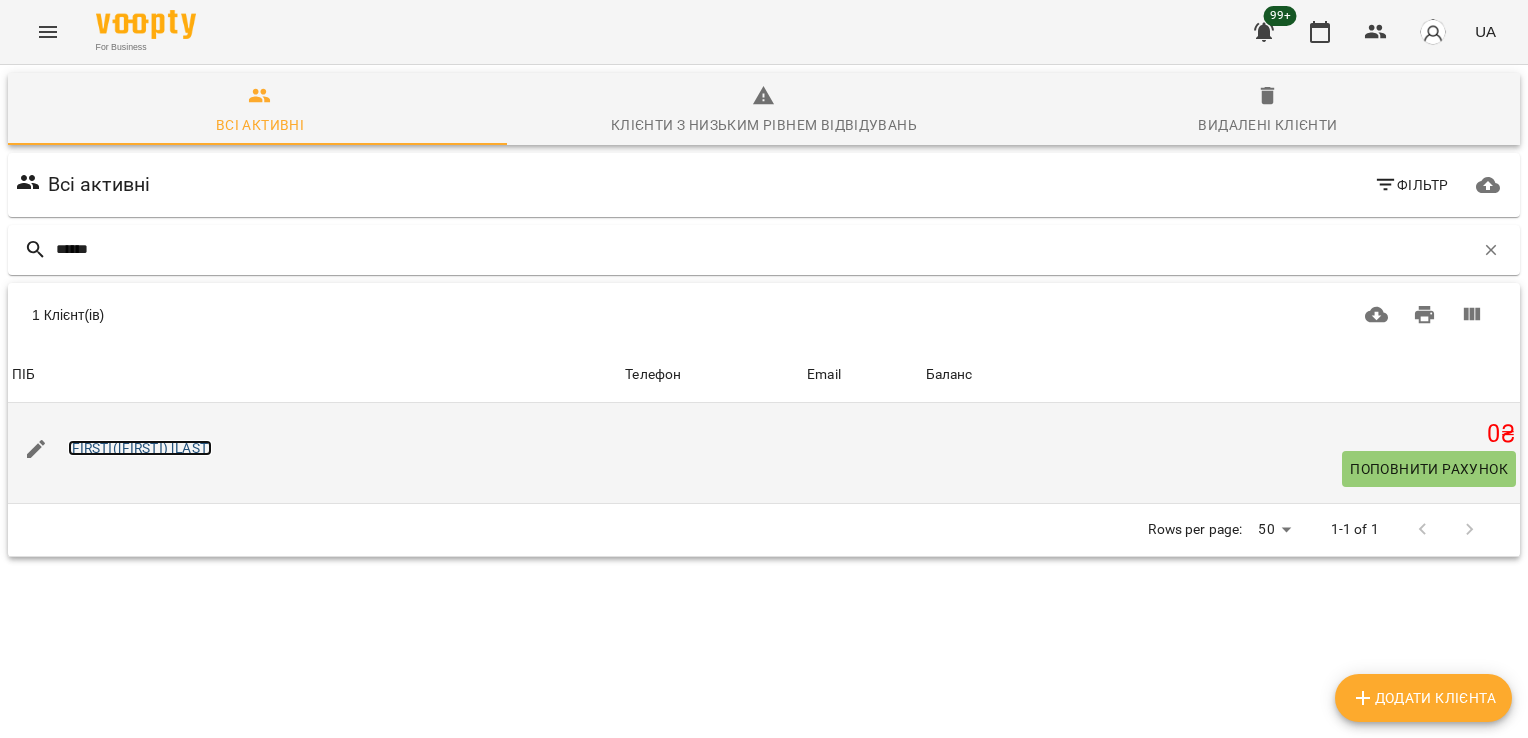 click on "[FIRST]([FIRST]) [LAST]" at bounding box center (140, 448) 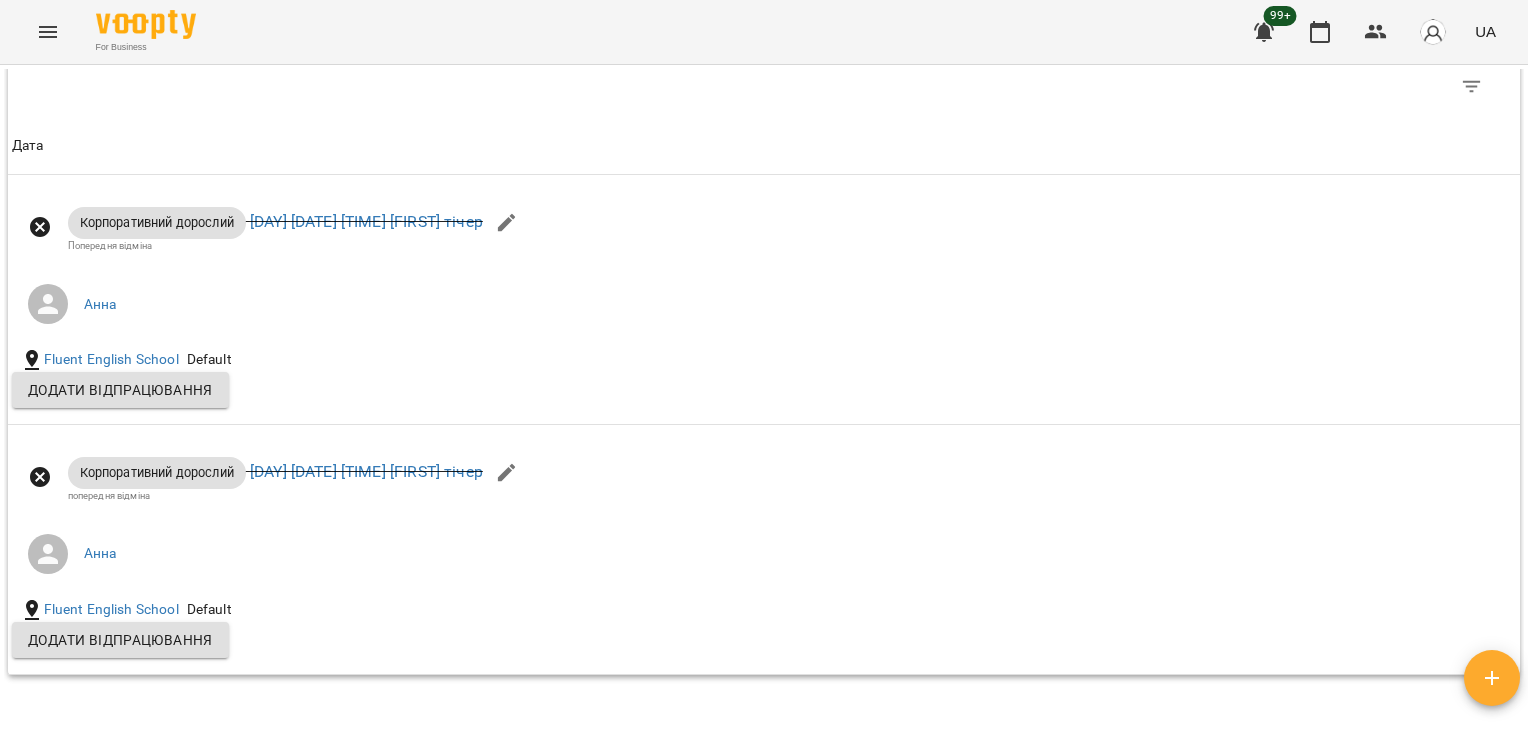 scroll, scrollTop: 1426, scrollLeft: 0, axis: vertical 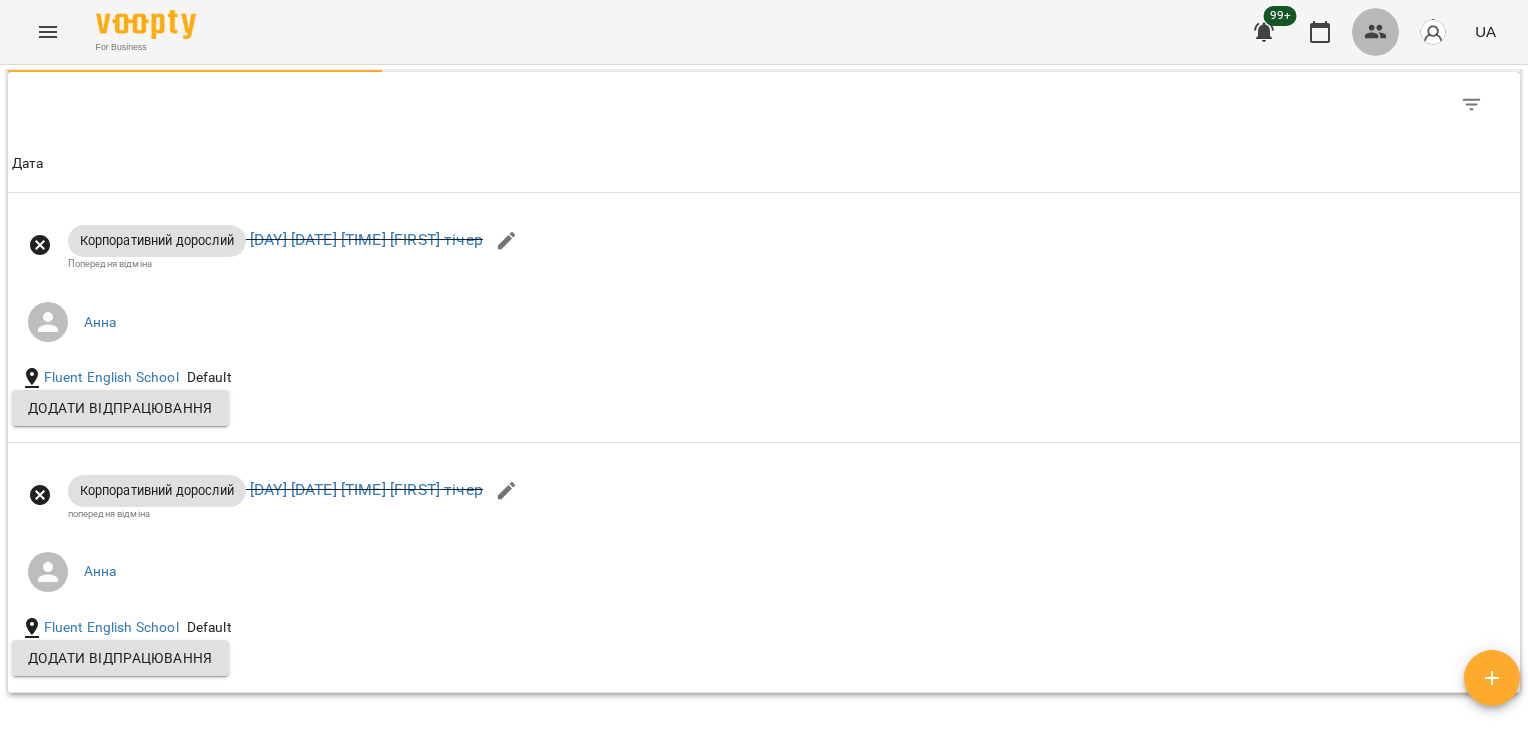 click 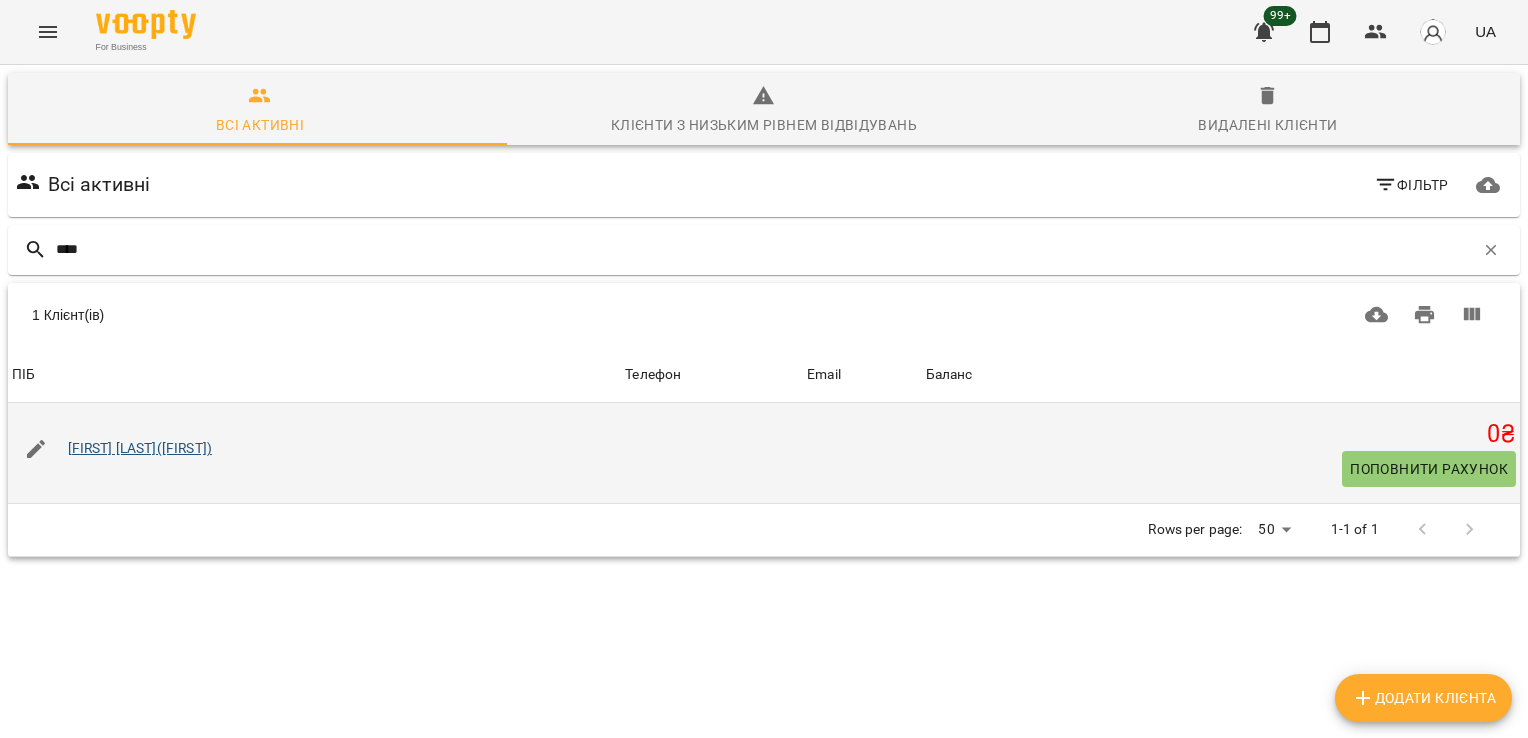 type on "****" 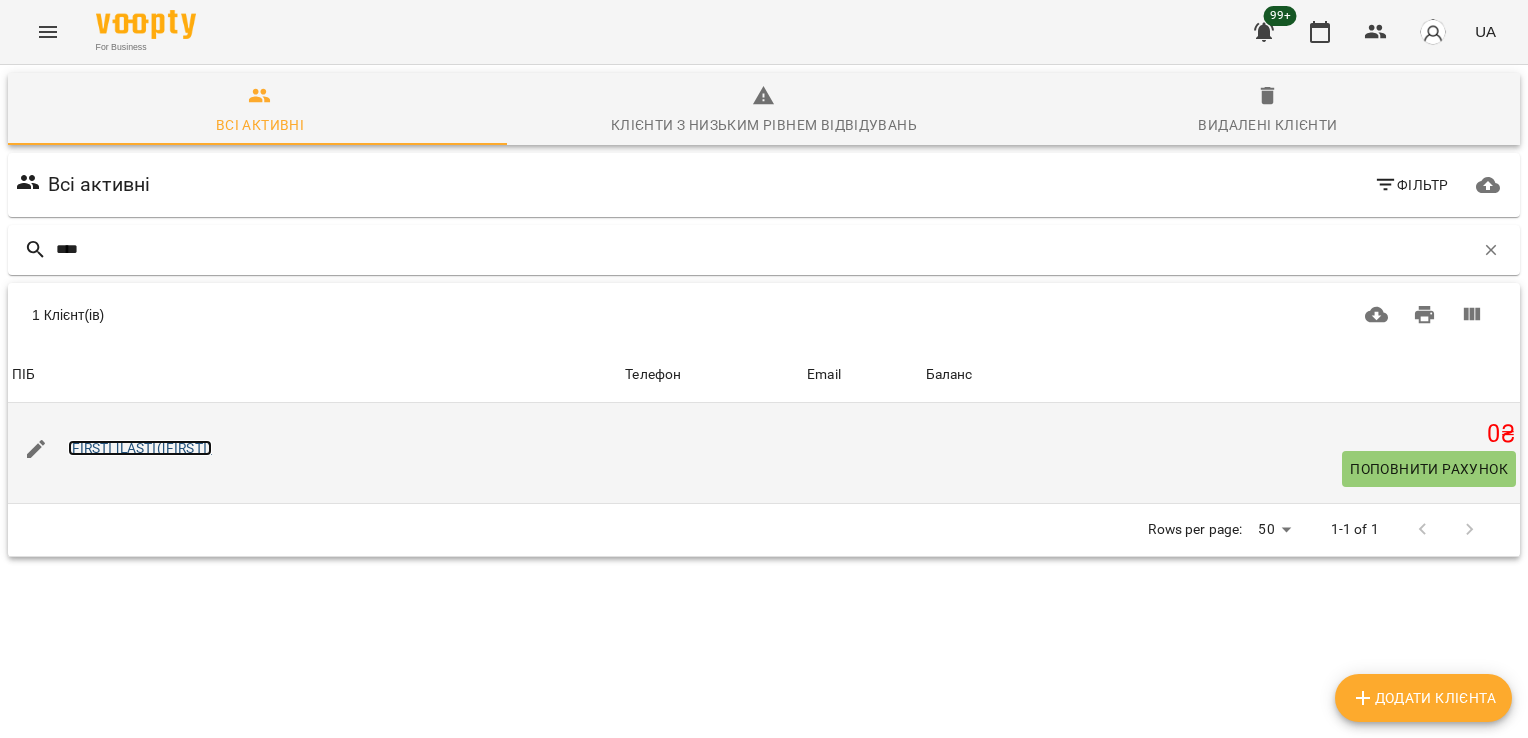 click on "[FIRST] [LAST]([FIRST])" at bounding box center (140, 448) 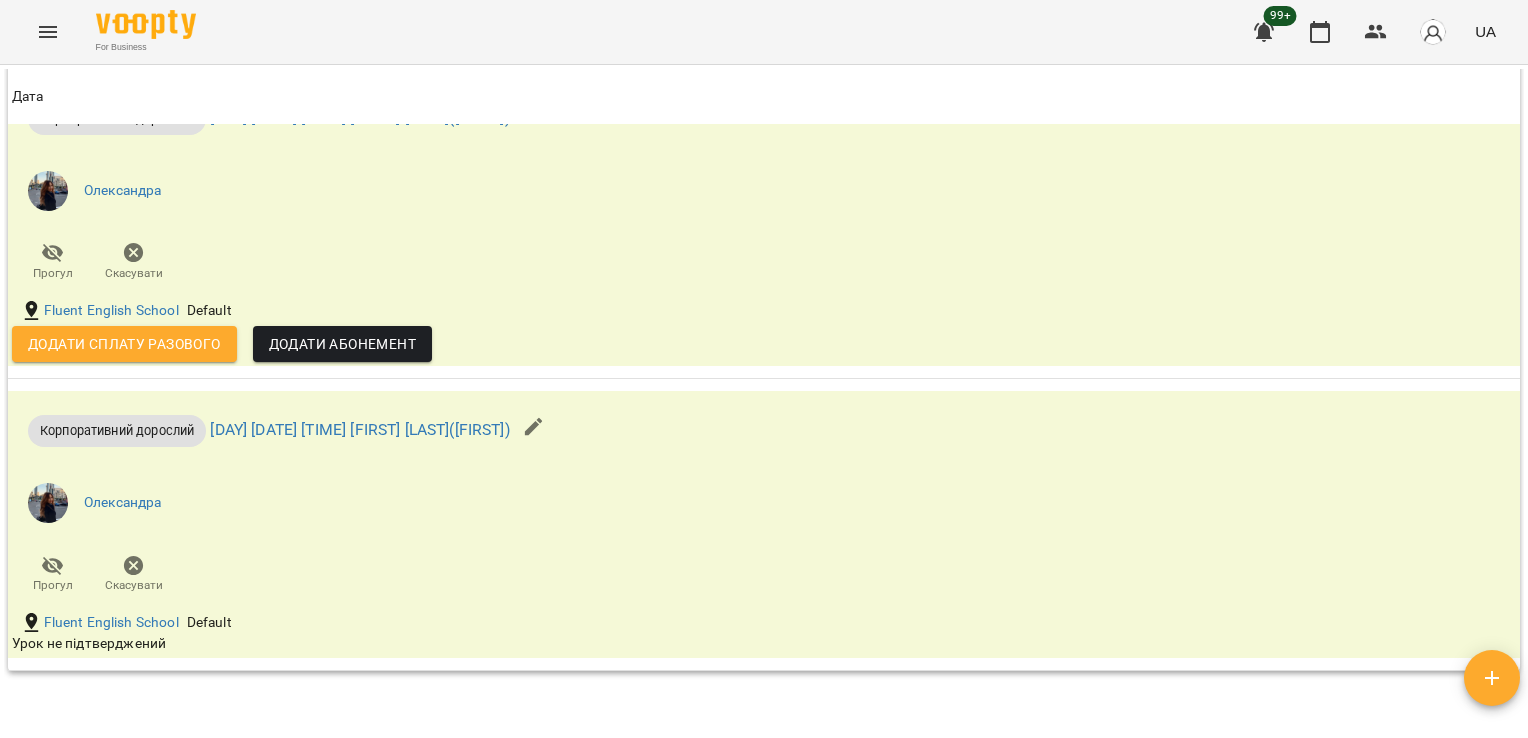 scroll, scrollTop: 1755, scrollLeft: 0, axis: vertical 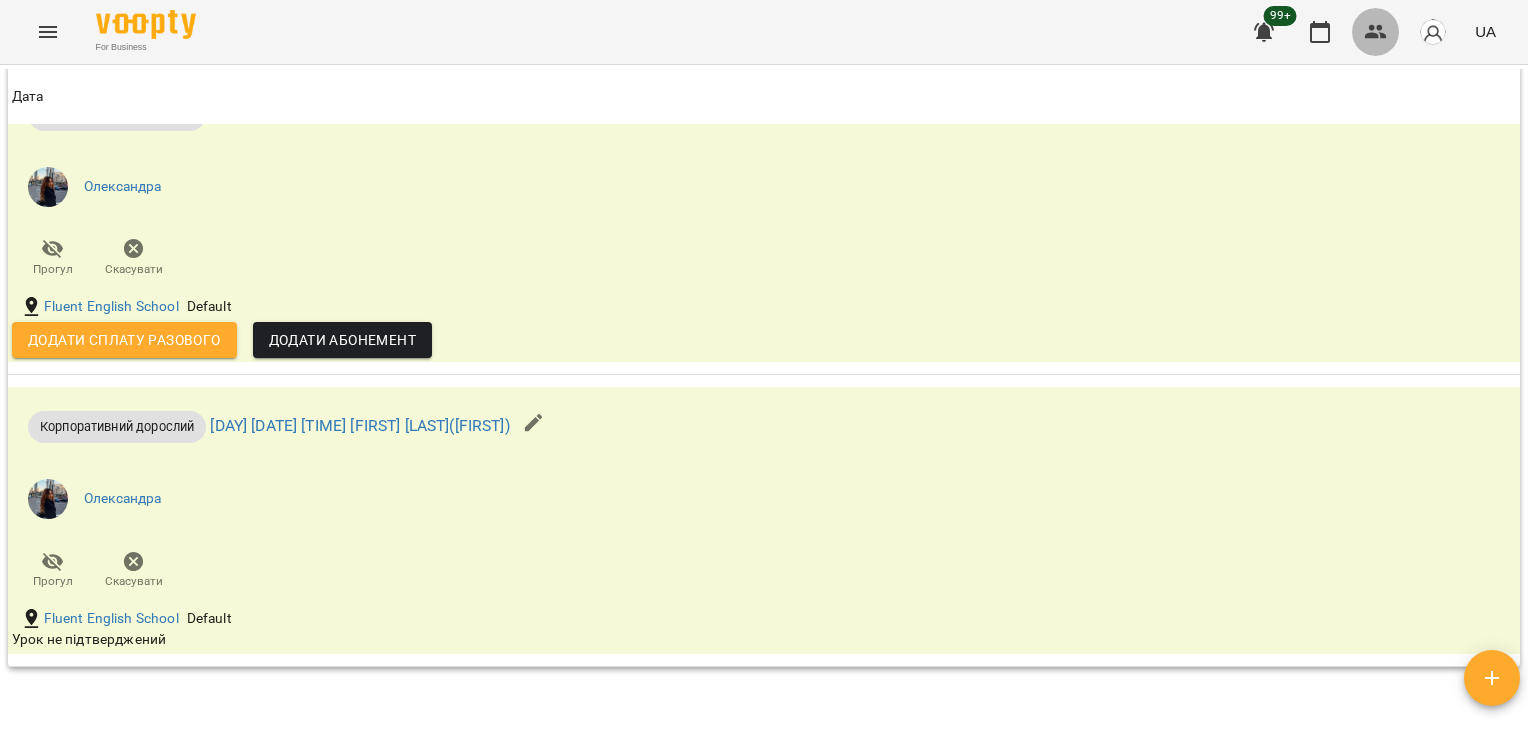 click 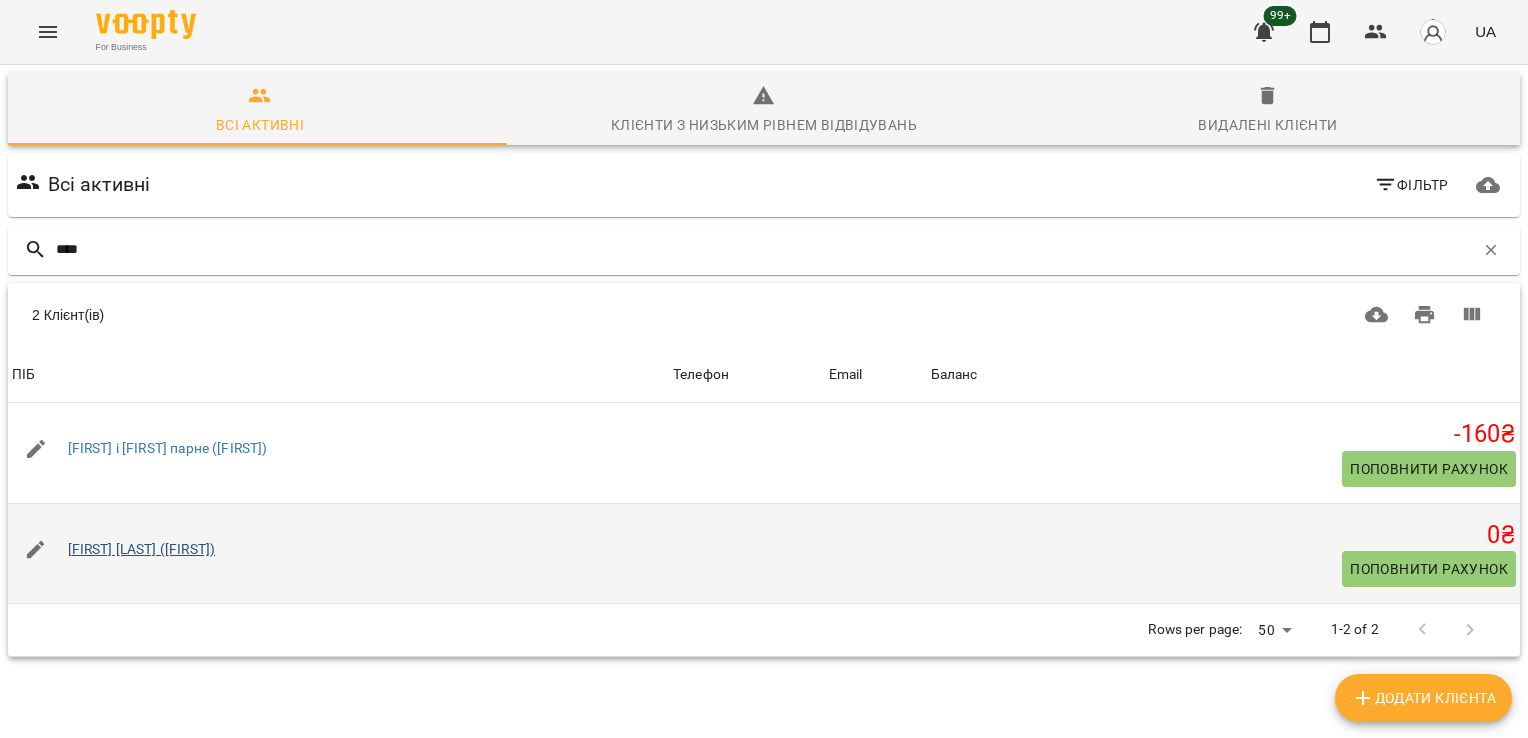 type on "****" 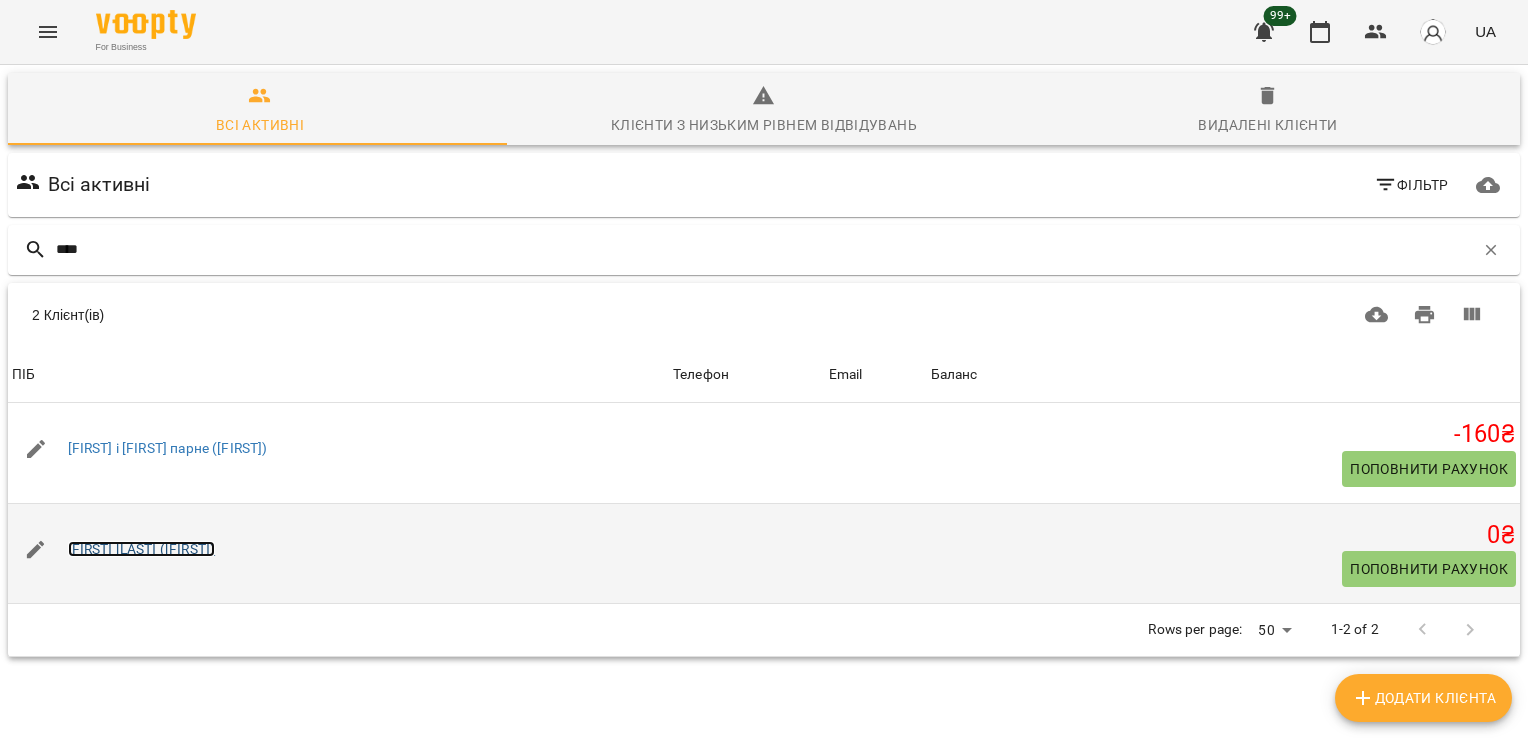 click on "[FIRST] [LAST] ([FIRST])" at bounding box center [142, 549] 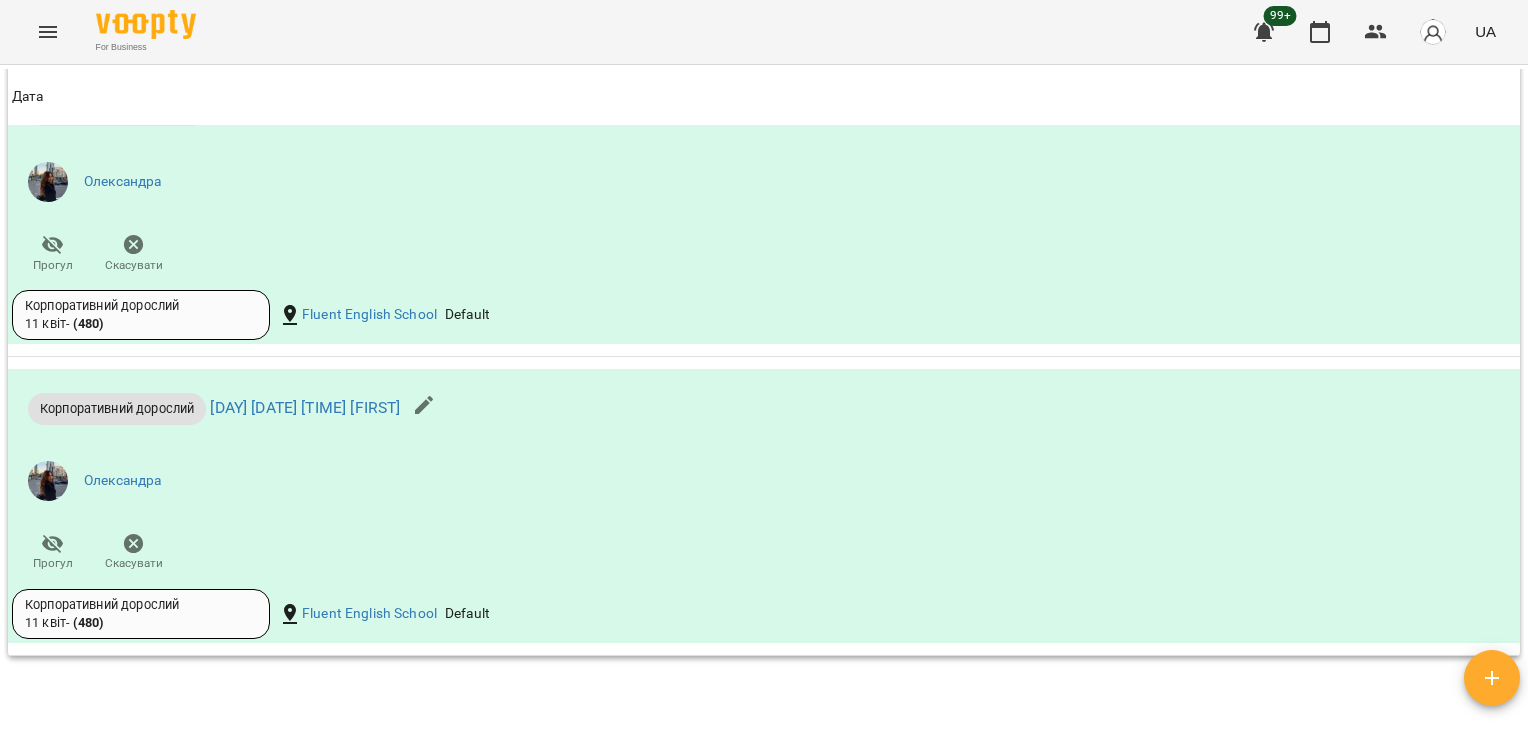 scroll, scrollTop: 2305, scrollLeft: 0, axis: vertical 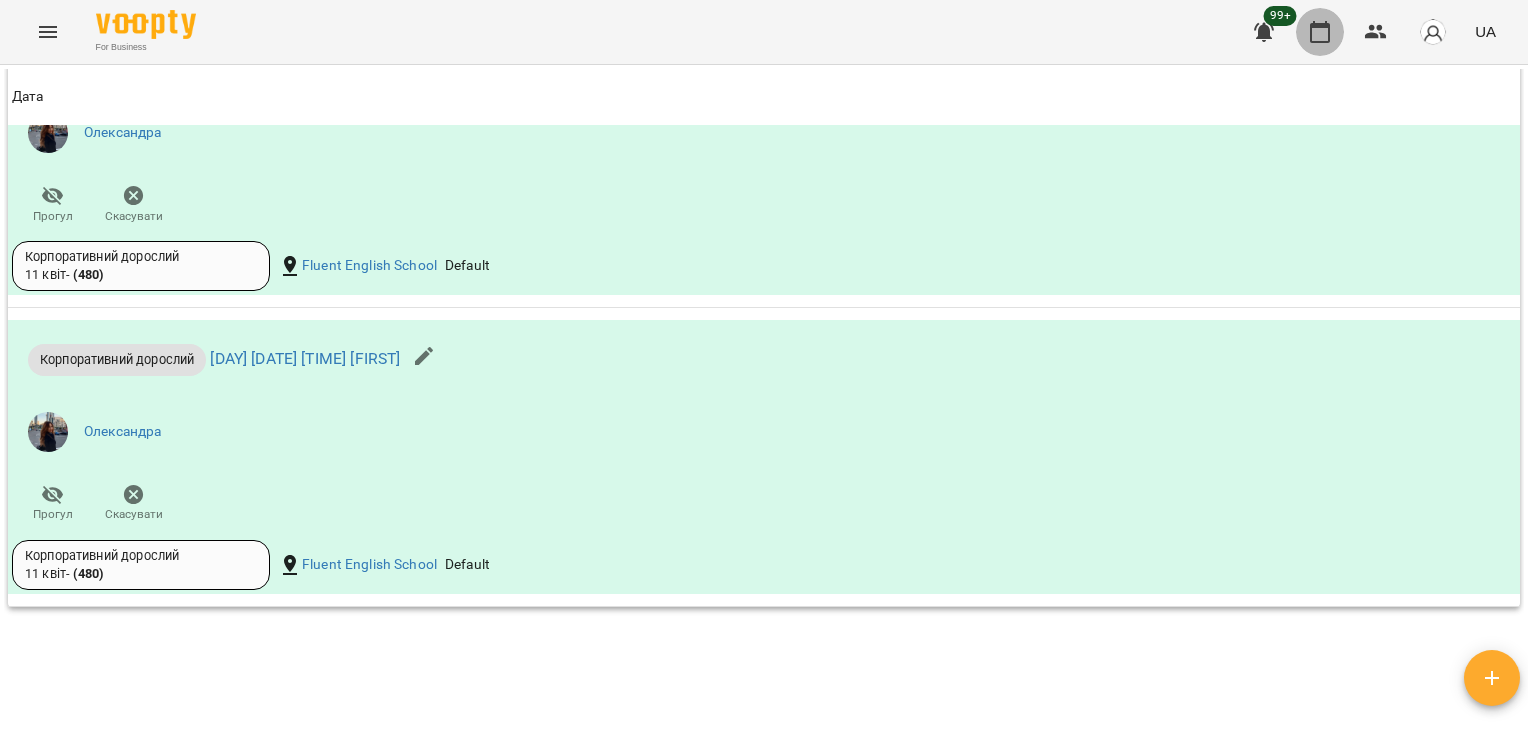 click 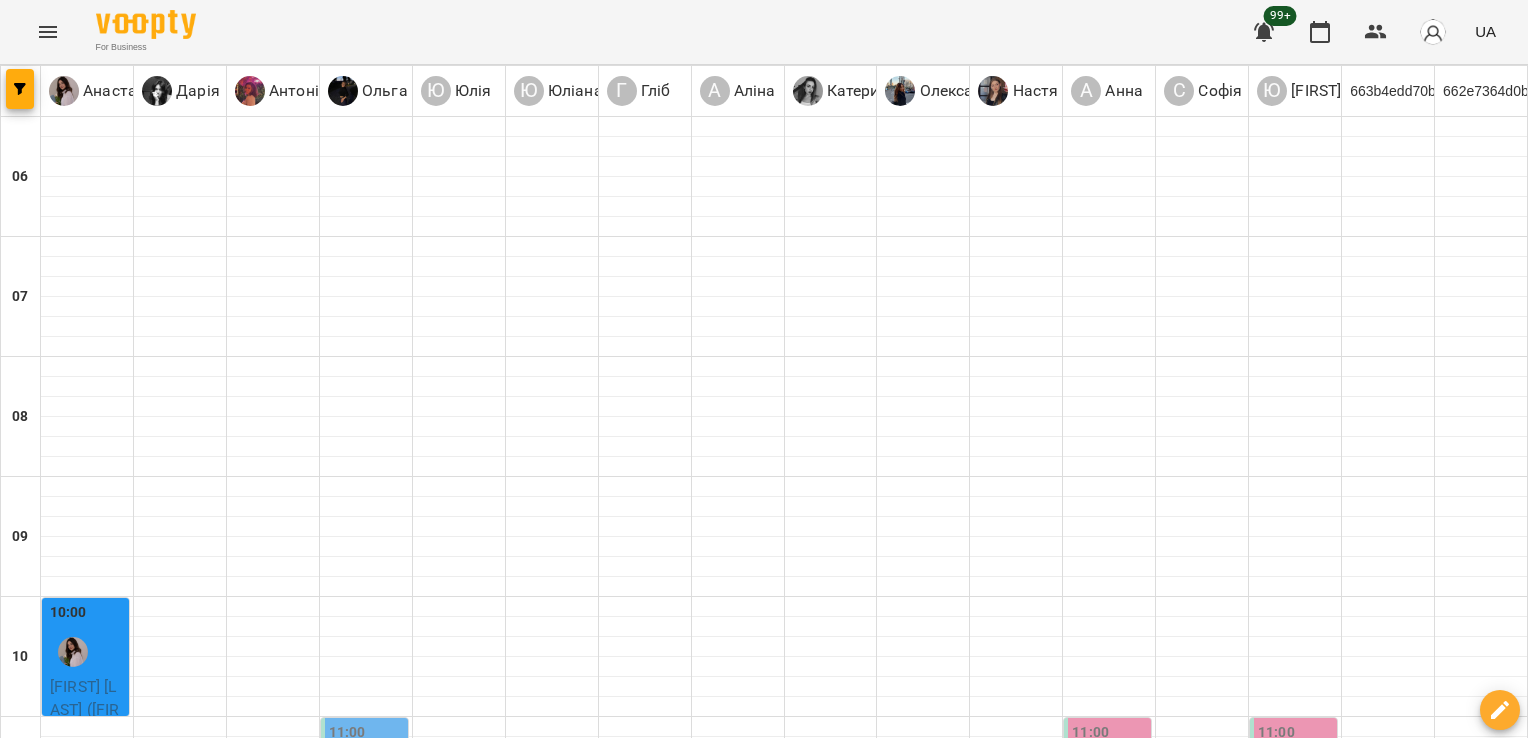 click on "сб" at bounding box center [1274, 2303] 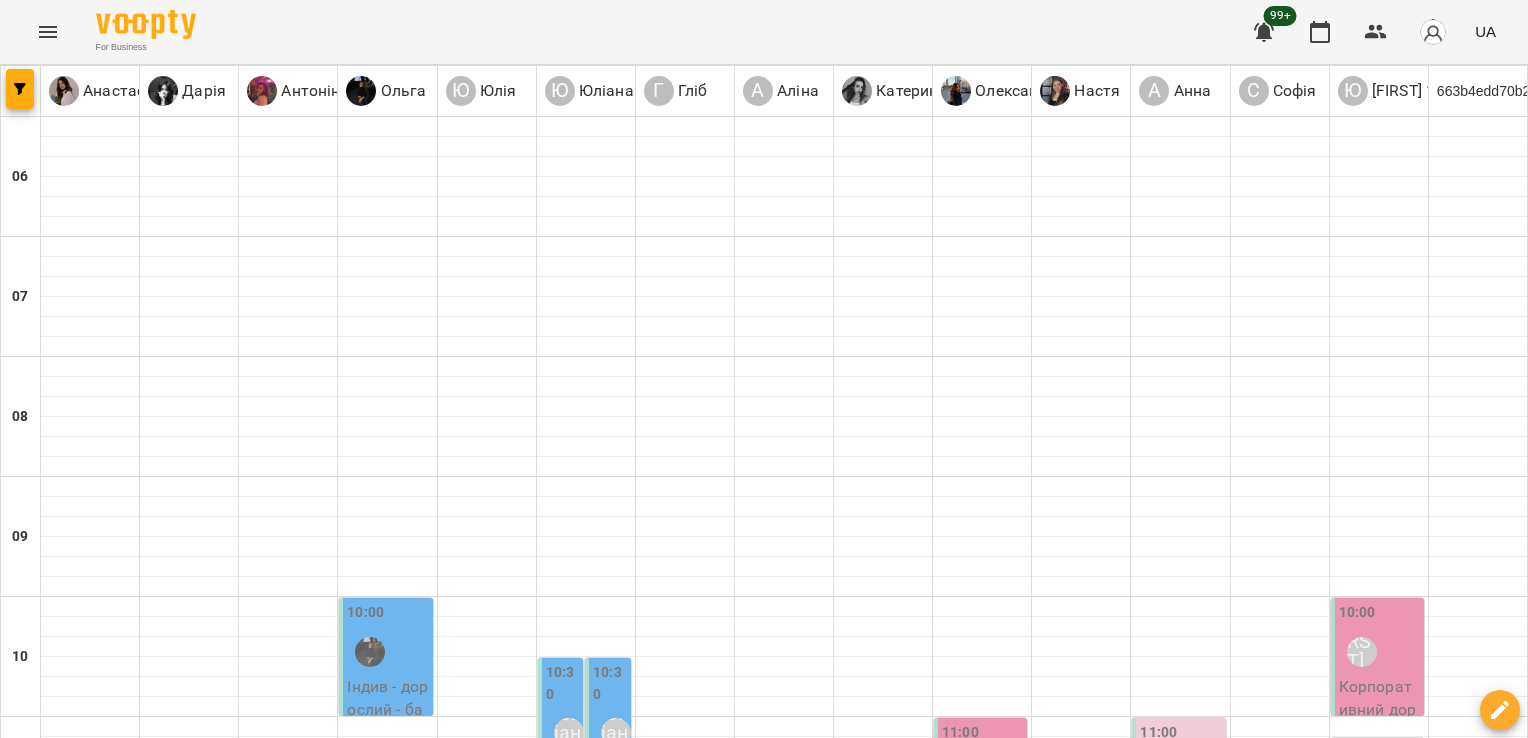 scroll, scrollTop: 416, scrollLeft: 0, axis: vertical 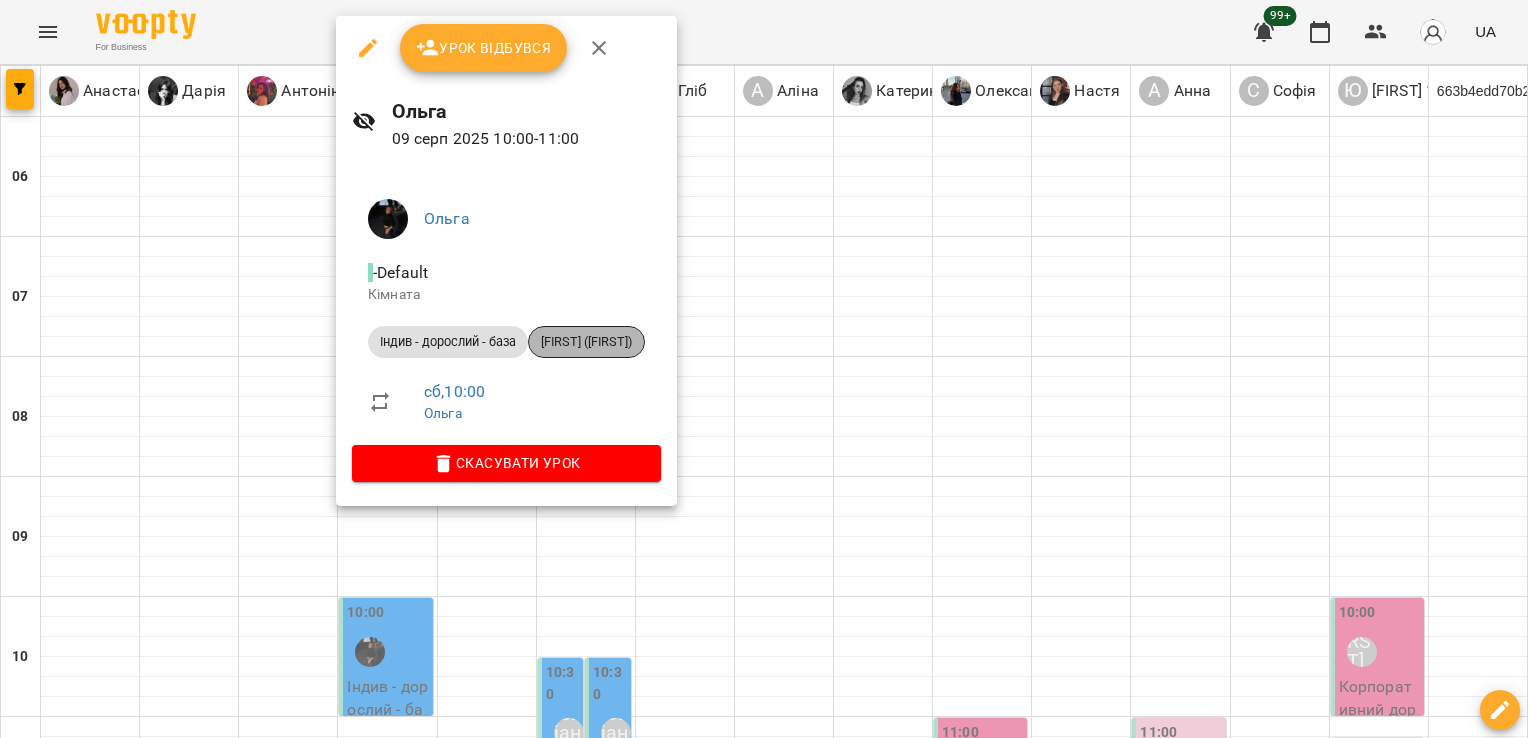 click on "[FIRST] ([FIRST])" at bounding box center (586, 342) 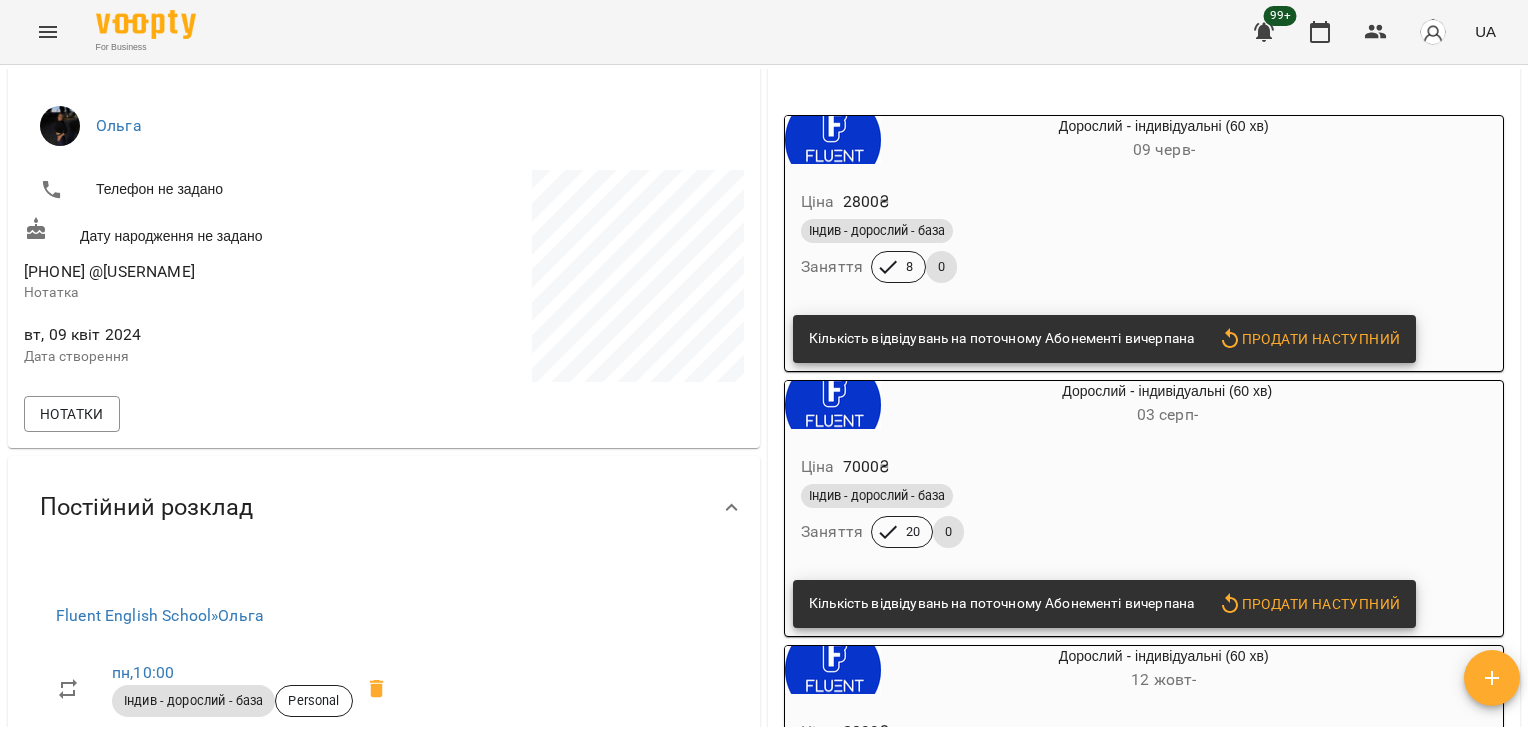 scroll, scrollTop: 268, scrollLeft: 0, axis: vertical 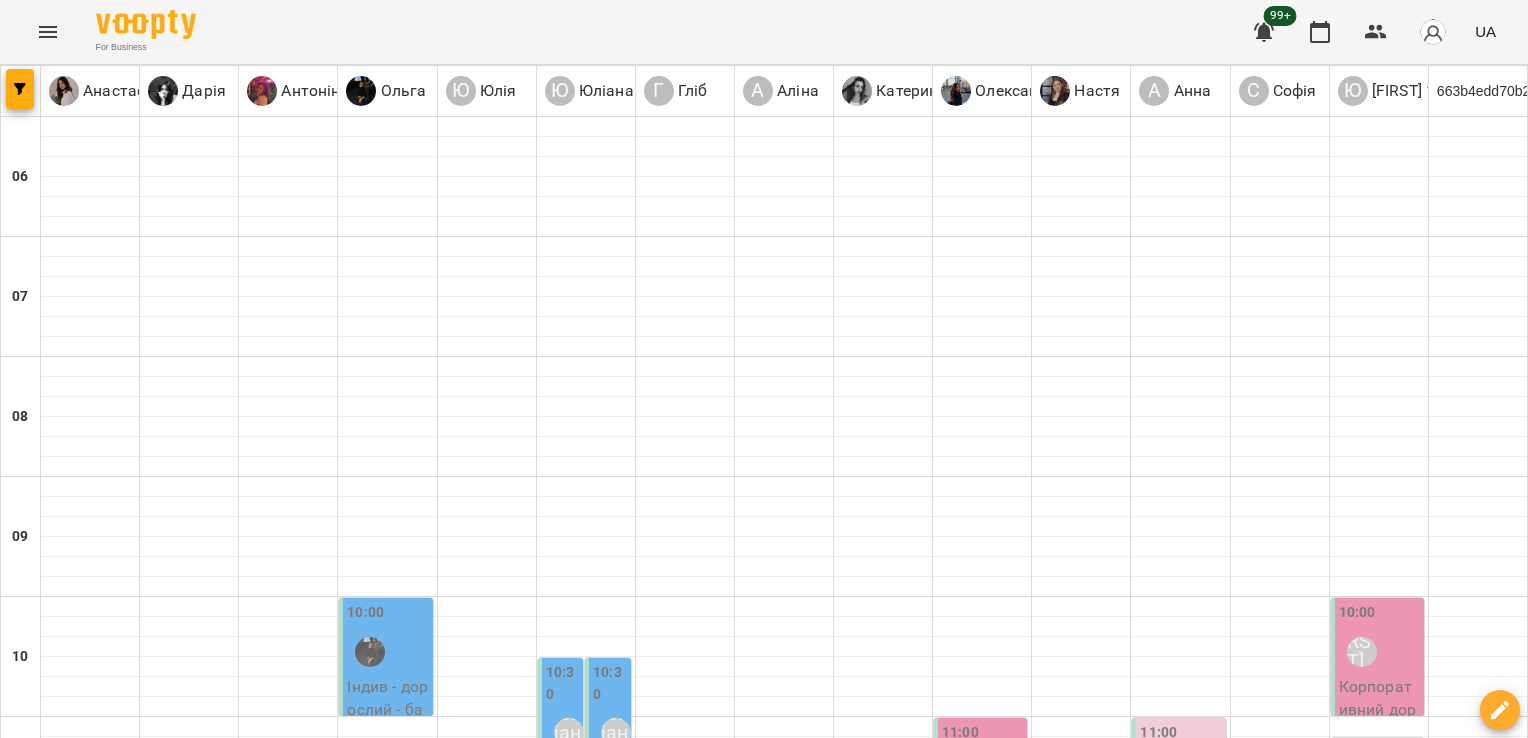 click on "Індив - дорослий - база - [FIRST]([FIRST])" at bounding box center (387, 722) 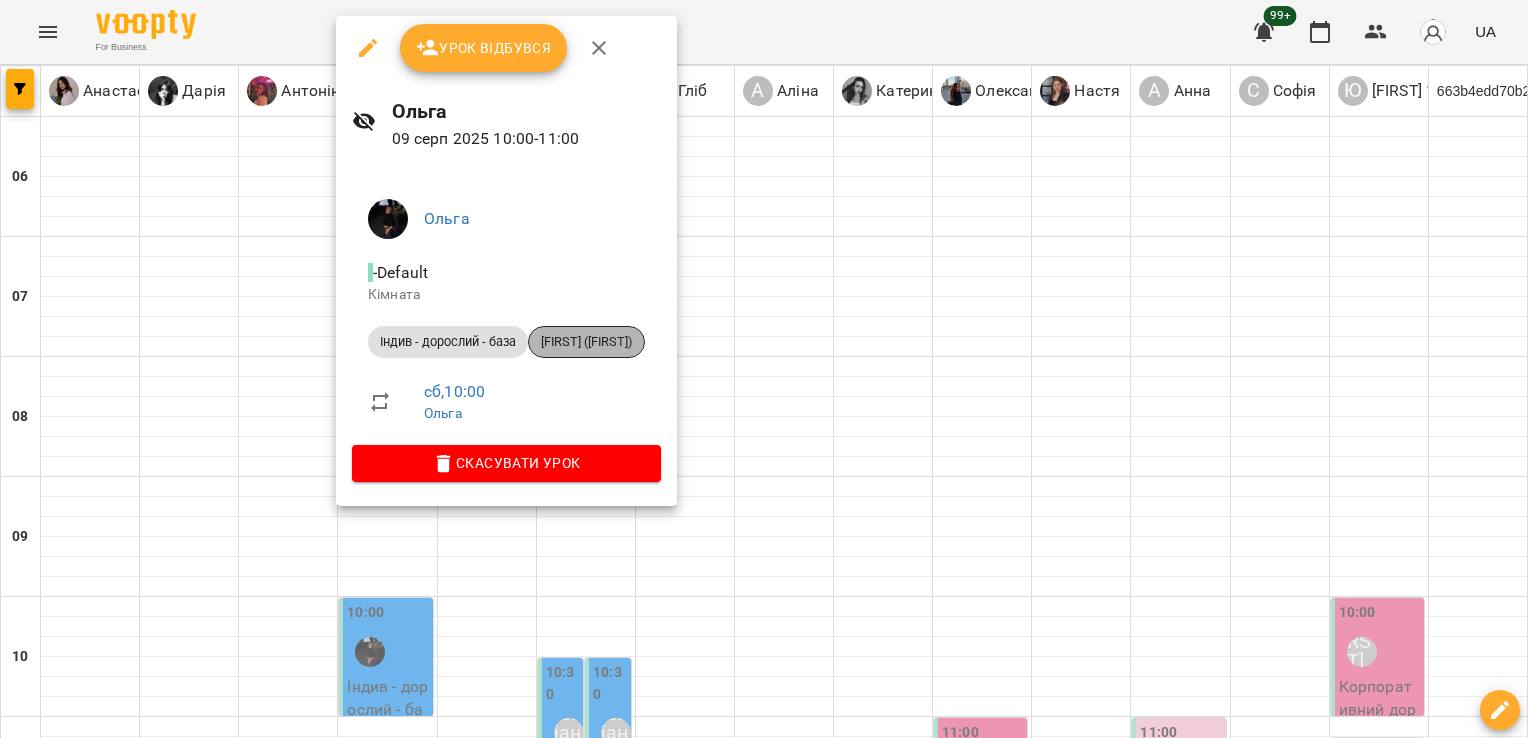 click on "[FIRST] ([FIRST])" at bounding box center [586, 342] 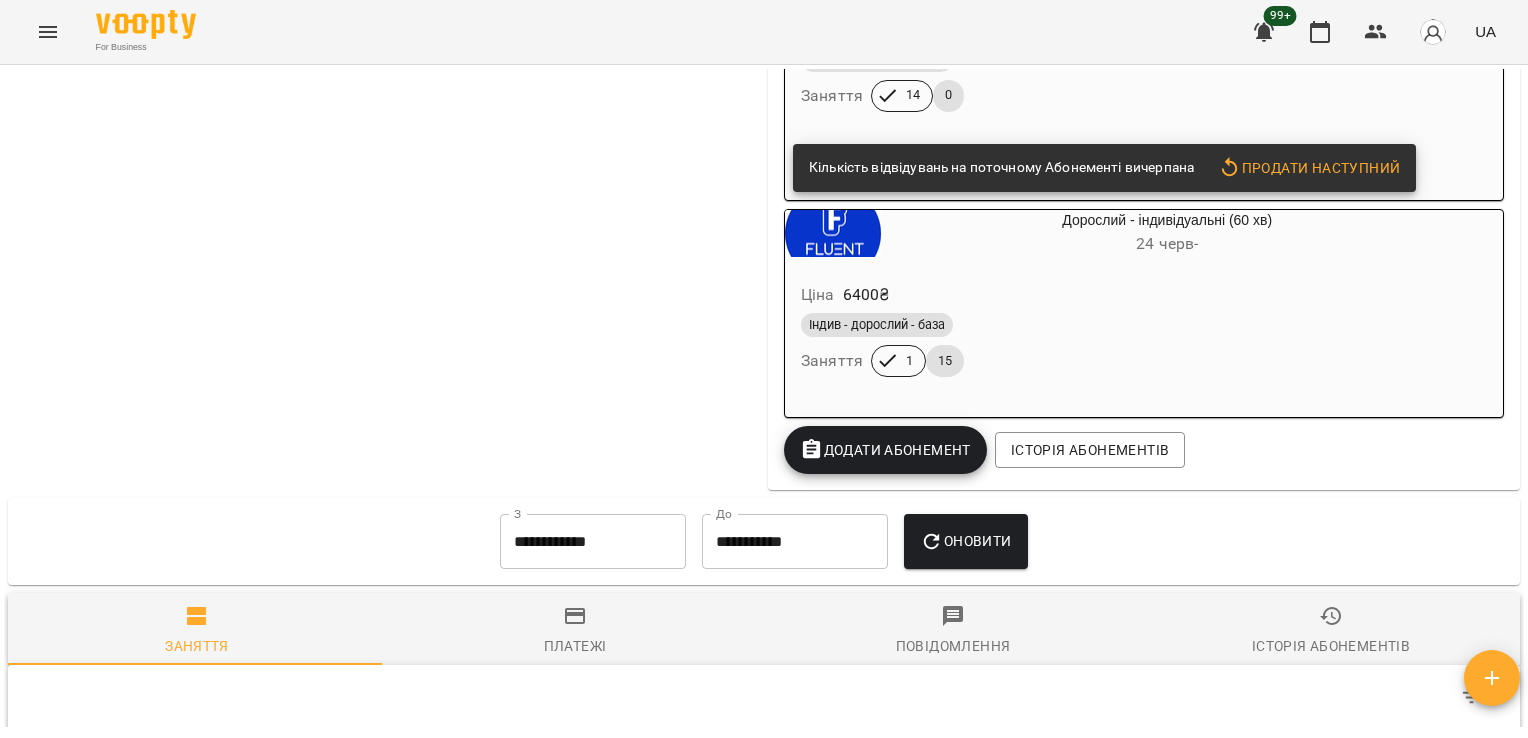 scroll, scrollTop: 2804, scrollLeft: 0, axis: vertical 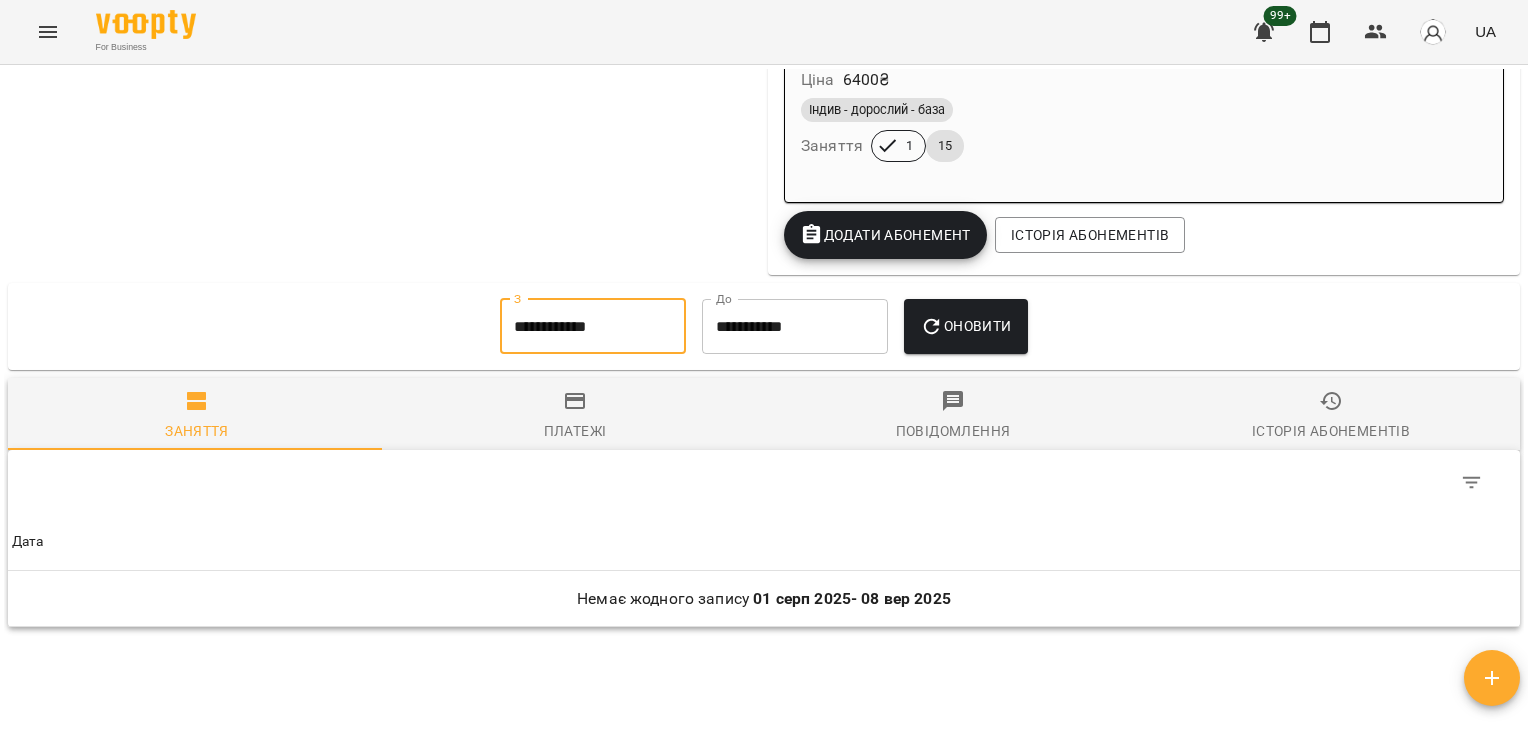 click on "**********" at bounding box center [593, 327] 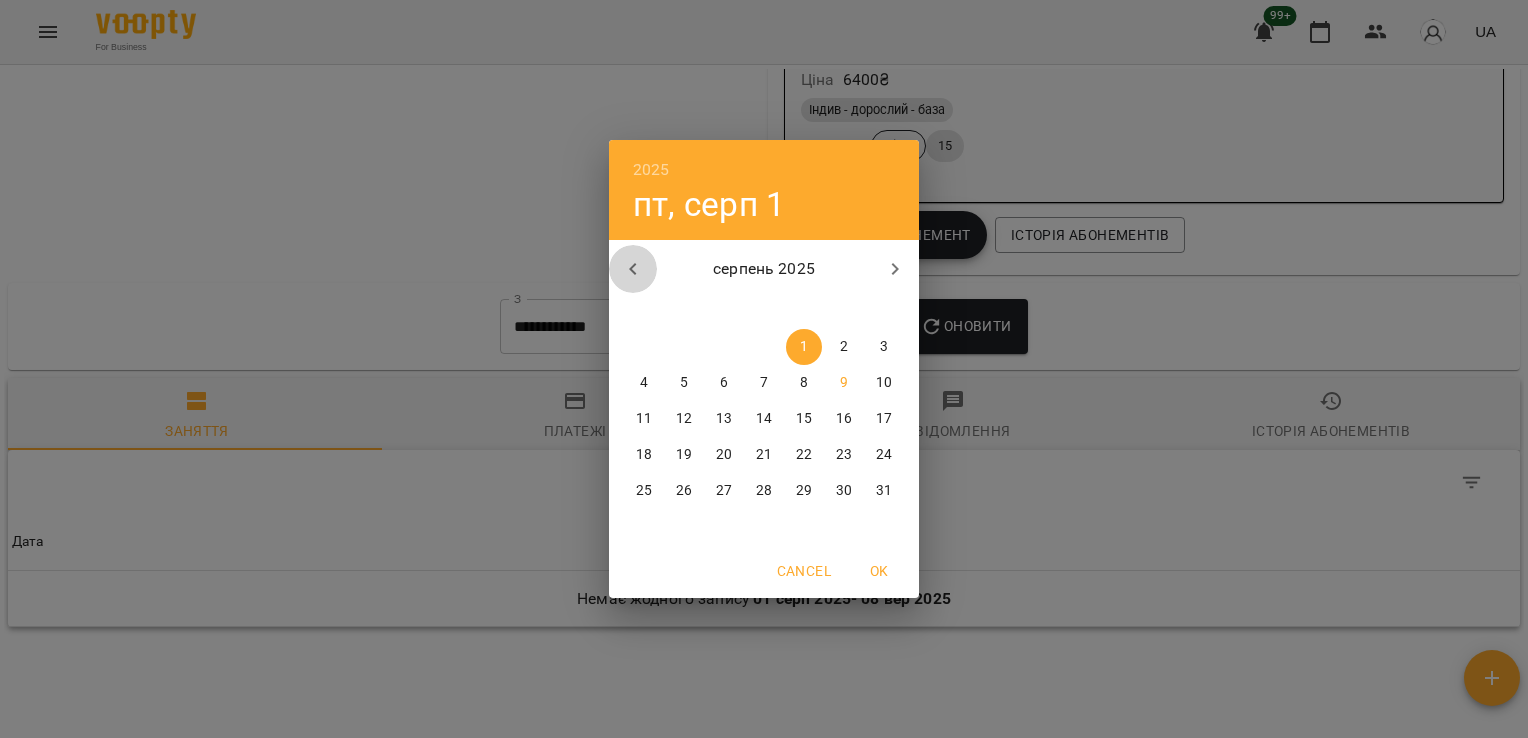 click 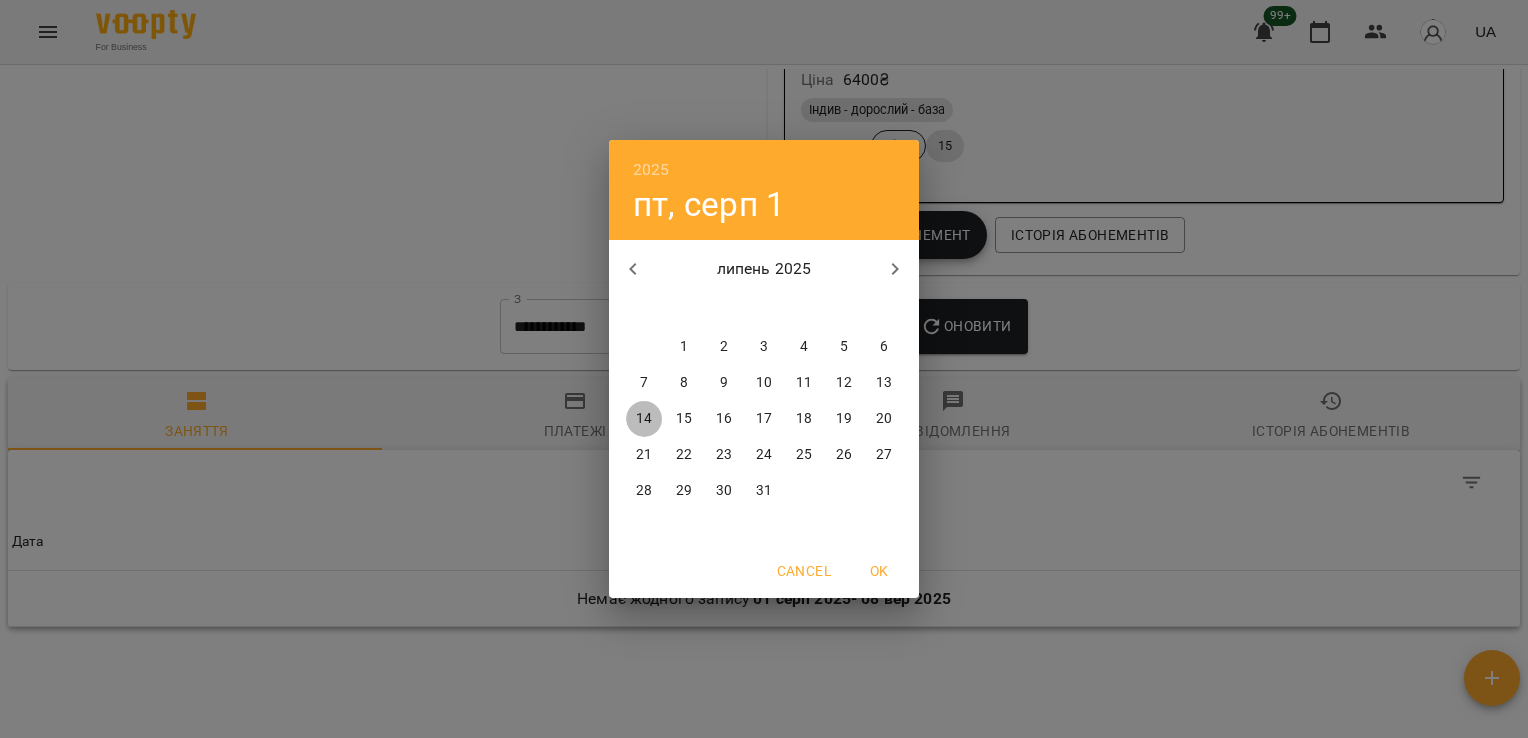click on "14" at bounding box center [644, 419] 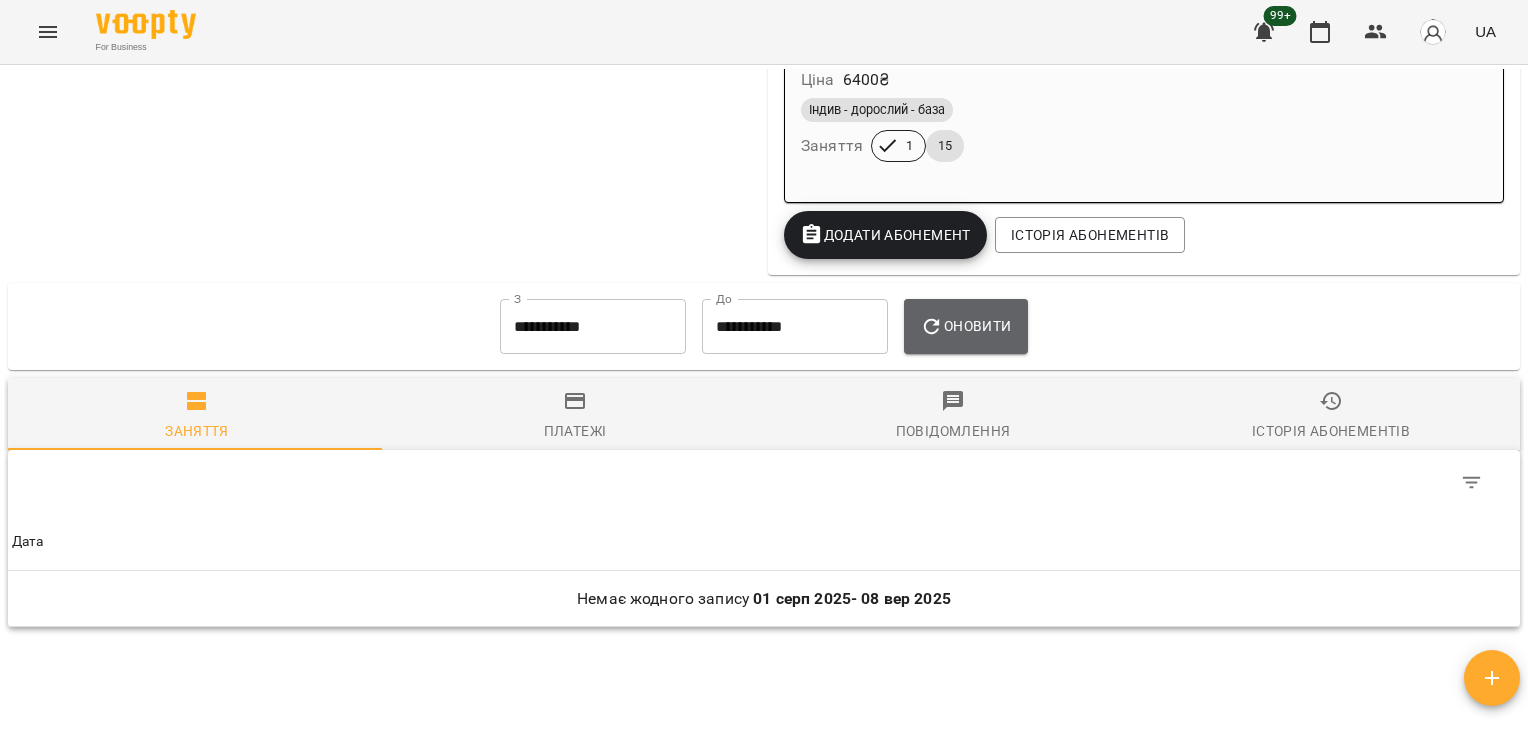 click on "Оновити" at bounding box center (965, 326) 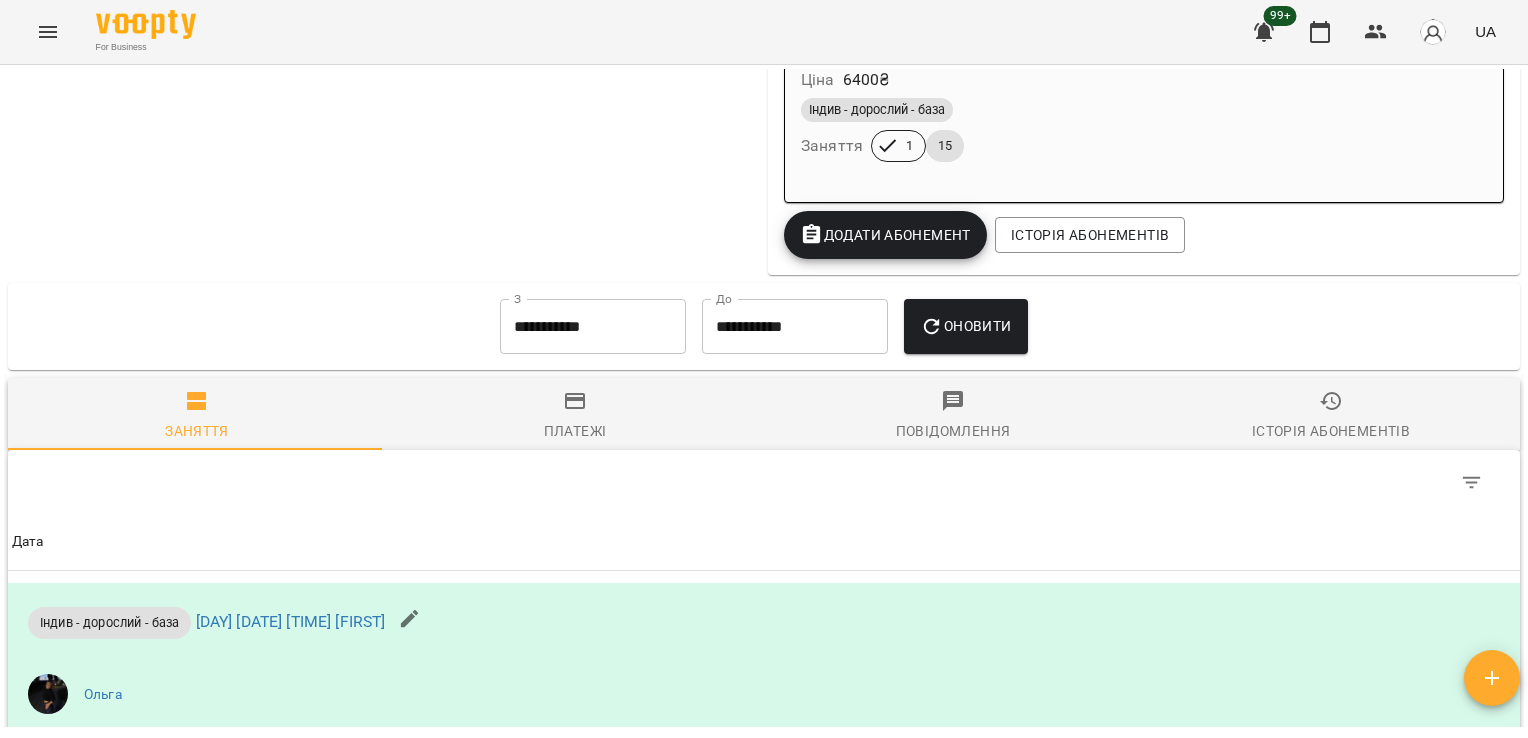 scroll, scrollTop: 3219, scrollLeft: 0, axis: vertical 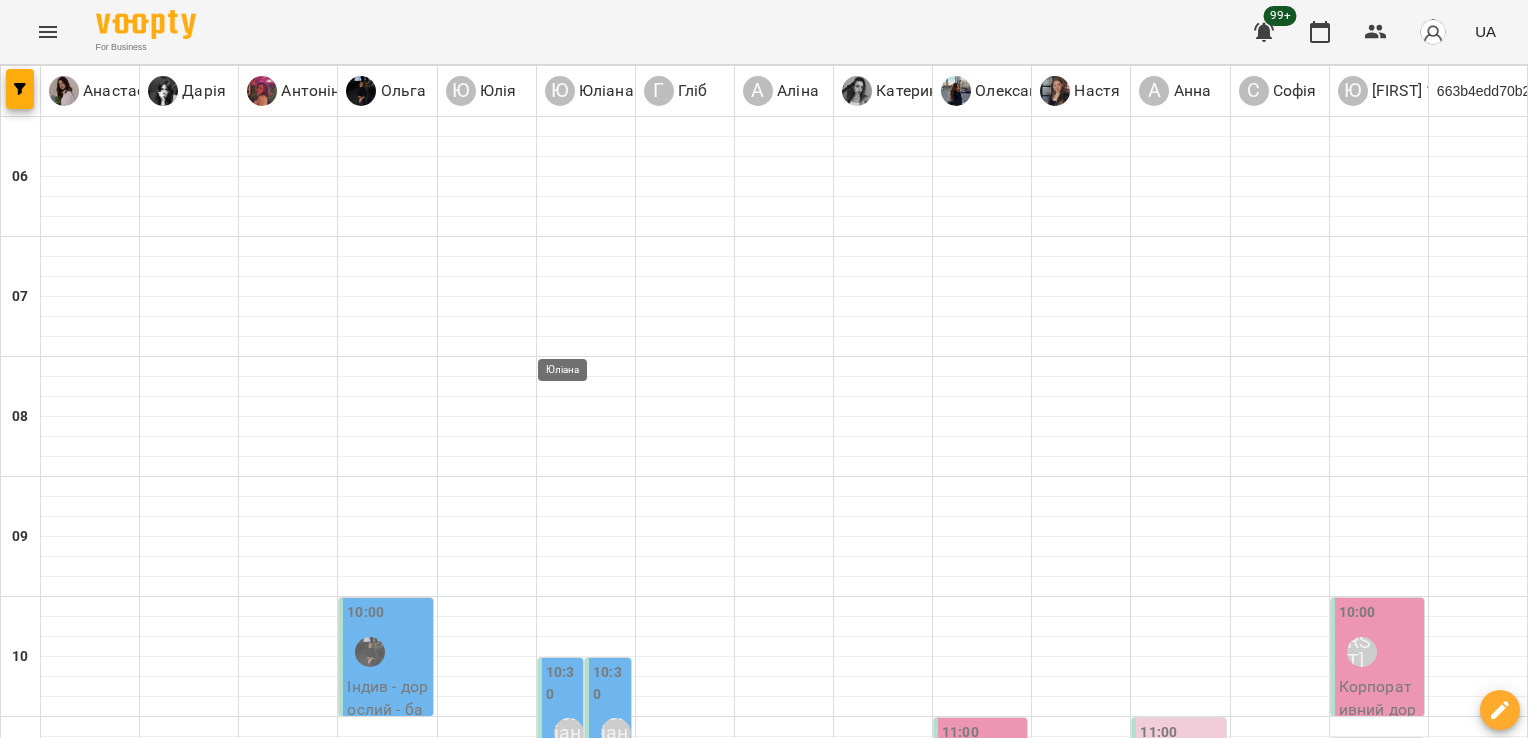 click on "Юліана" at bounding box center [569, 733] 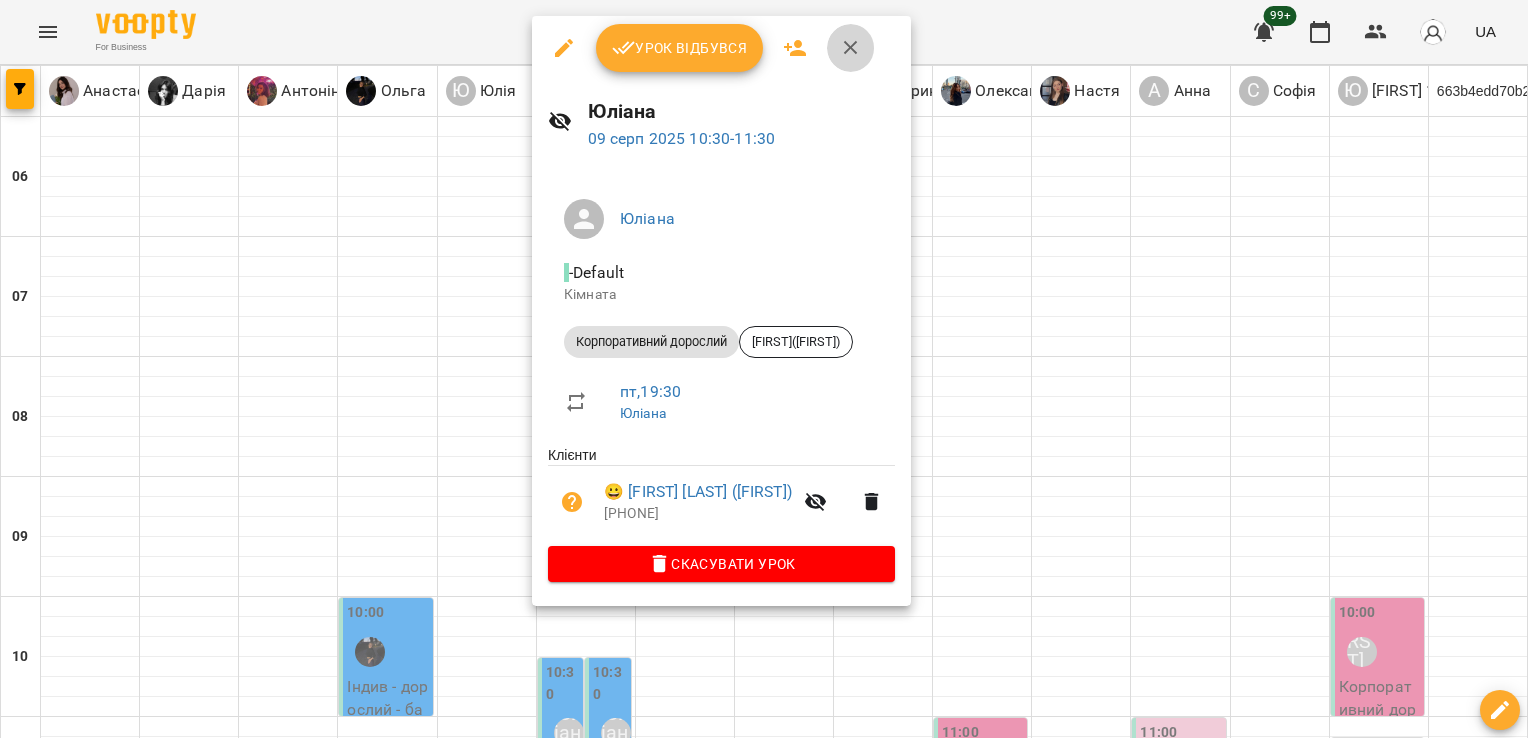 click at bounding box center [851, 48] 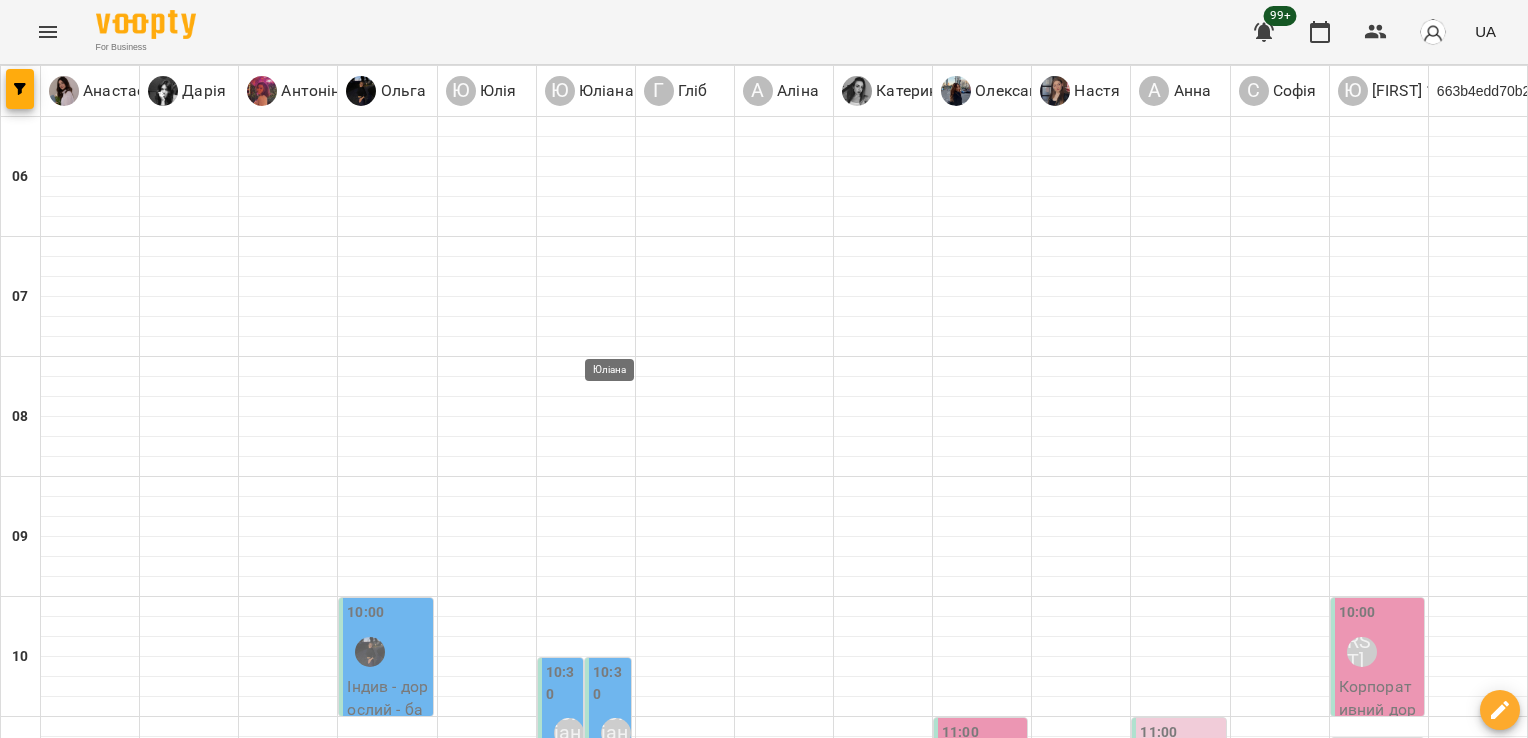 click on "Юліана" at bounding box center (616, 733) 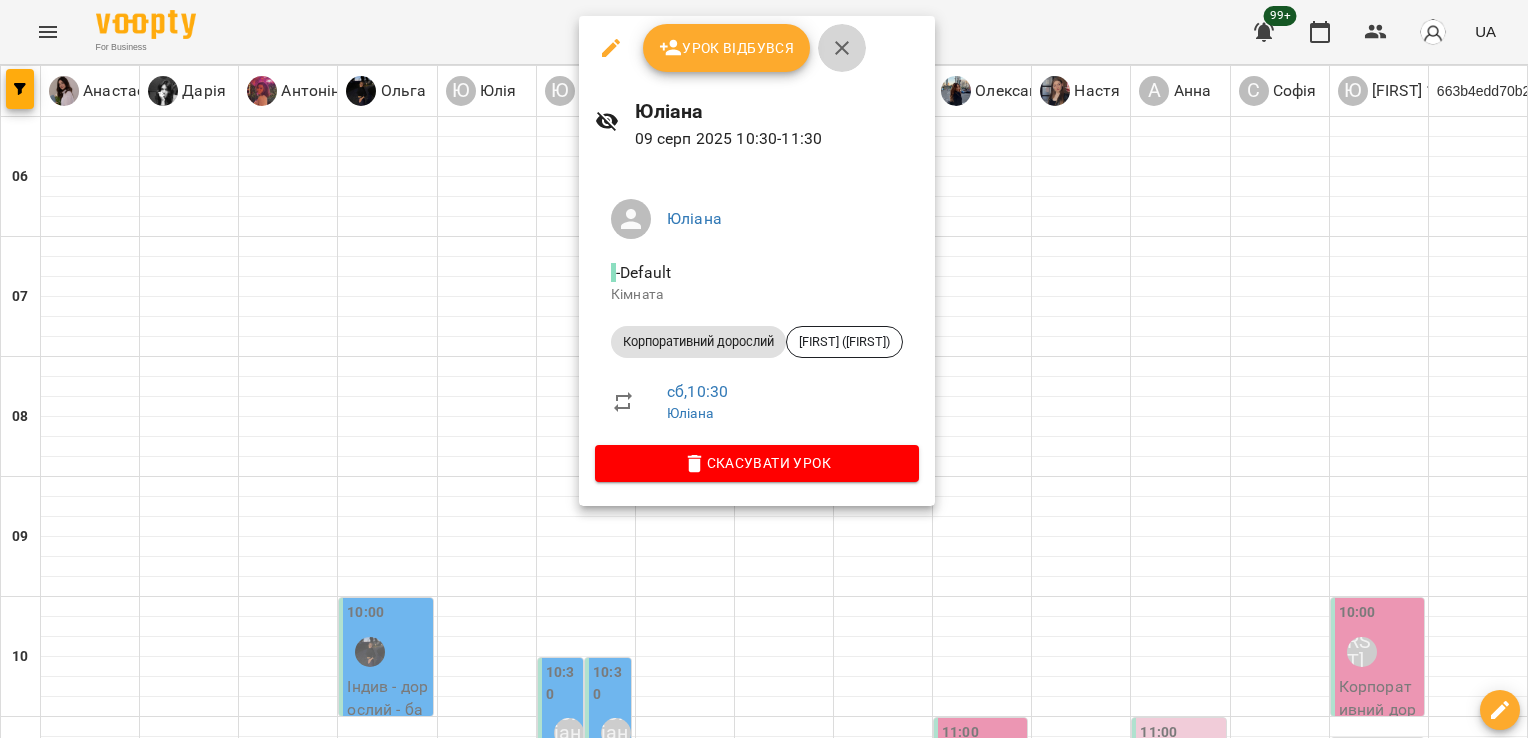 click 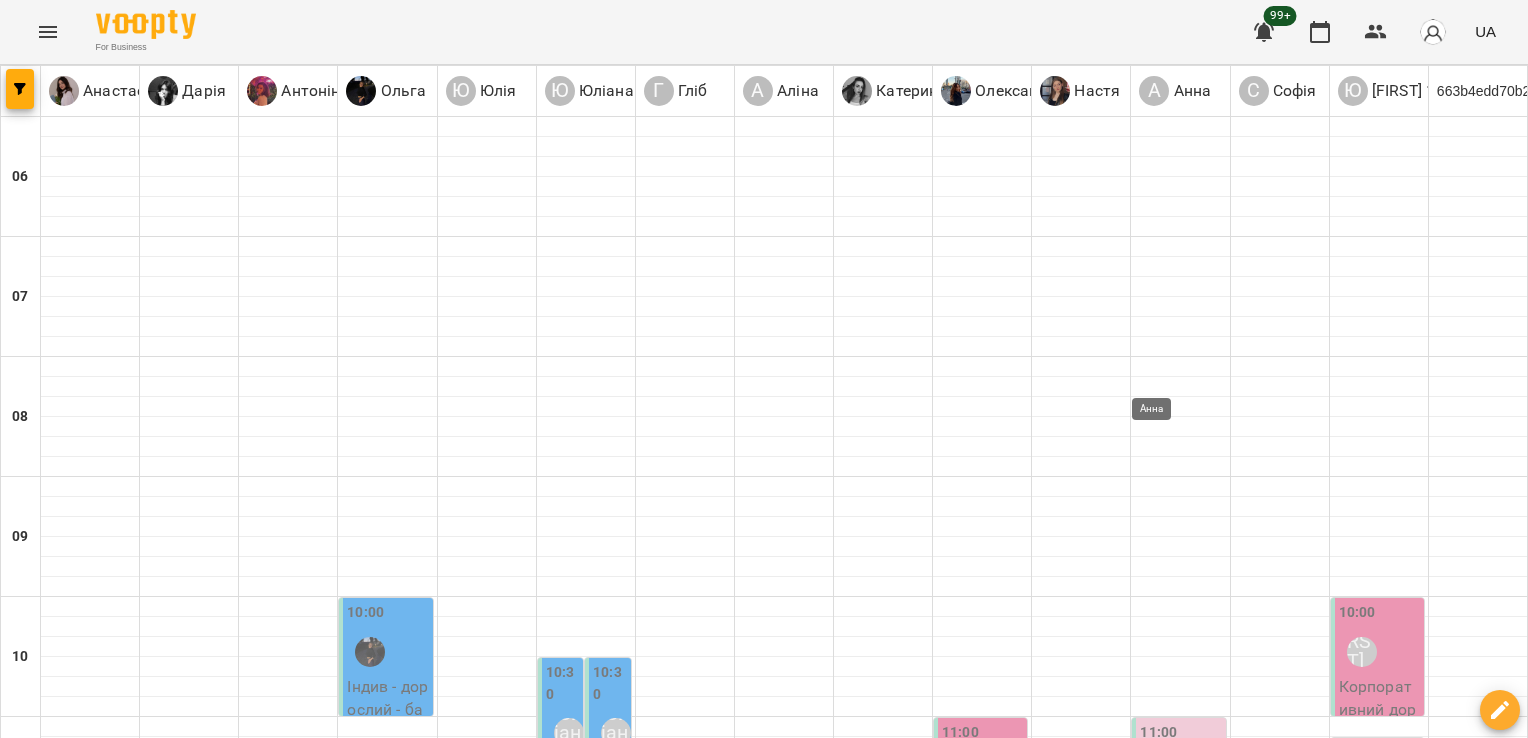 click on "Анна" at bounding box center [1163, 772] 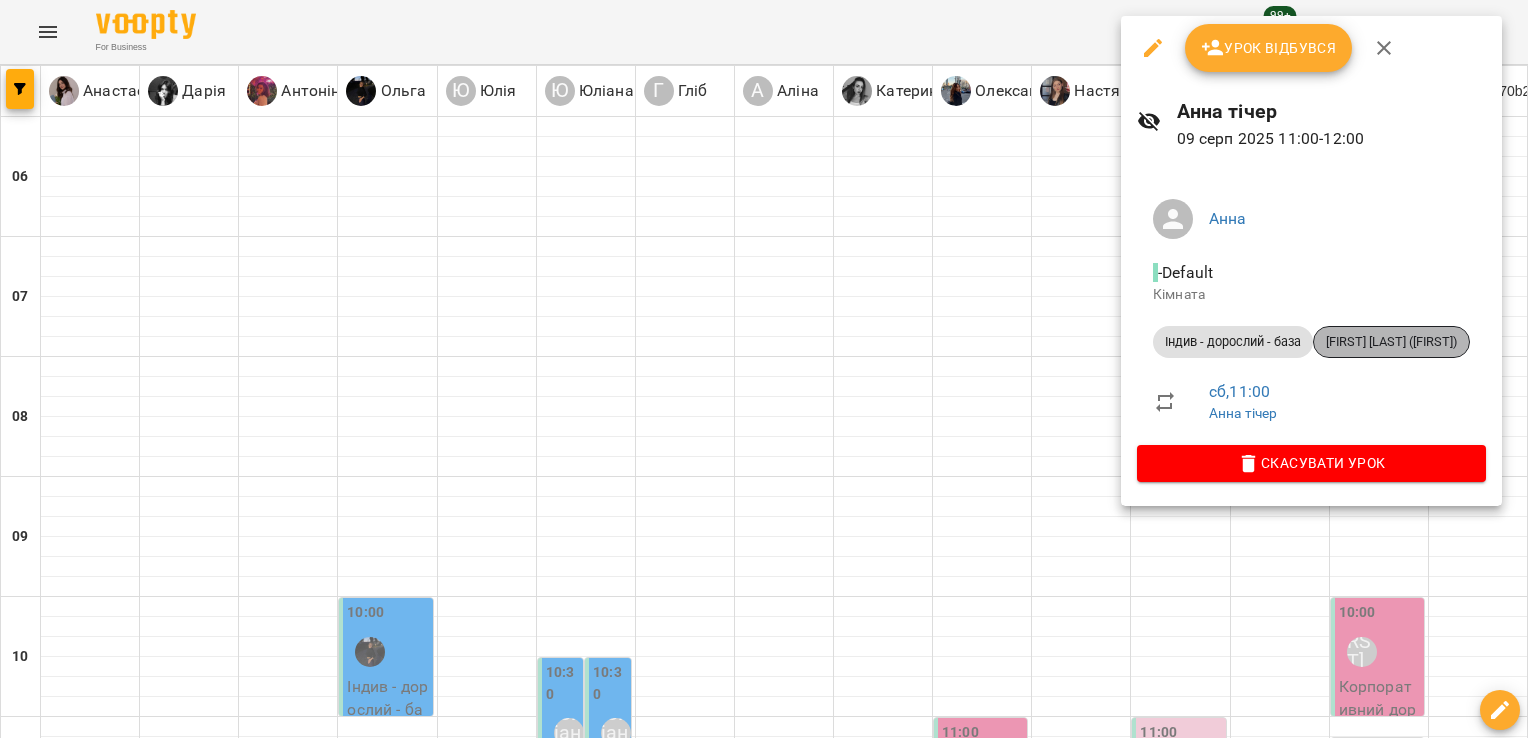 click on "[FIRST] [LAST] ([FIRST])" at bounding box center [1391, 342] 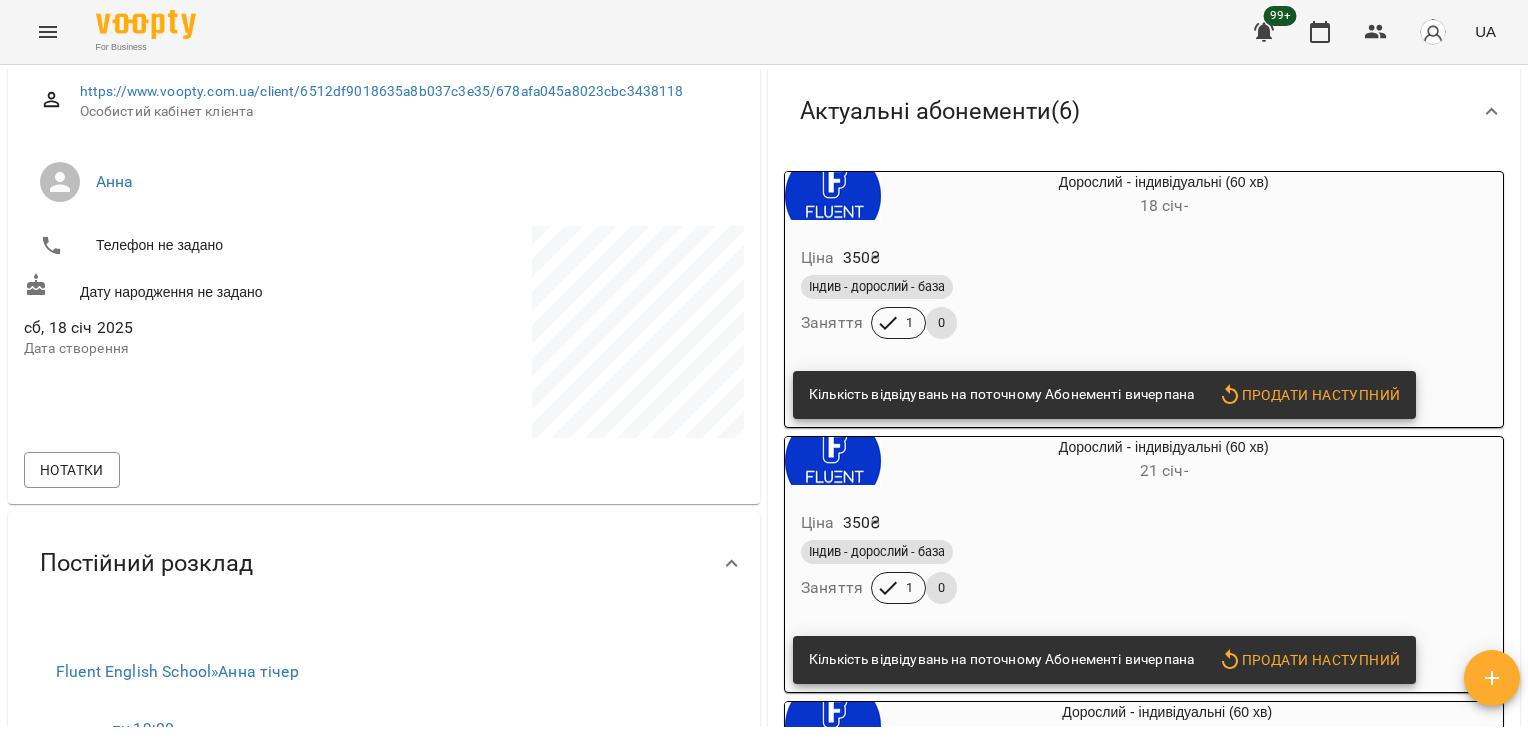 scroll, scrollTop: 0, scrollLeft: 0, axis: both 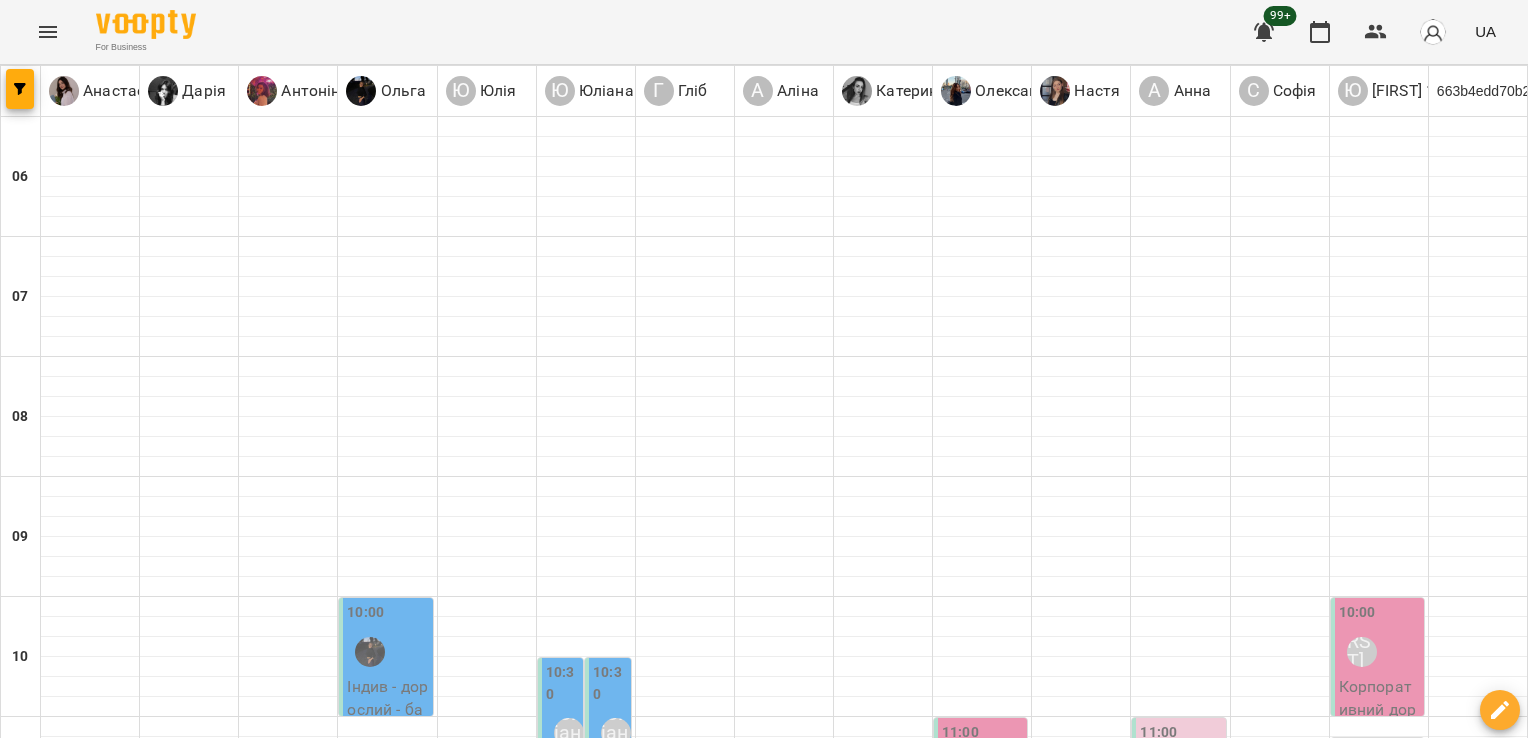 click on "[TIME] [FIRST]" at bounding box center (1180, 878) 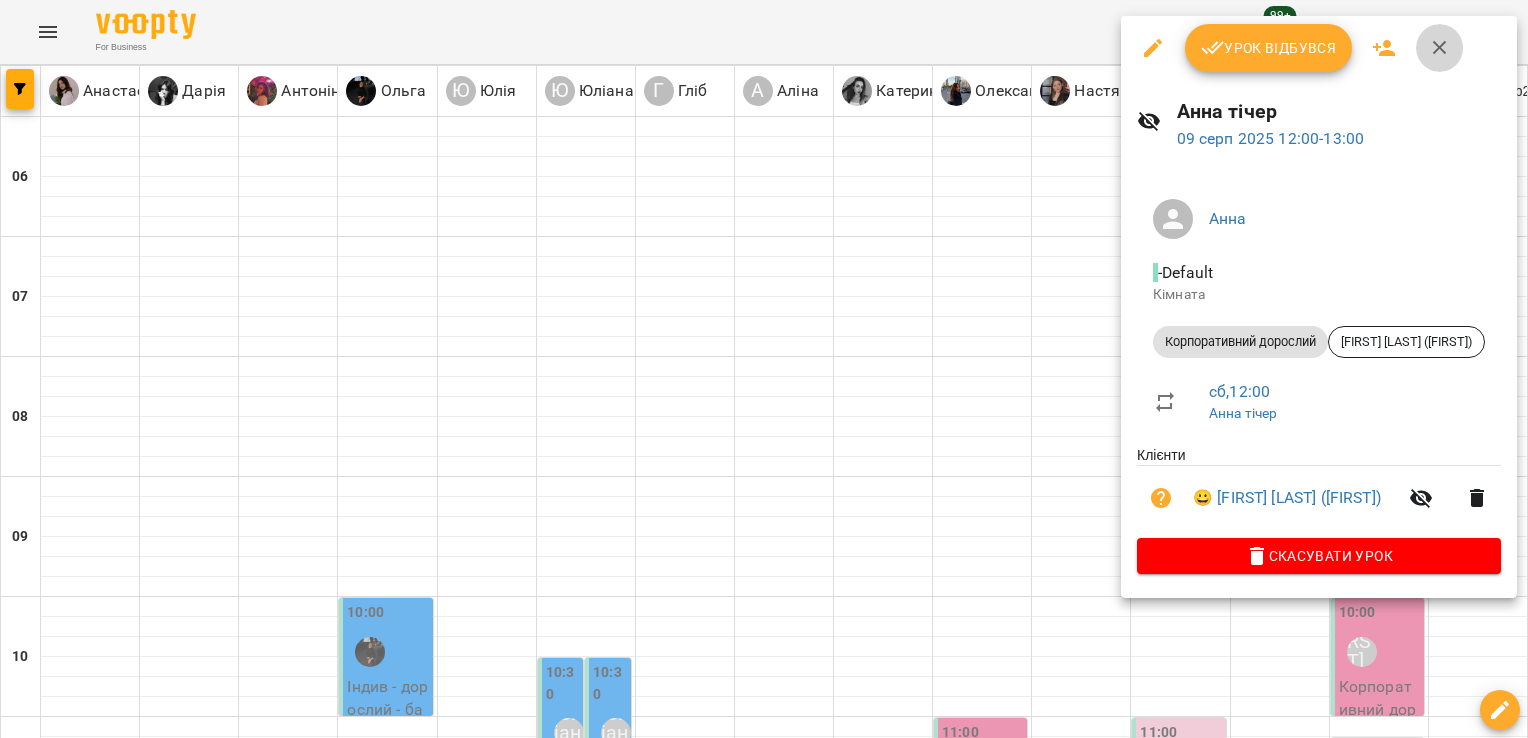 click 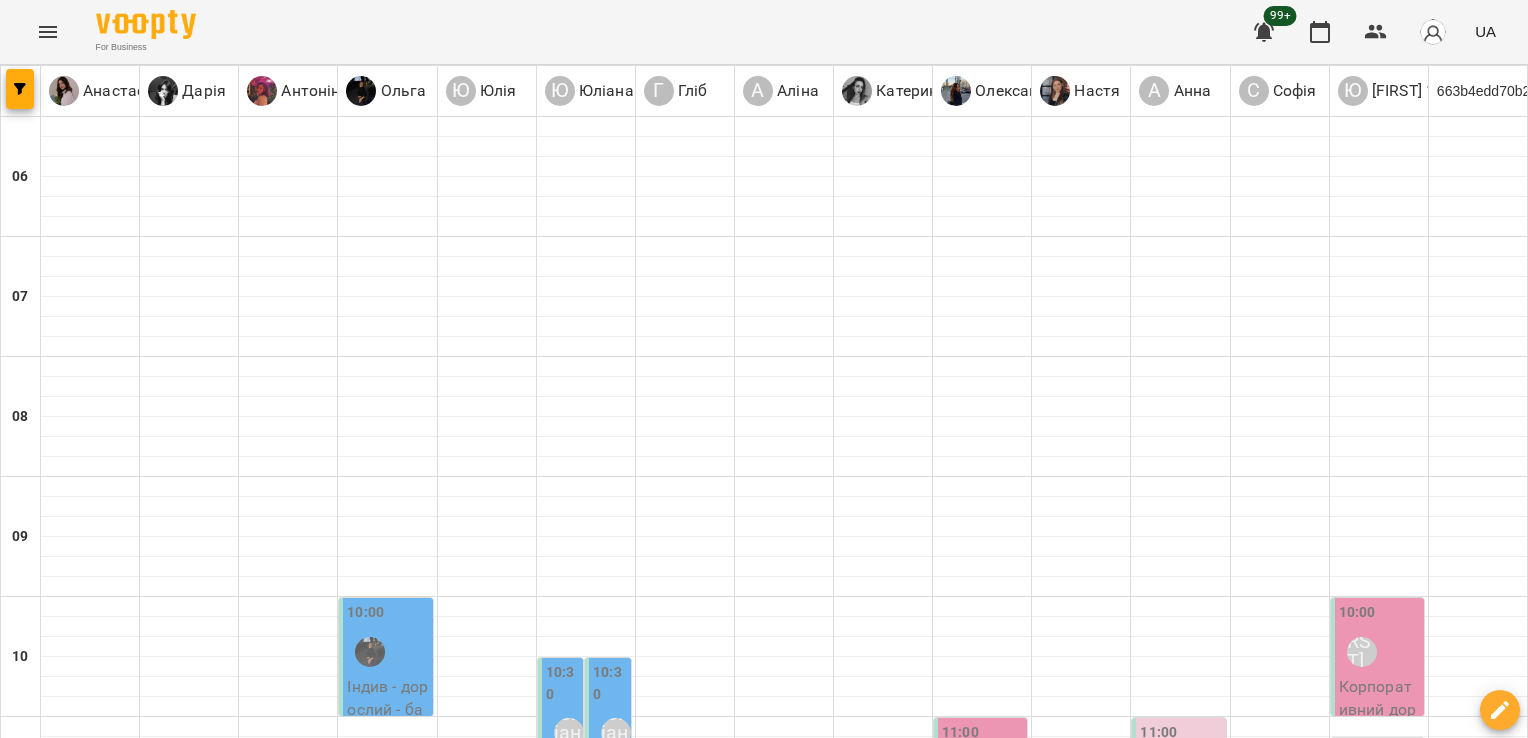 scroll, scrollTop: 891, scrollLeft: 0, axis: vertical 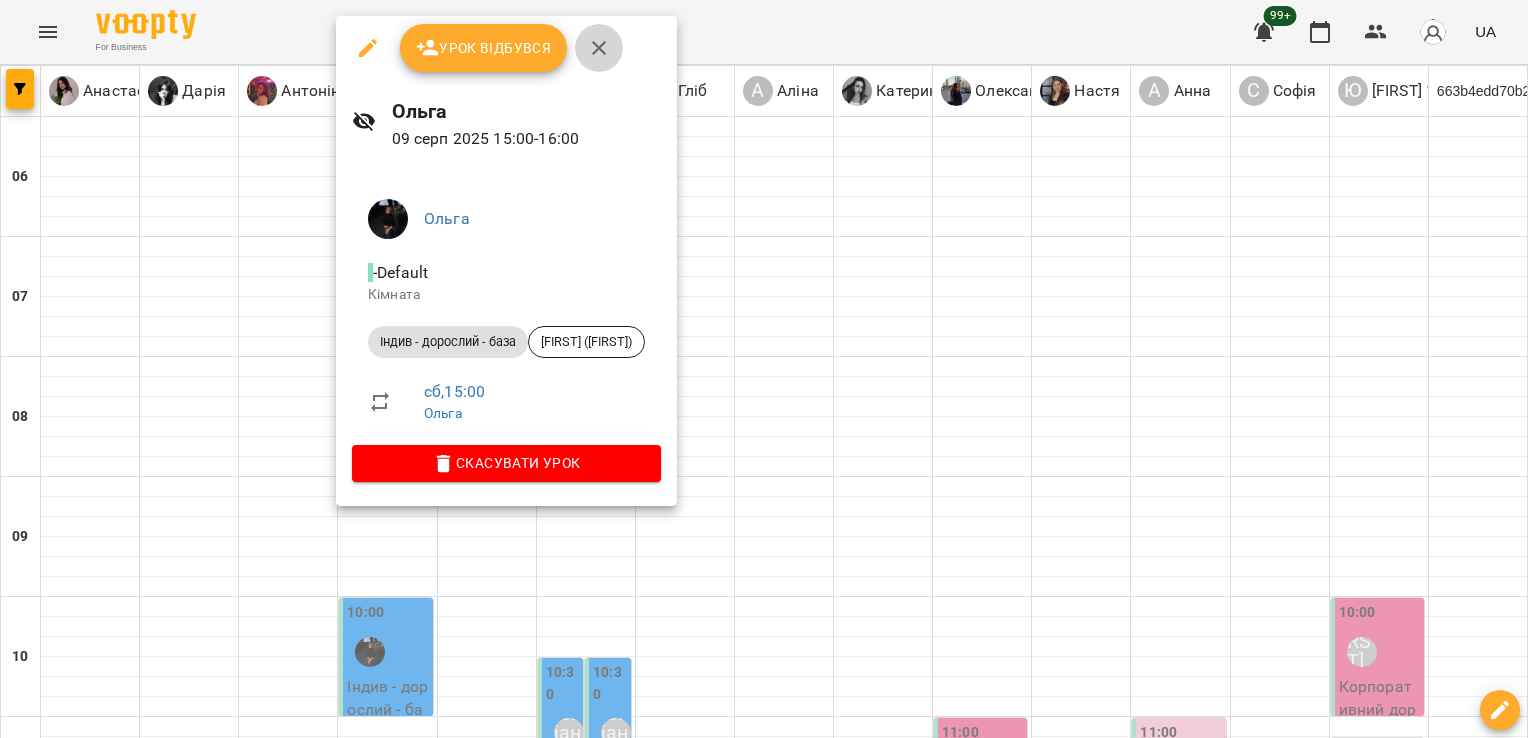 click 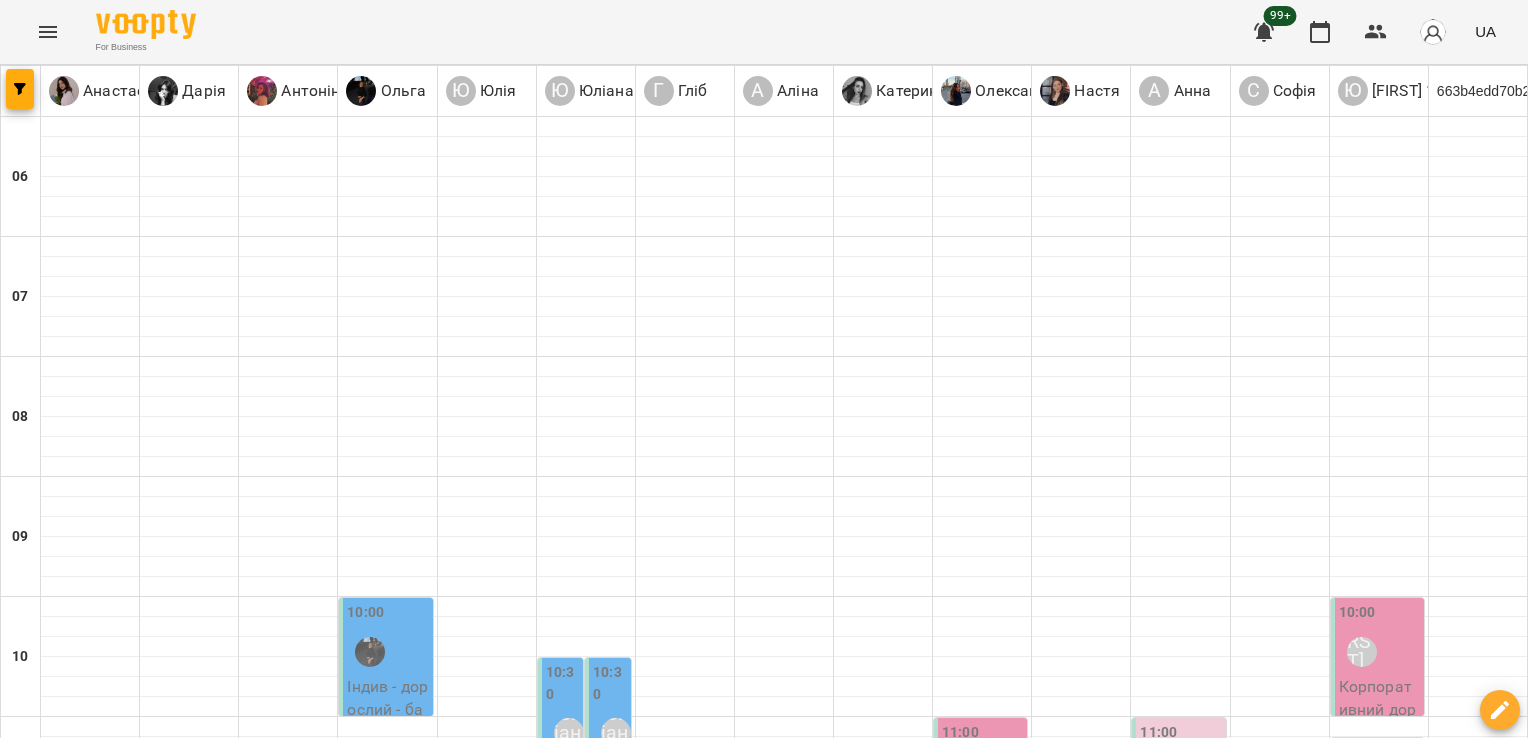 click on "Парне заняття - 60 хв - [FIRST] (парне з [FIRST]) [FIRST]" at bounding box center [761, 1461] 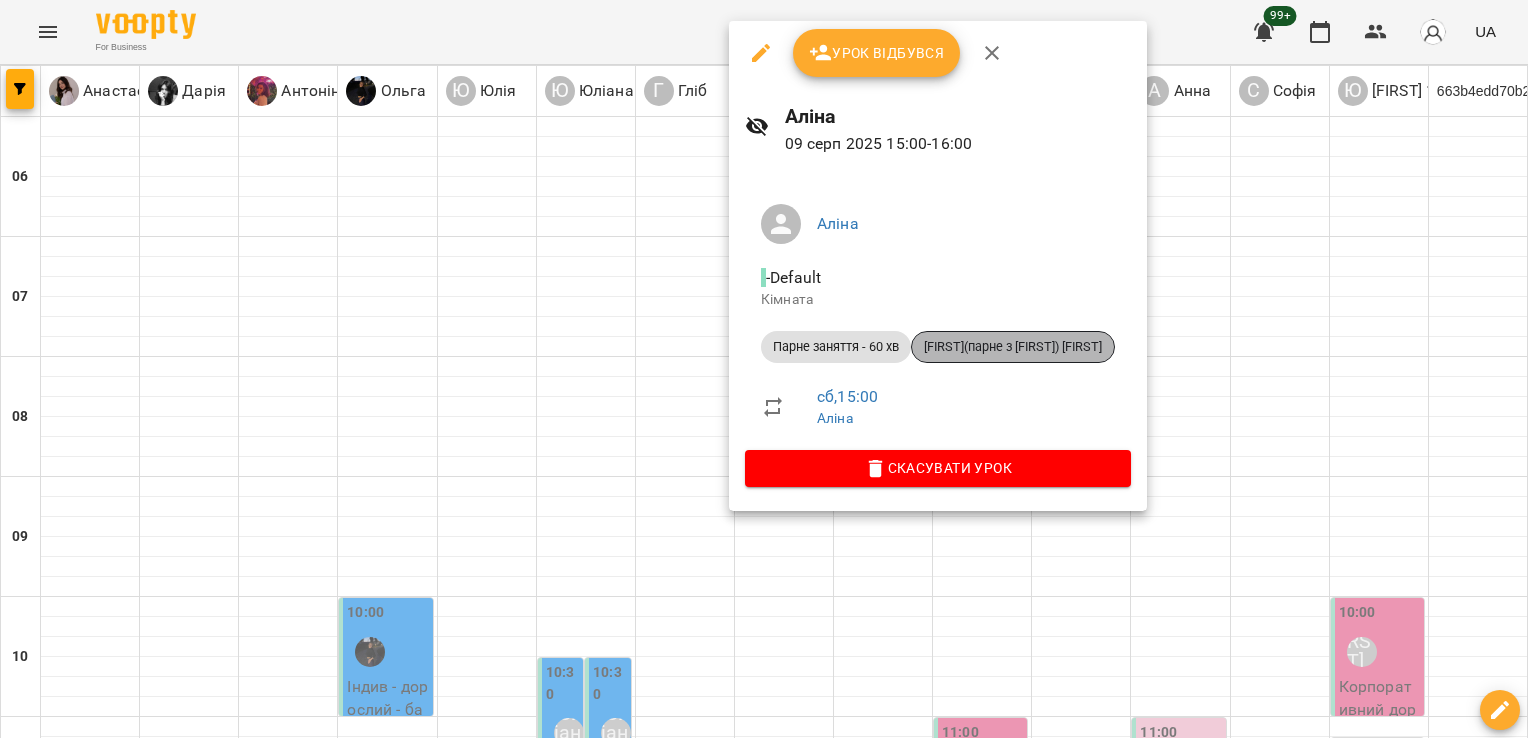 click on "[FIRST](парне з [FIRST]) [FIRST]" at bounding box center [1013, 347] 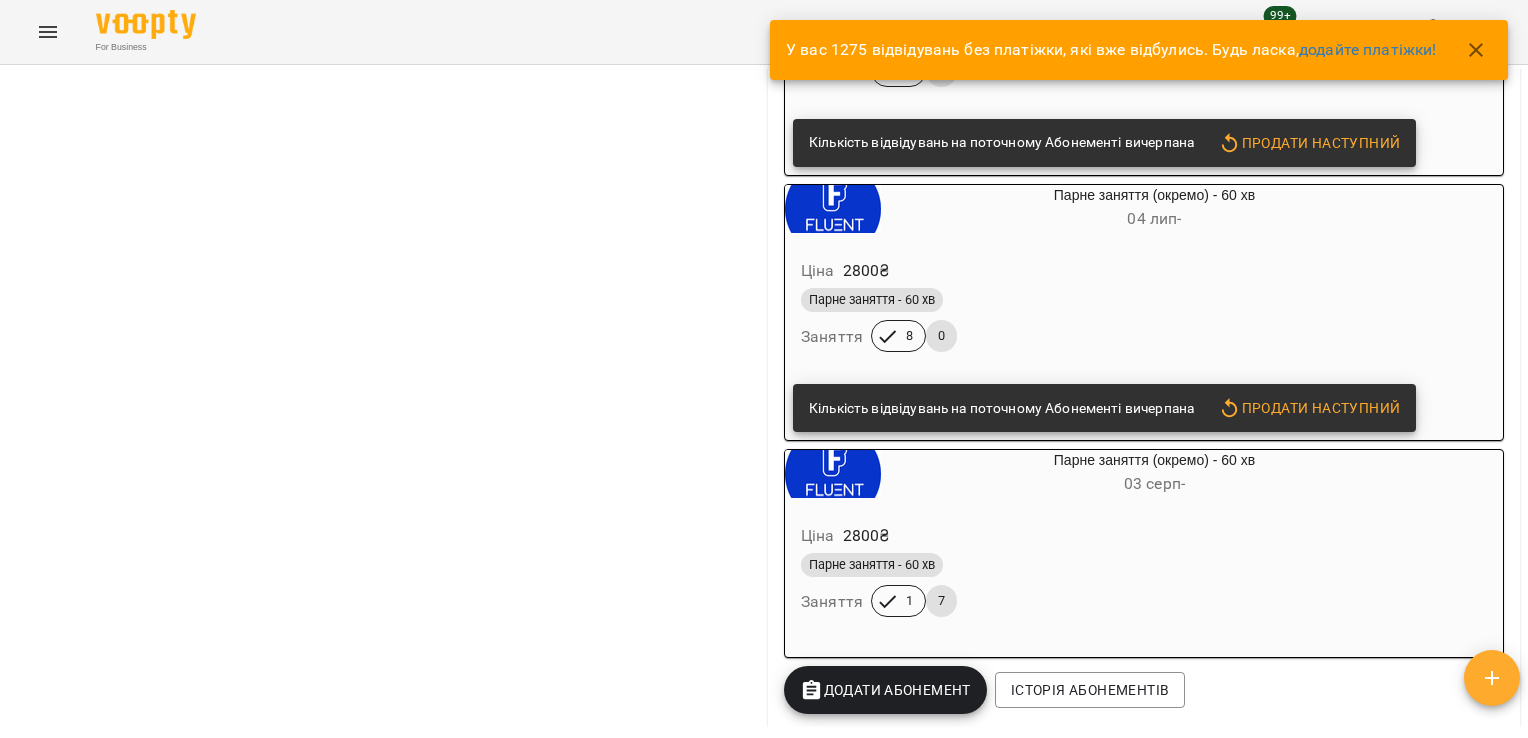 scroll, scrollTop: 0, scrollLeft: 0, axis: both 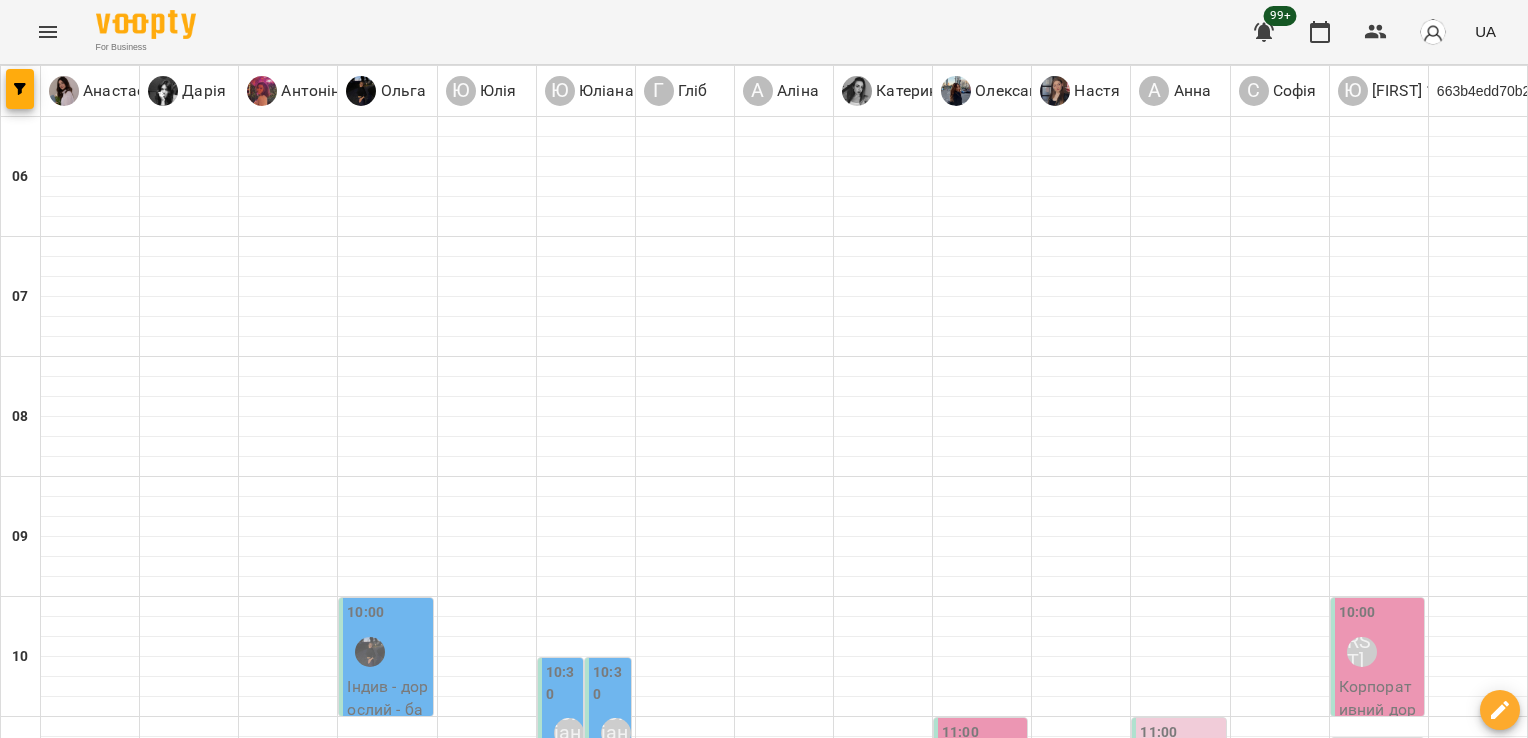 drag, startPoint x: 1512, startPoint y: 182, endPoint x: 1514, endPoint y: 342, distance: 160.0125 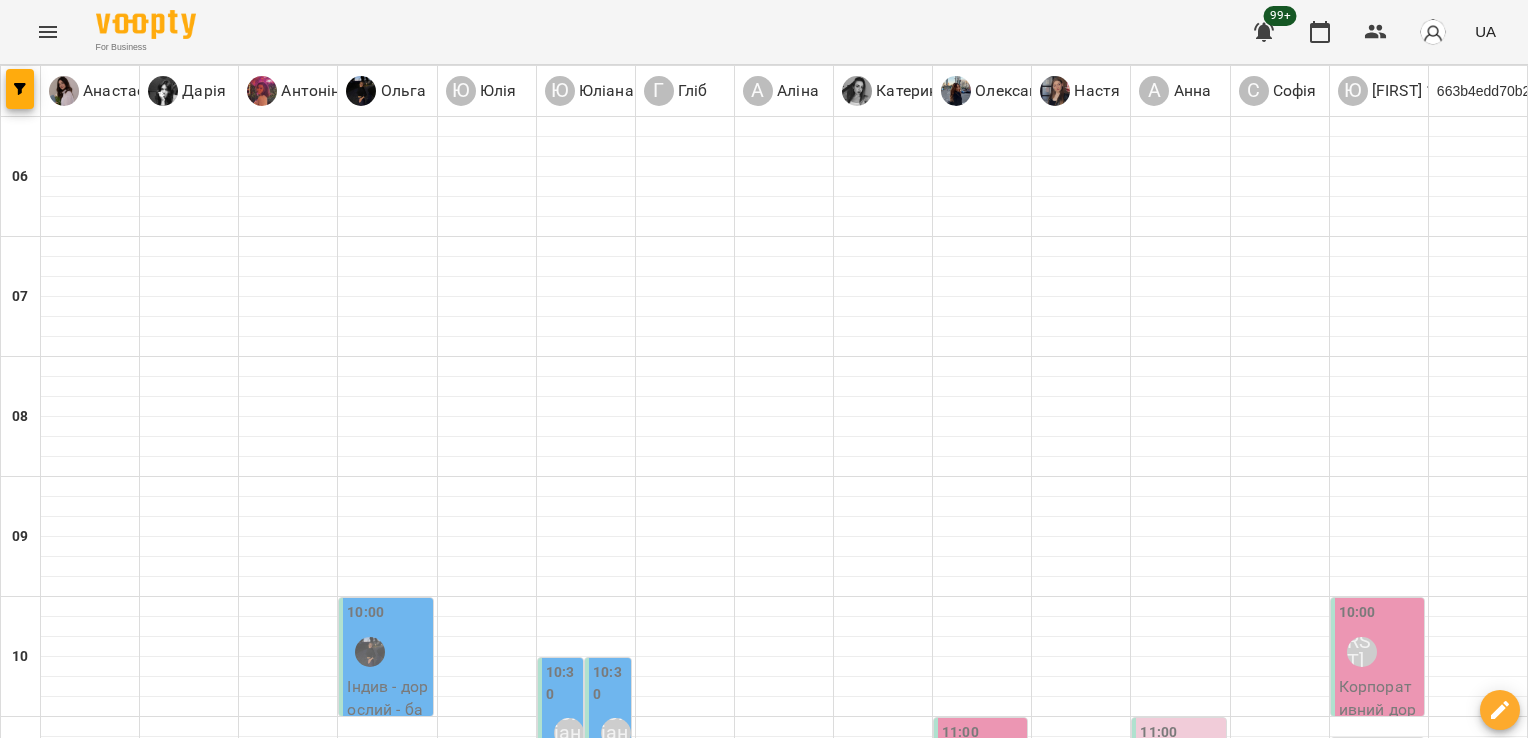 click on "Аліна" at bounding box center [814, 1273] 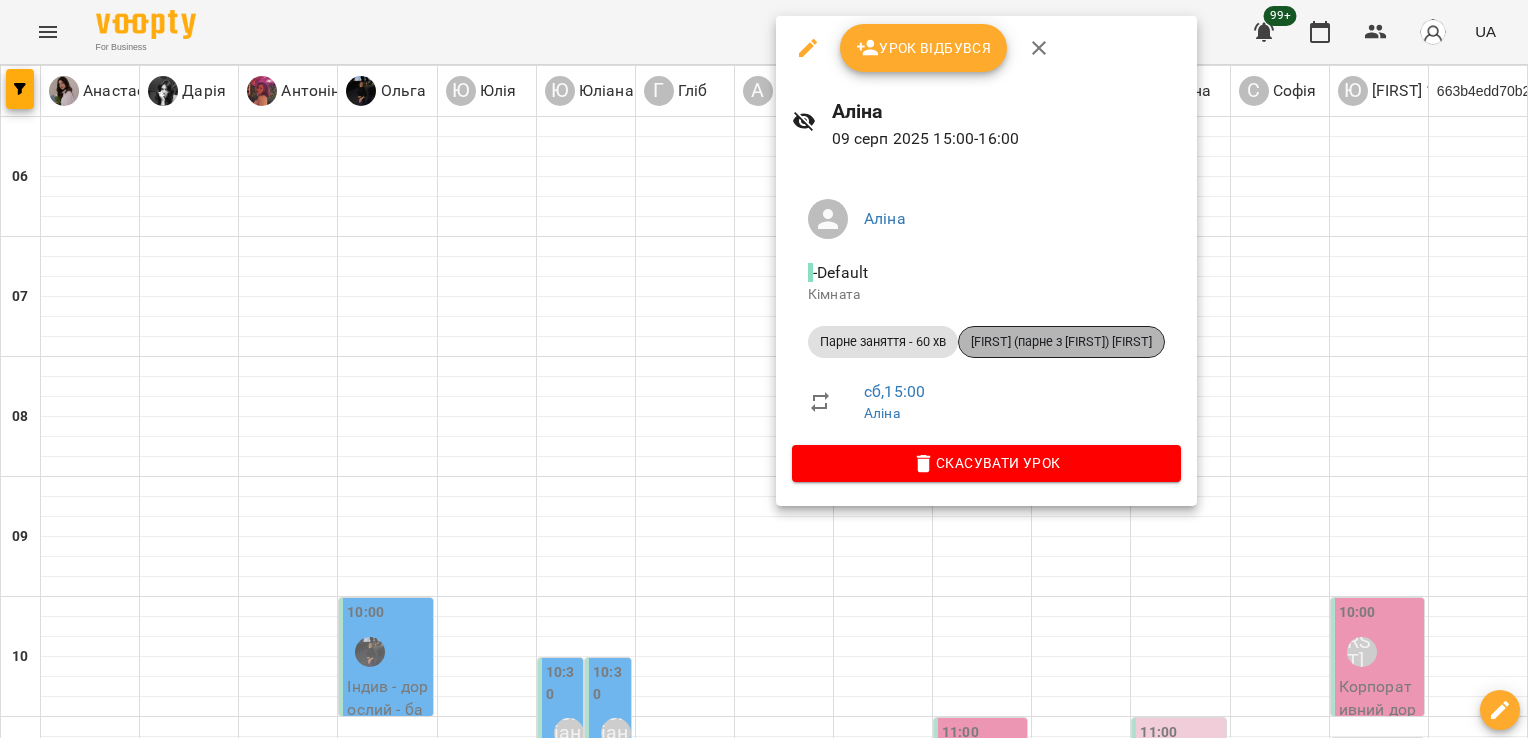 click on "[FIRST] (парне з [FIRST]) [FIRST]" at bounding box center (1061, 342) 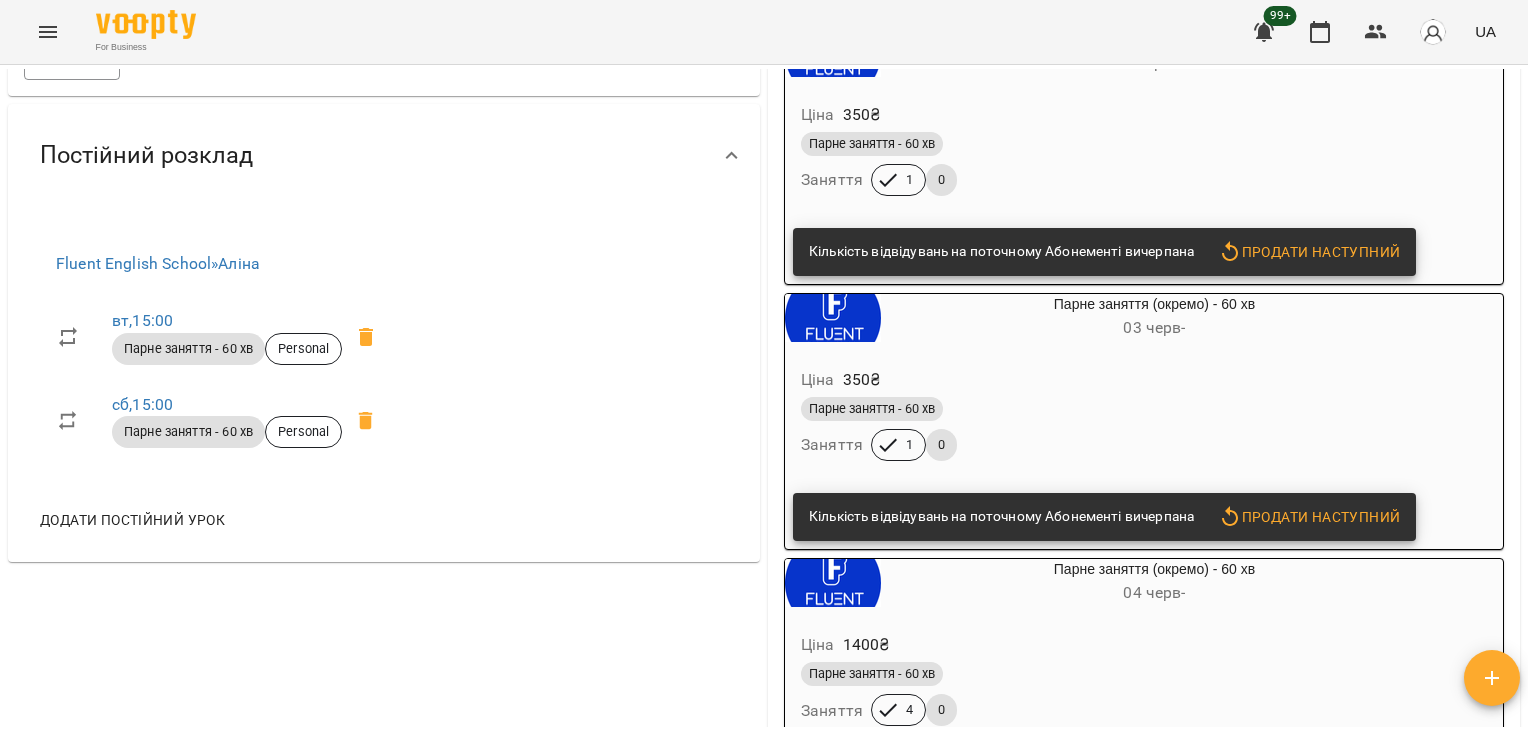 scroll, scrollTop: 0, scrollLeft: 0, axis: both 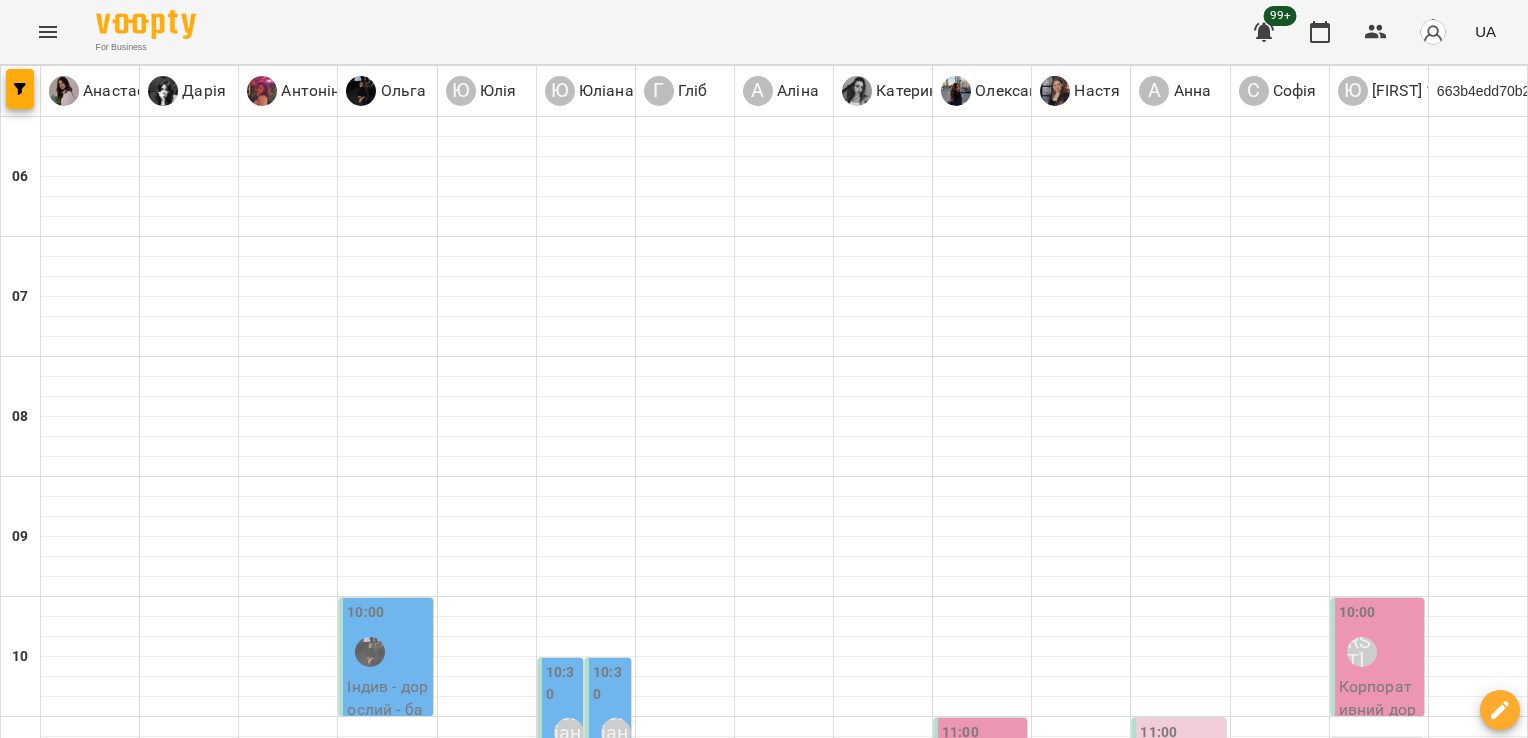 click on "Індив - дорослий - база - [FIRST]([FIRST])" at bounding box center (1280, 1322) 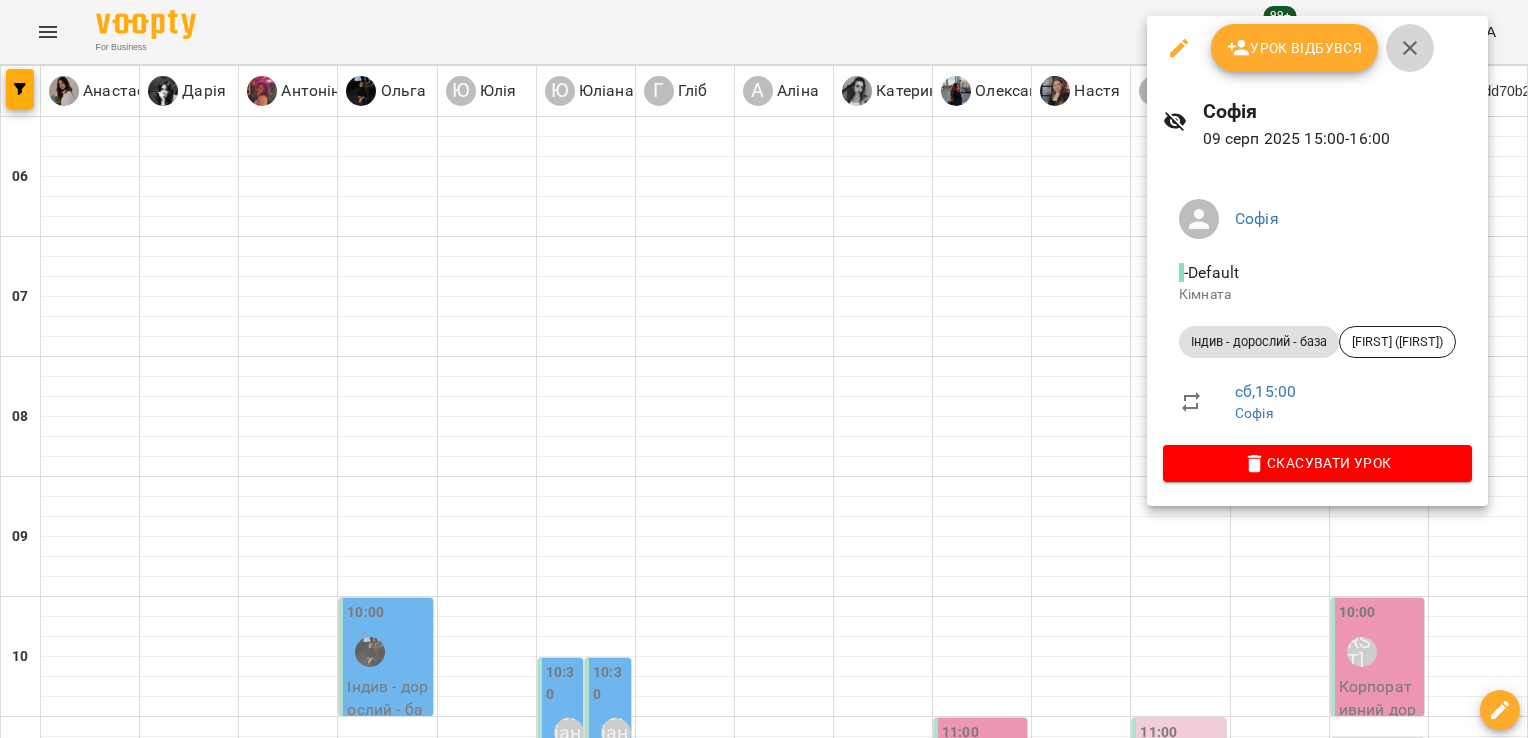 click at bounding box center [1410, 48] 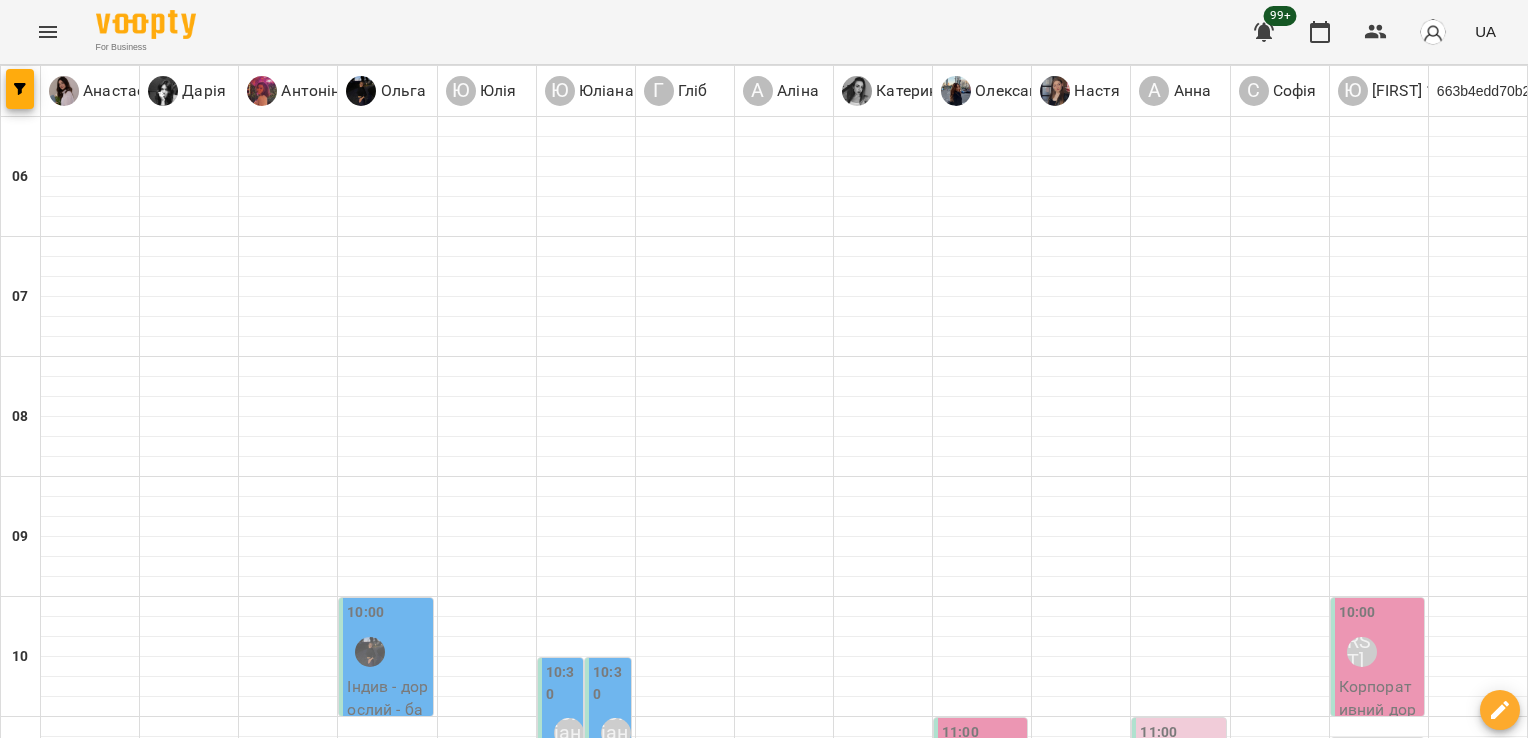 click on "Індив - дорослий - база - [FIRST] ([FIRST])" at bounding box center (784, 1442) 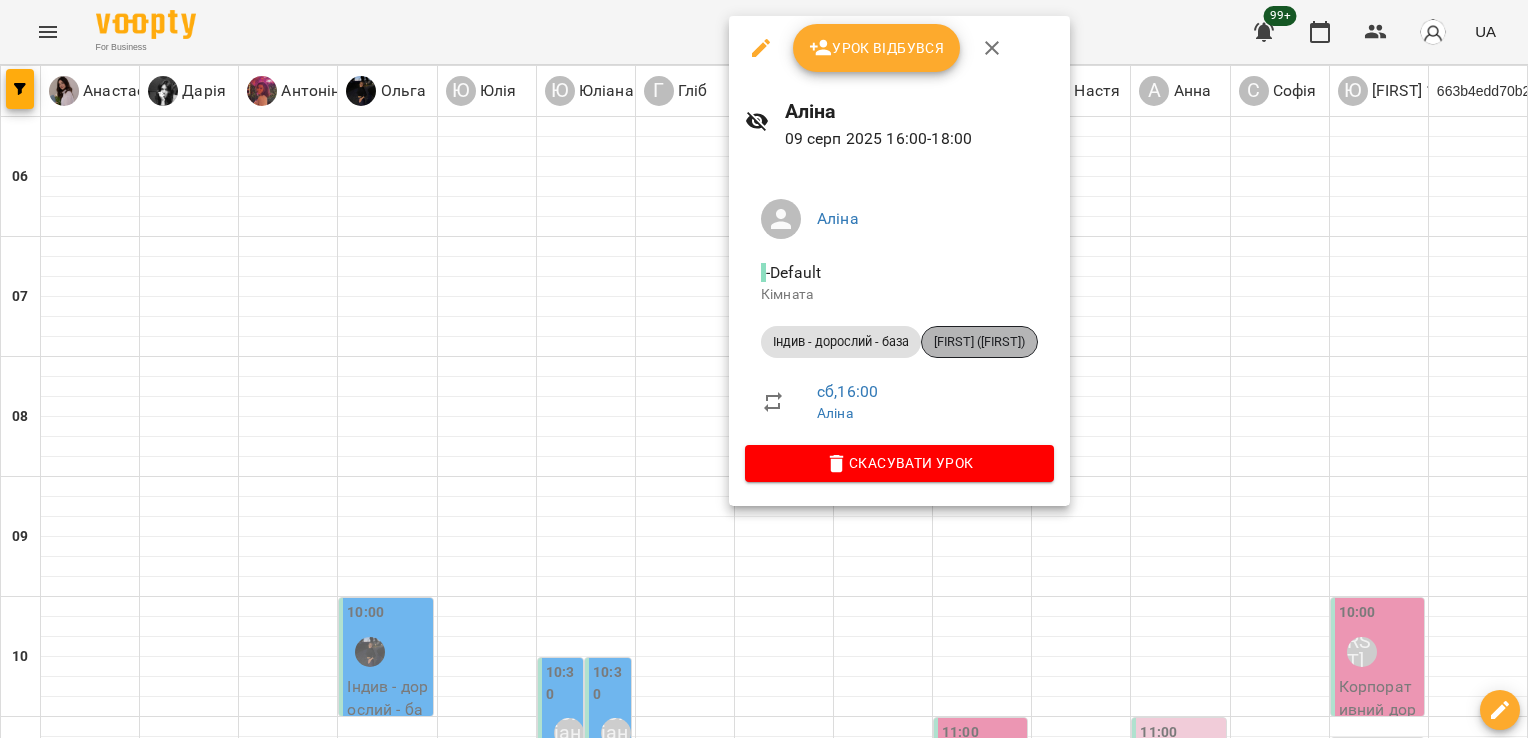 click on "[FIRST] ([FIRST])" at bounding box center (979, 342) 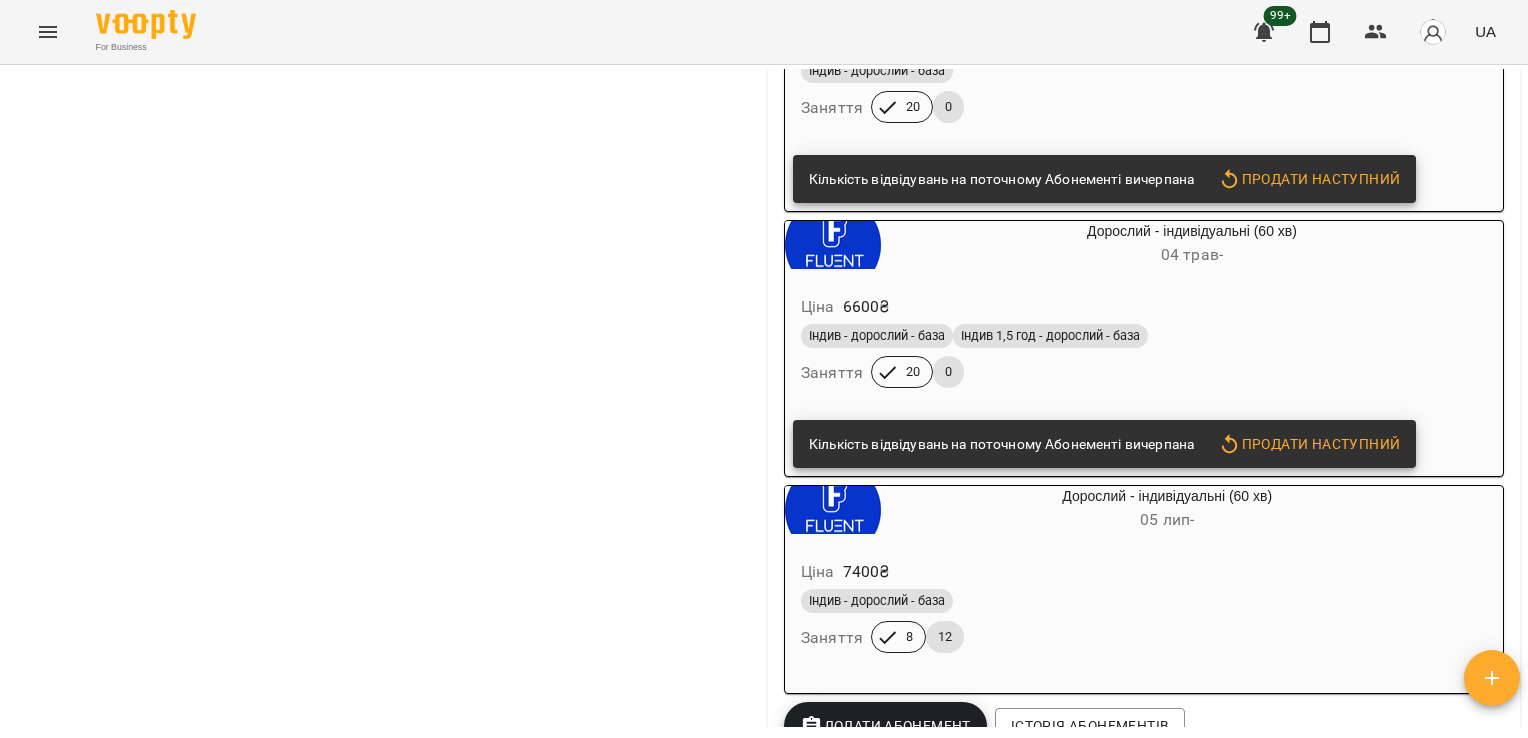 scroll, scrollTop: 0, scrollLeft: 0, axis: both 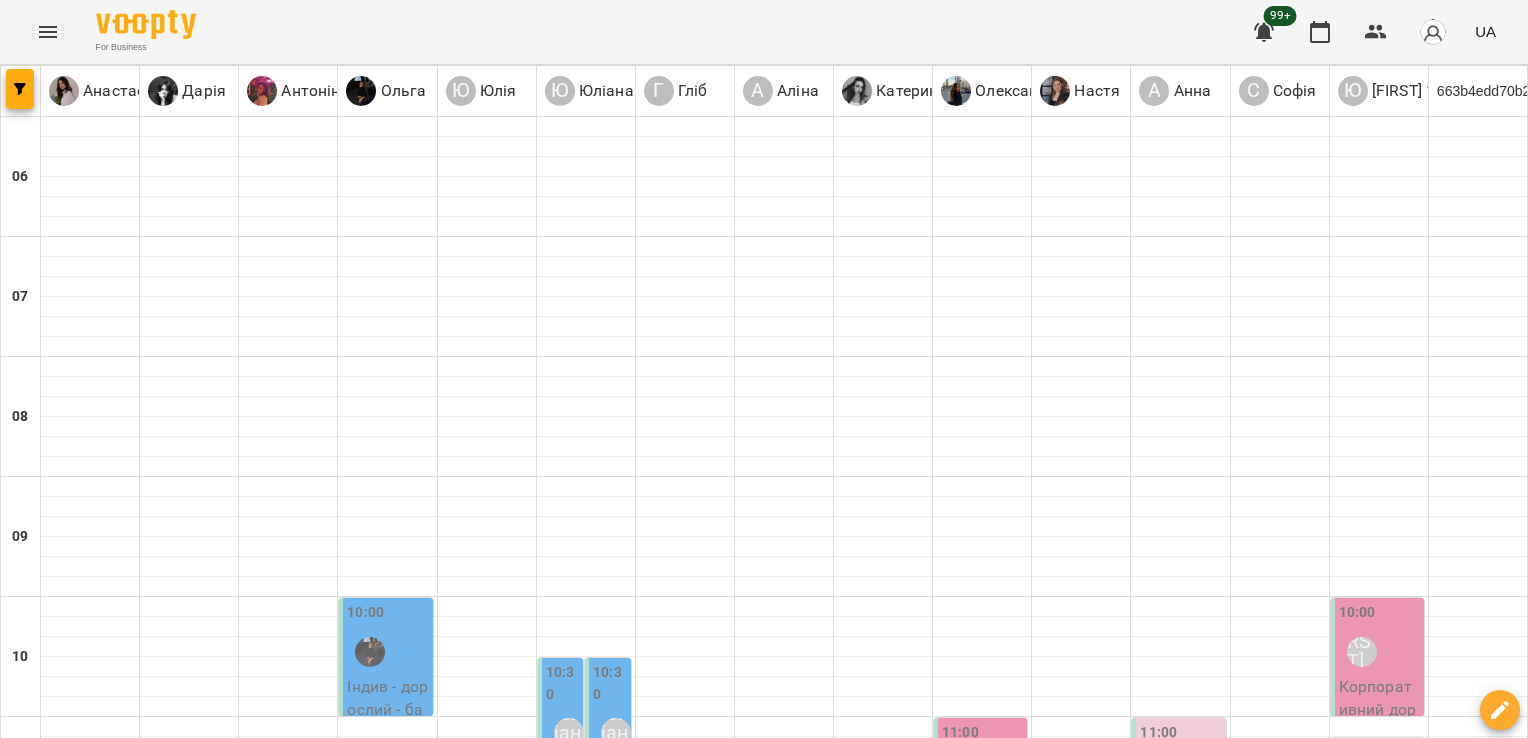 click on "19:00 [FIRST]" at bounding box center (1280, 1718) 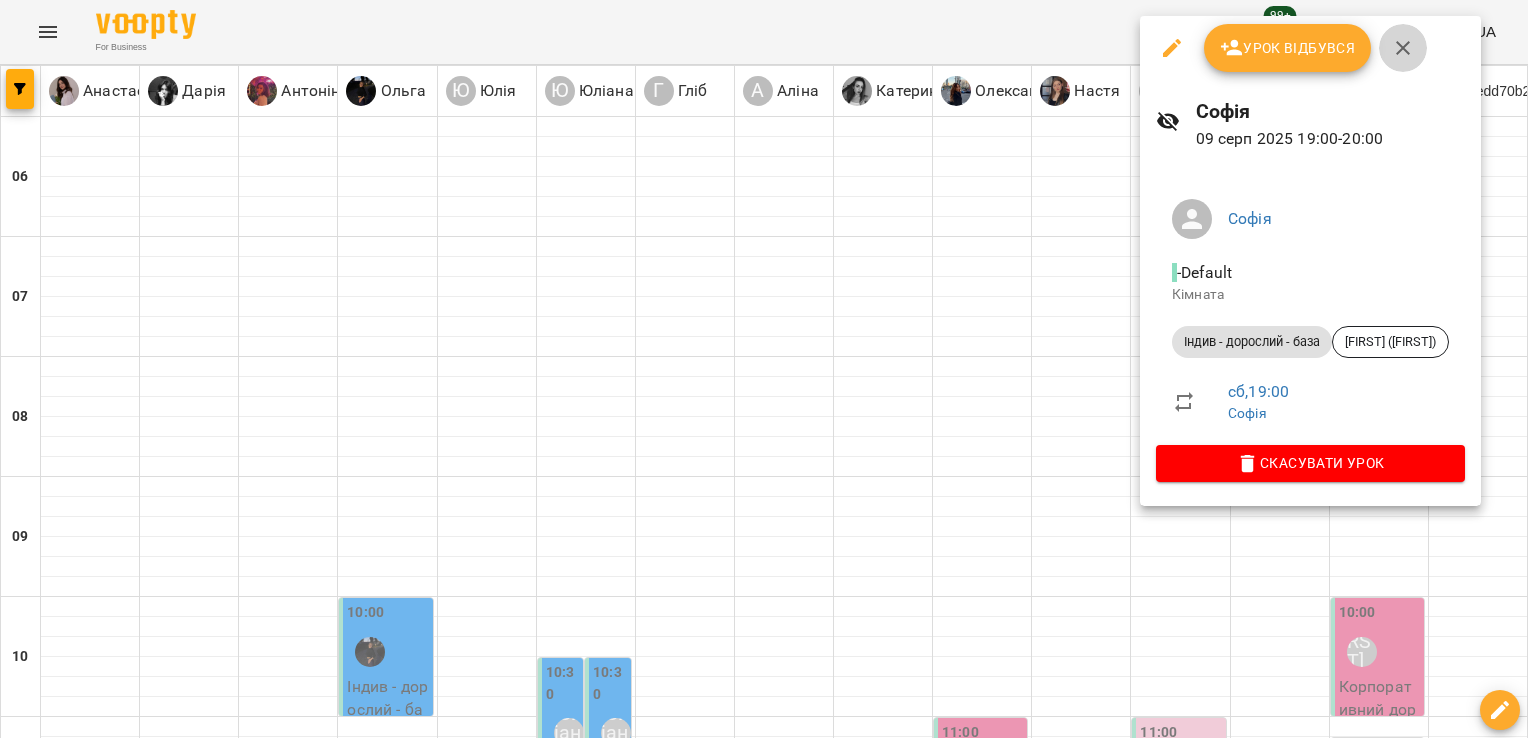 click 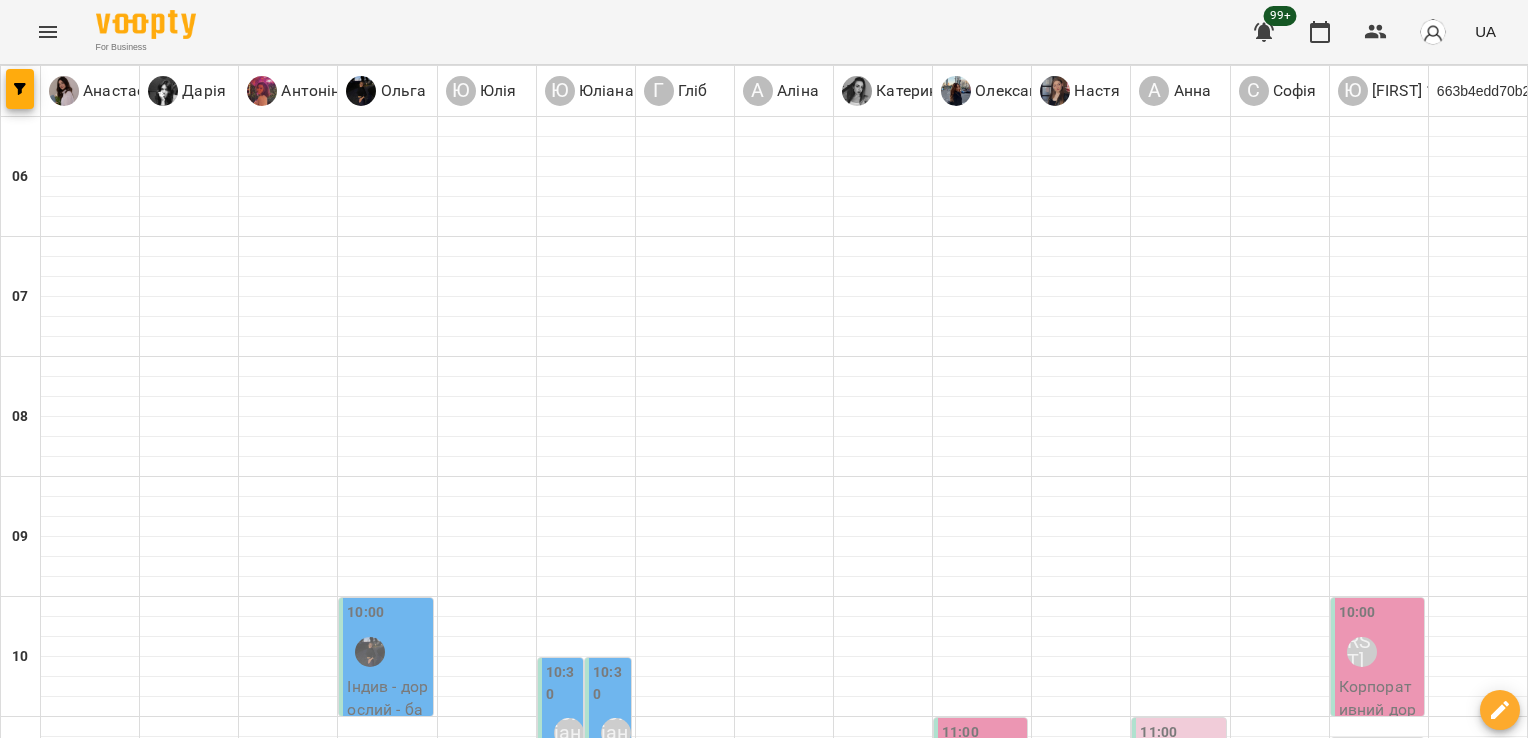 scroll, scrollTop: 1508, scrollLeft: 0, axis: vertical 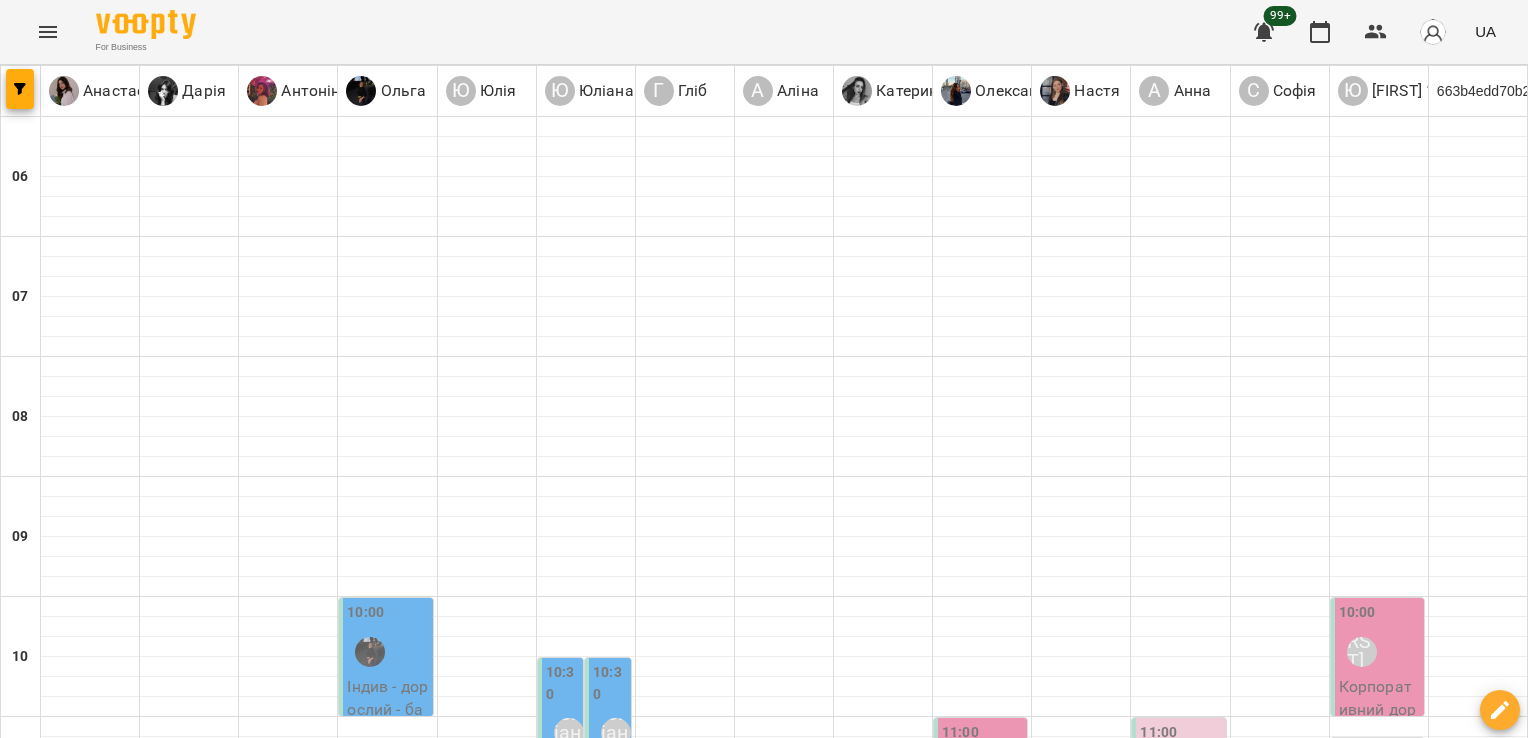 click on "10 серп" at bounding box center (1487, 2322) 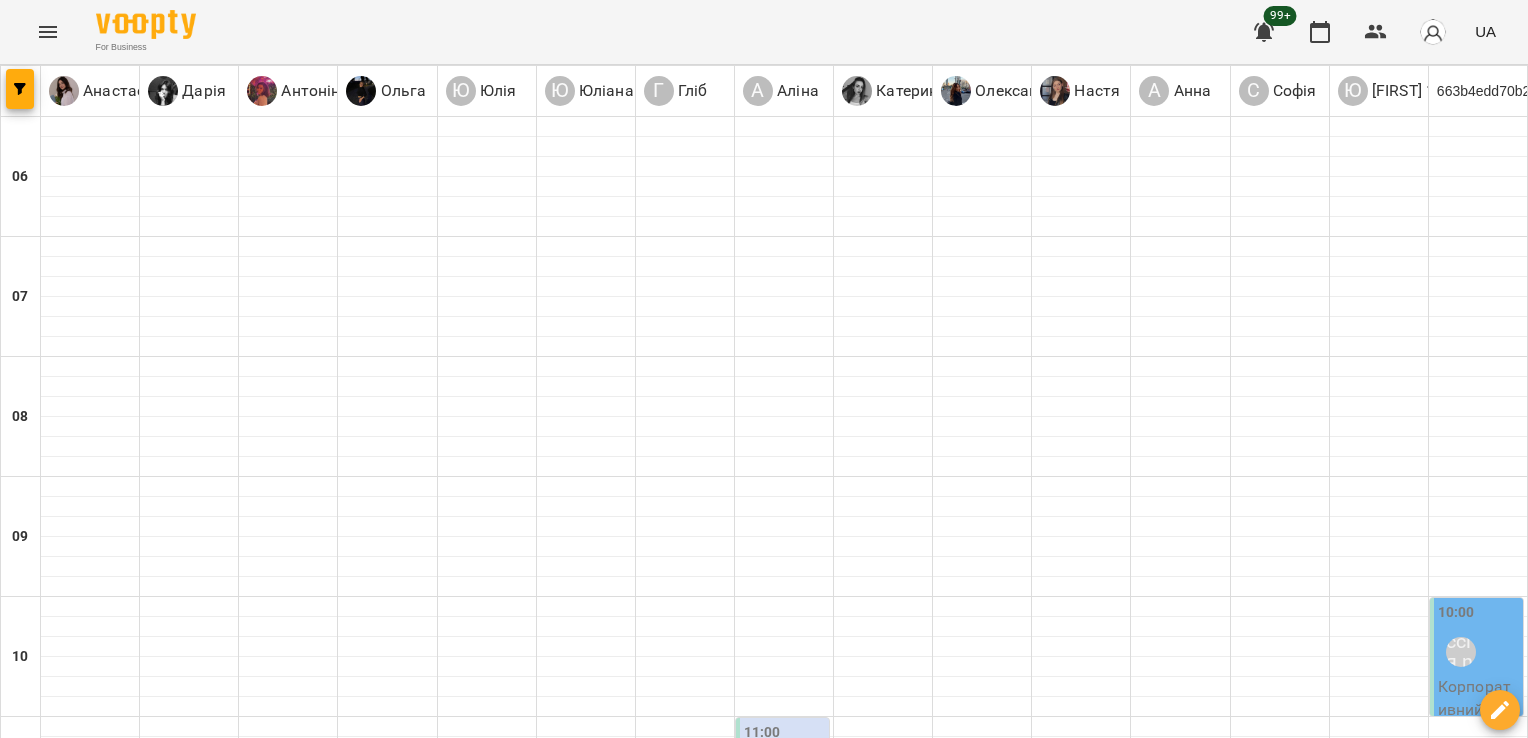 scroll, scrollTop: 667, scrollLeft: 0, axis: vertical 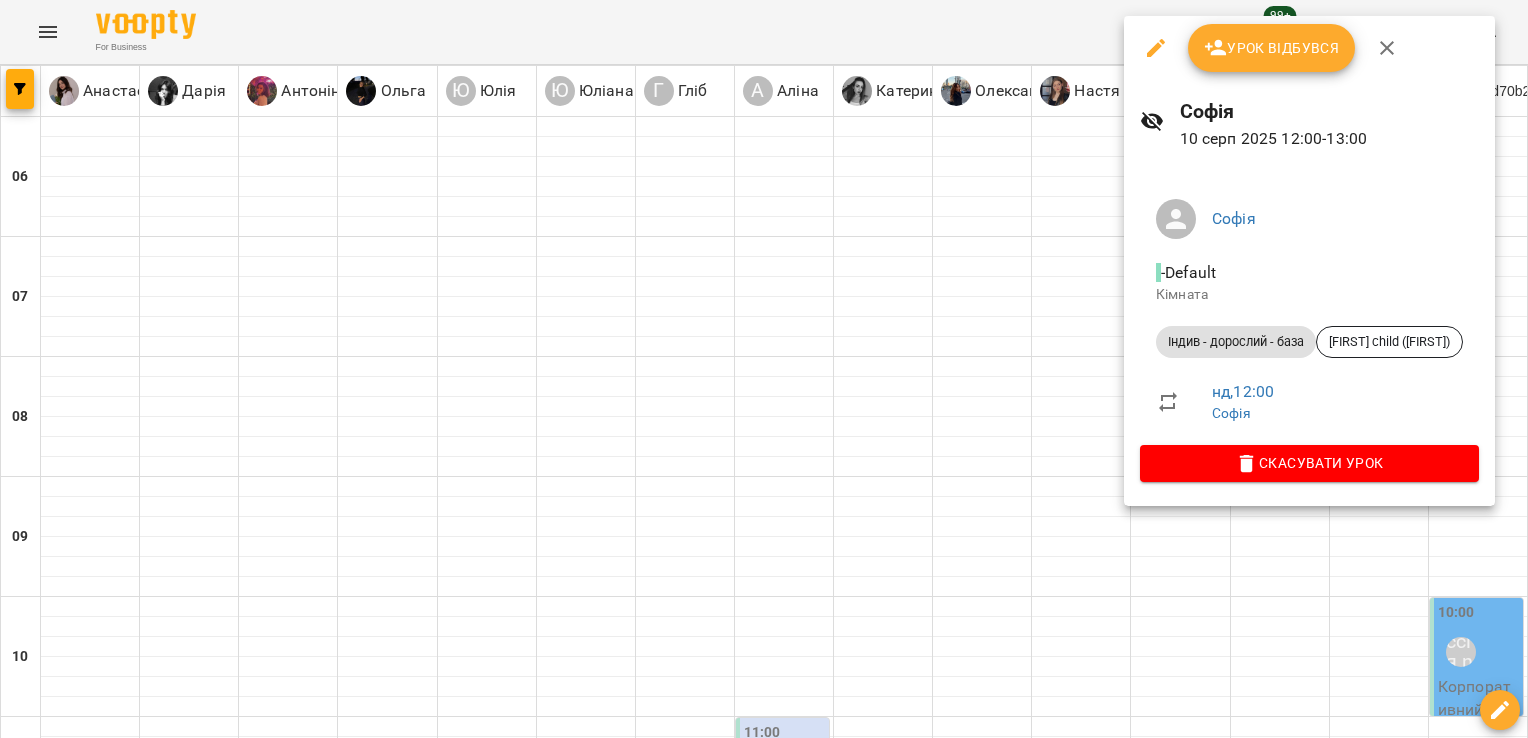 click on "Індив - дорослий - база [FIRST] child ([FIRST])" at bounding box center (1309, 342) 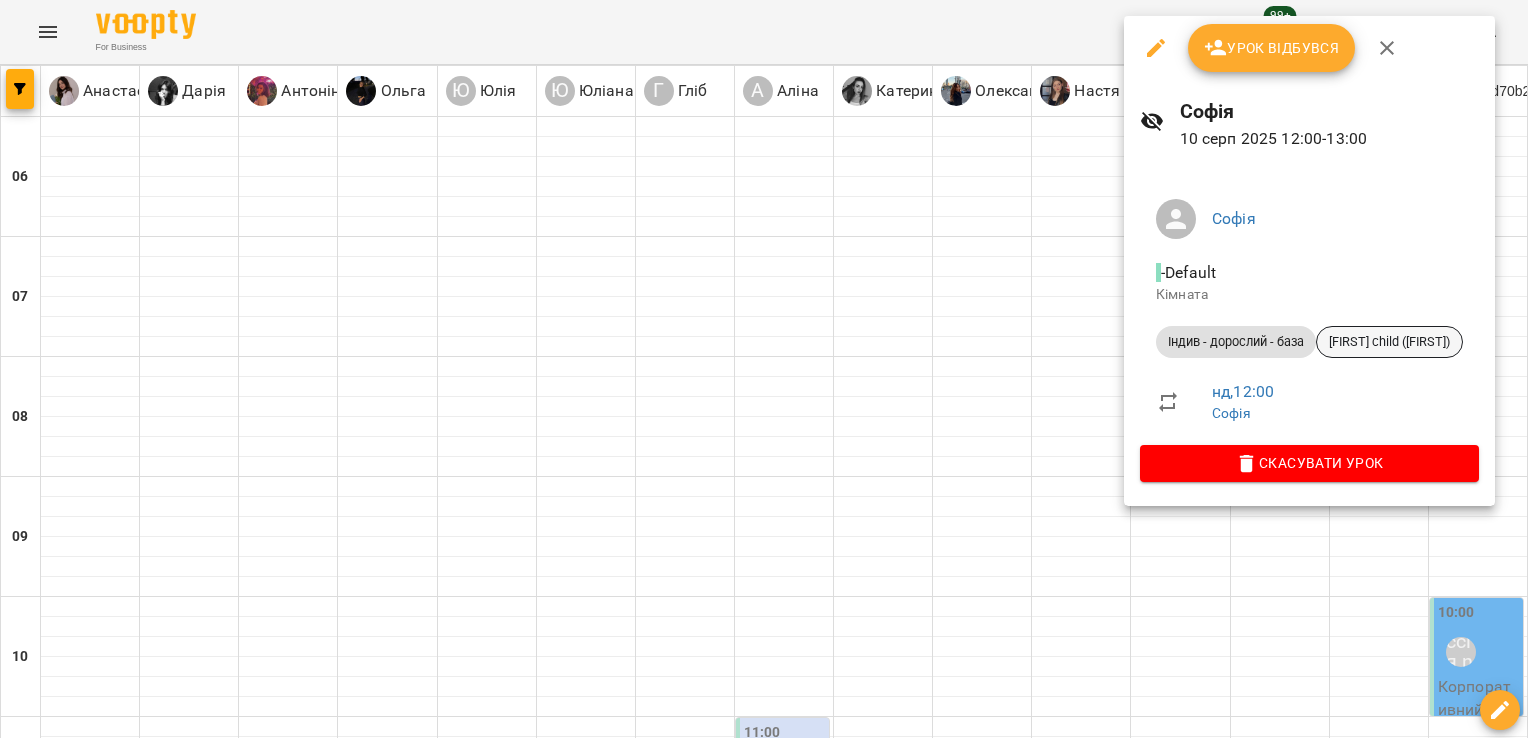 click on "[FIRST] child ([FIRST])" at bounding box center [1389, 342] 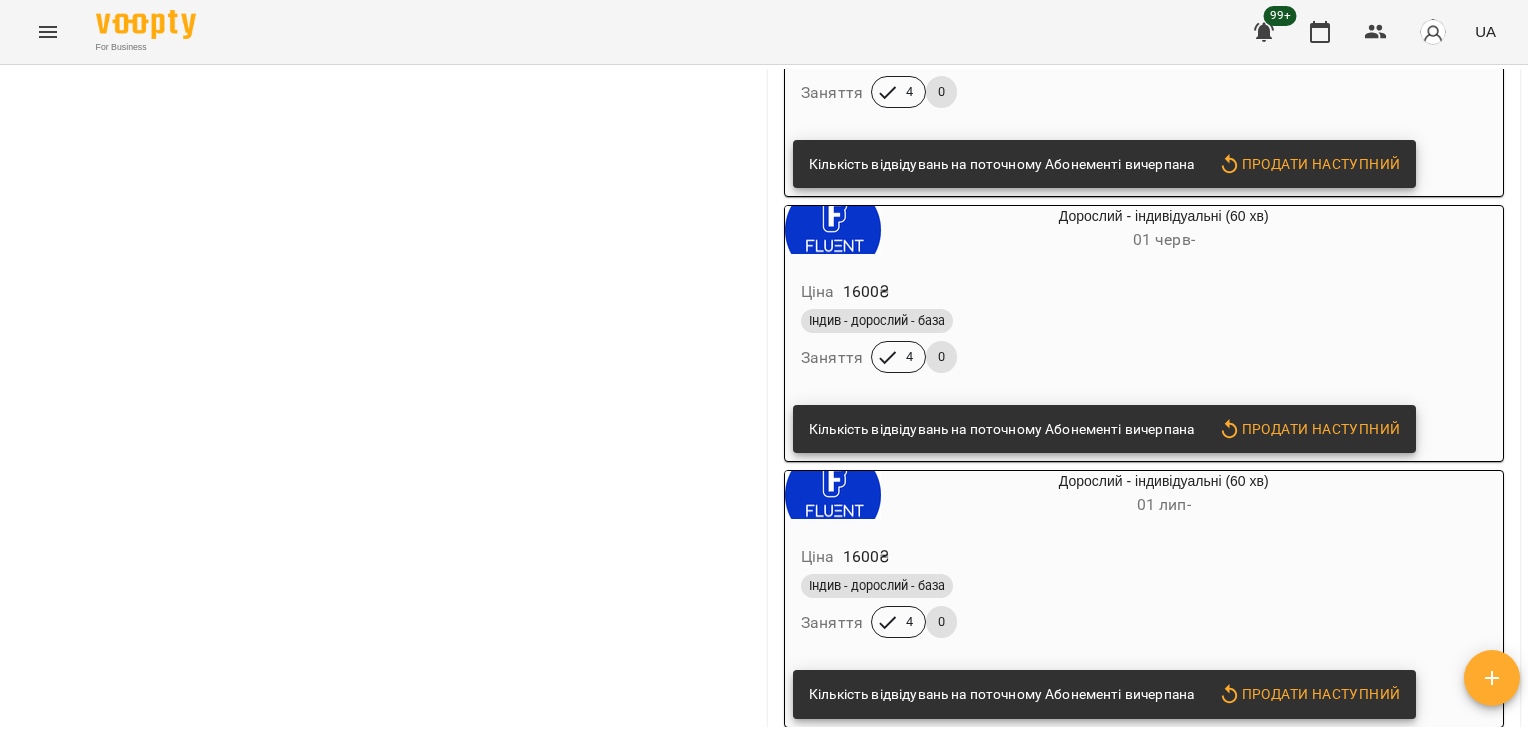 scroll, scrollTop: 0, scrollLeft: 0, axis: both 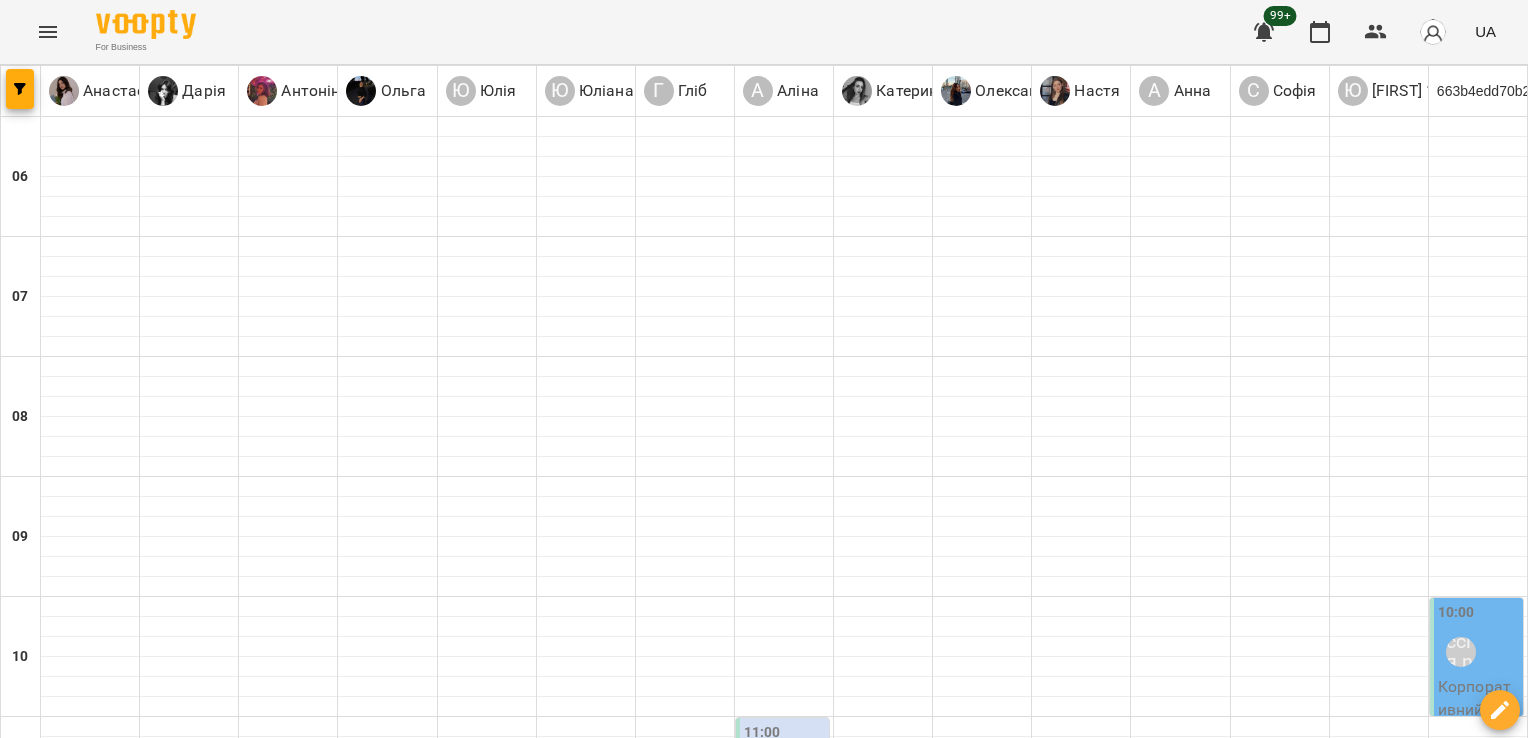 click on "Софія" at bounding box center (1263, 892) 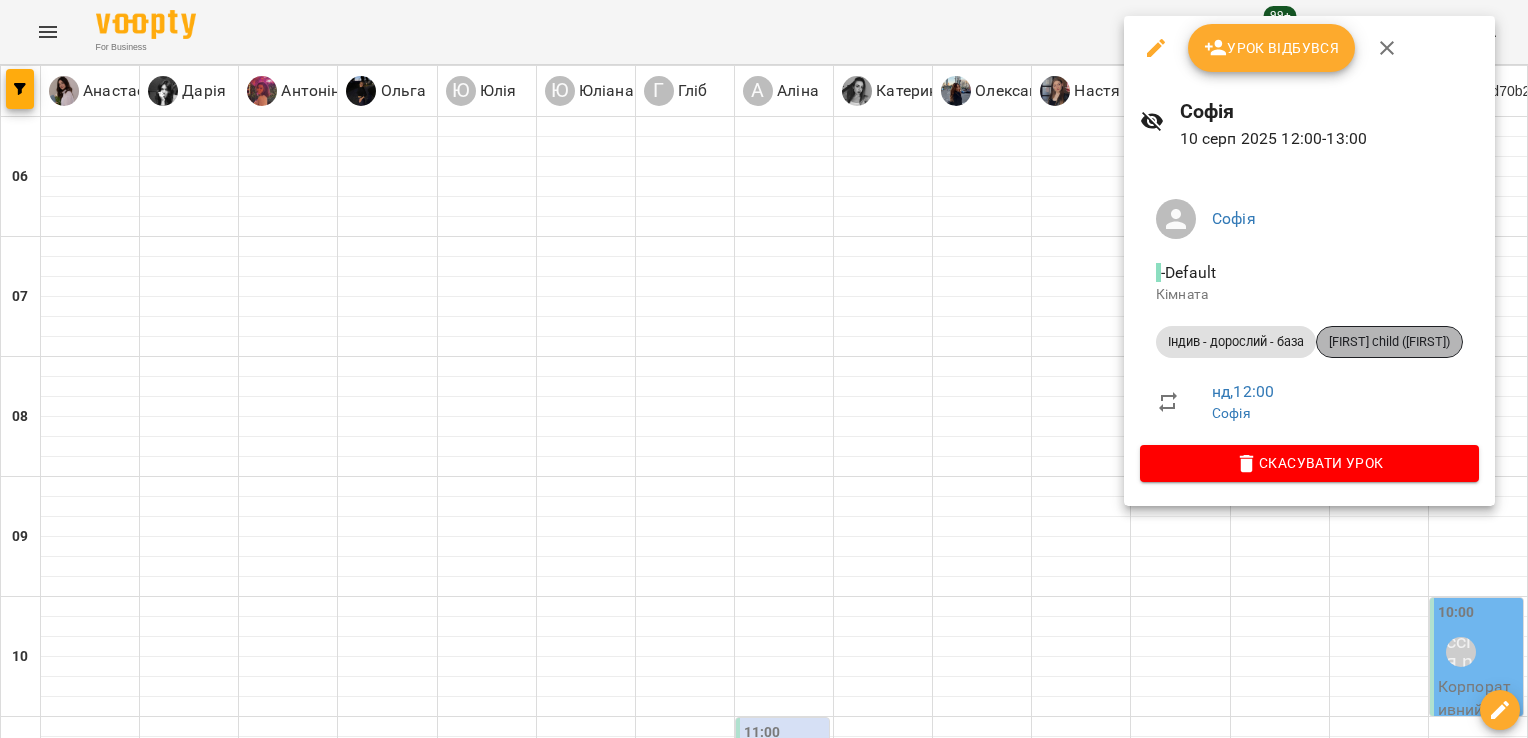 click on "[FIRST] child ([FIRST])" at bounding box center [1389, 342] 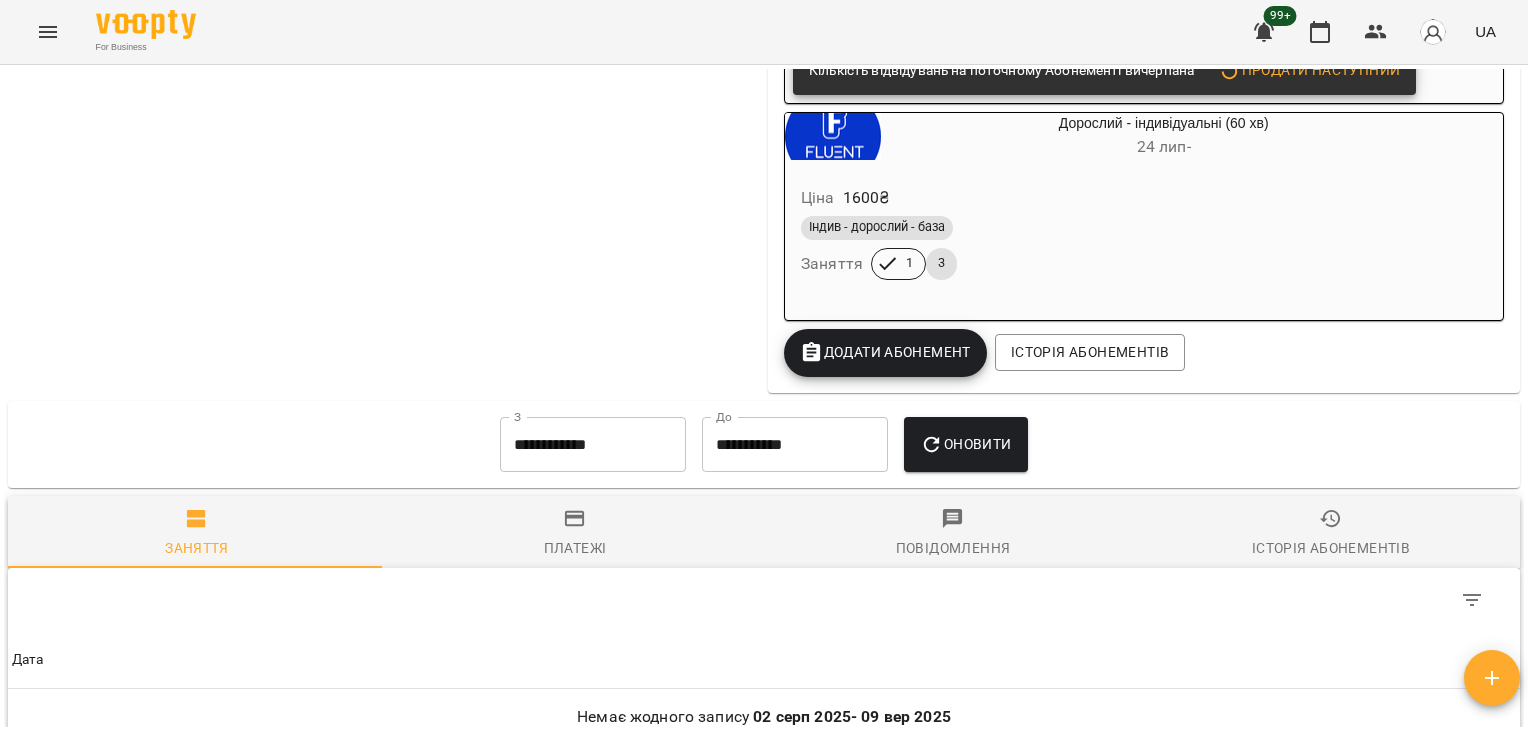 scroll, scrollTop: 2188, scrollLeft: 0, axis: vertical 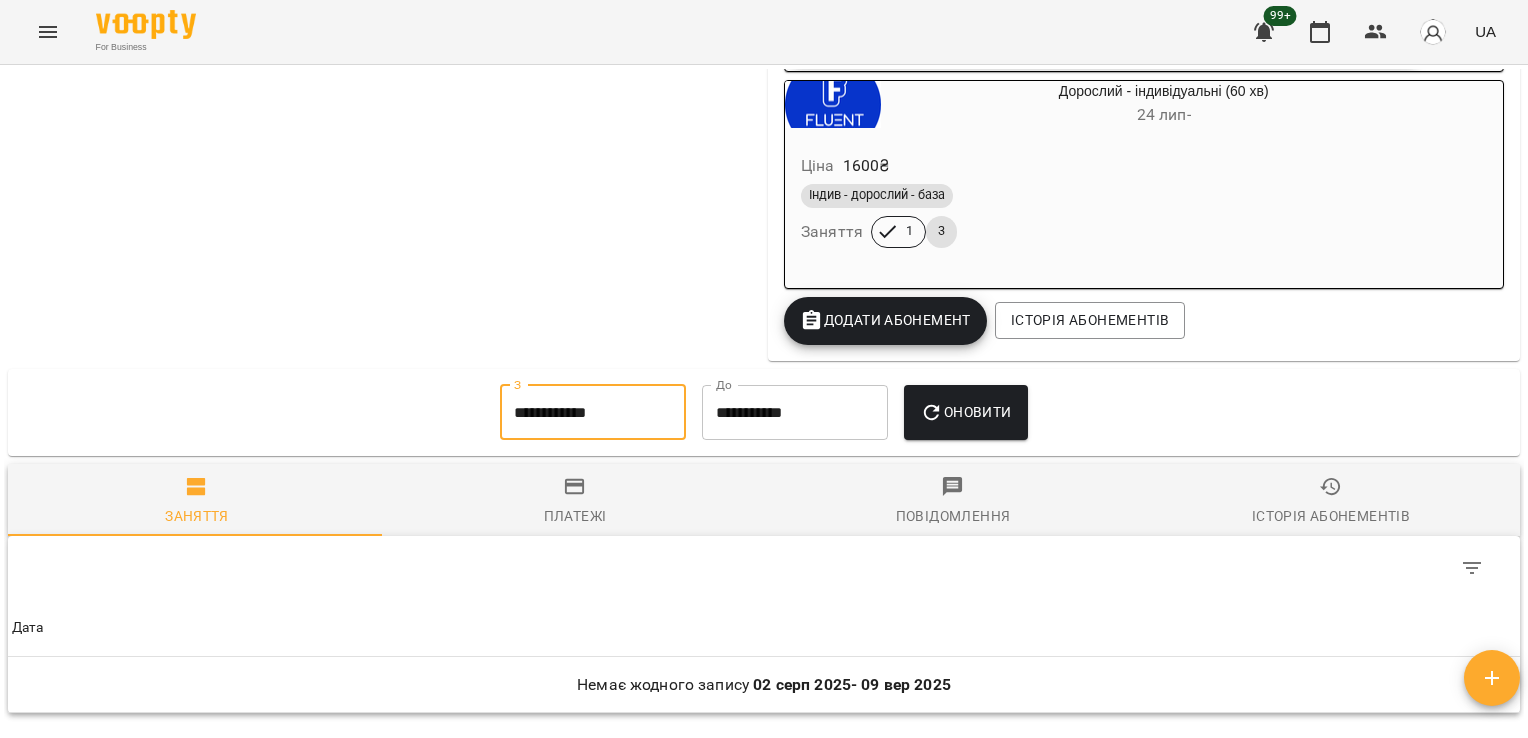 click on "**********" at bounding box center (593, 413) 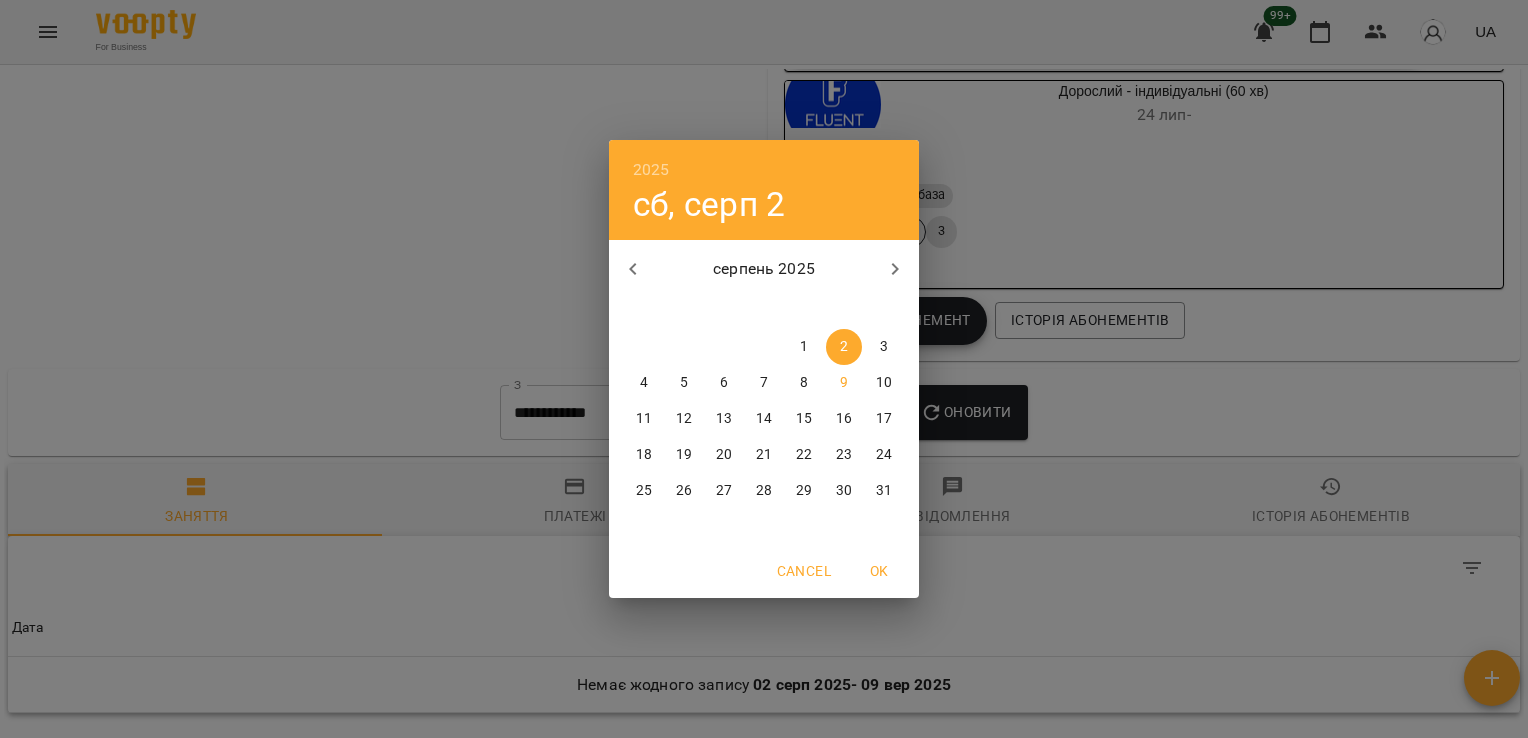 click at bounding box center (633, 269) 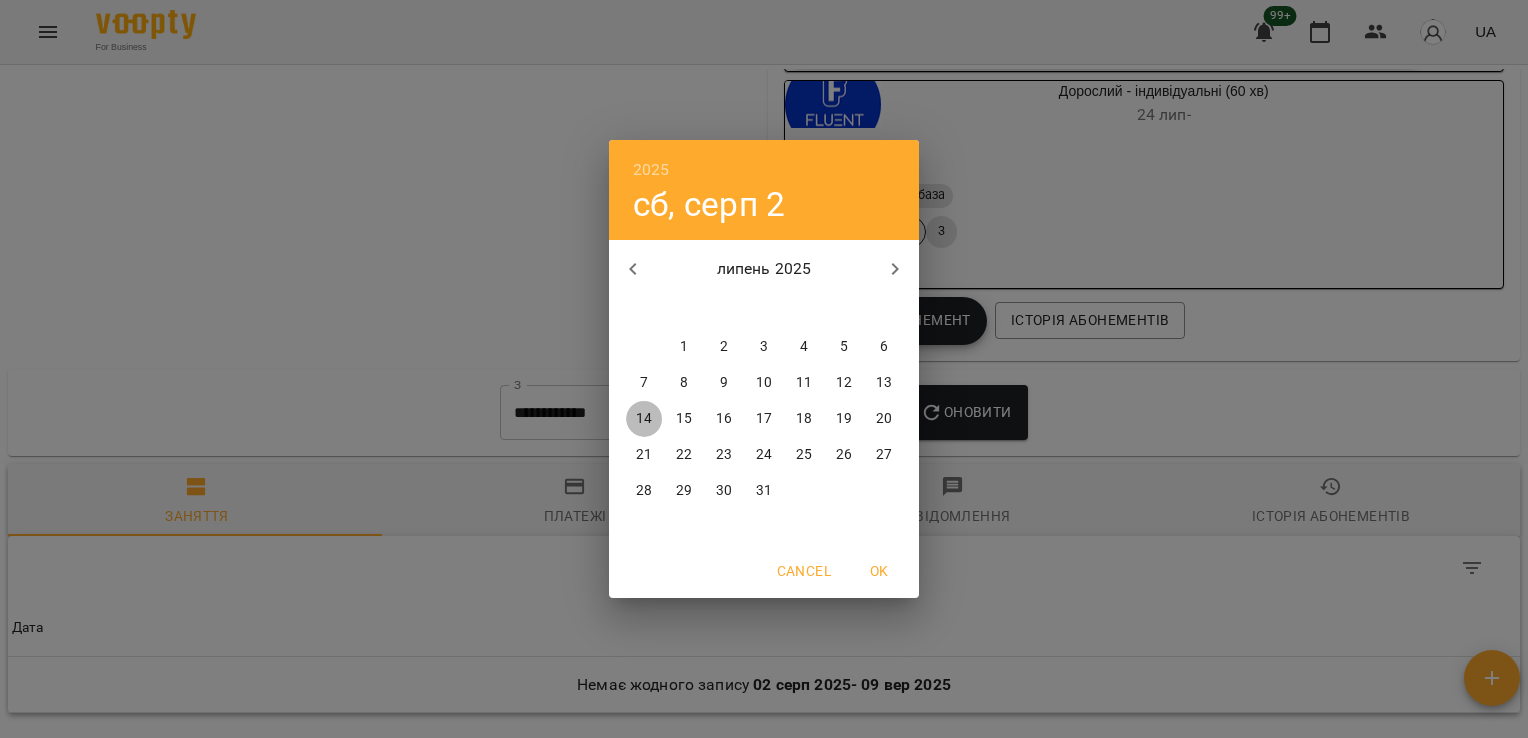 click on "14" at bounding box center [644, 419] 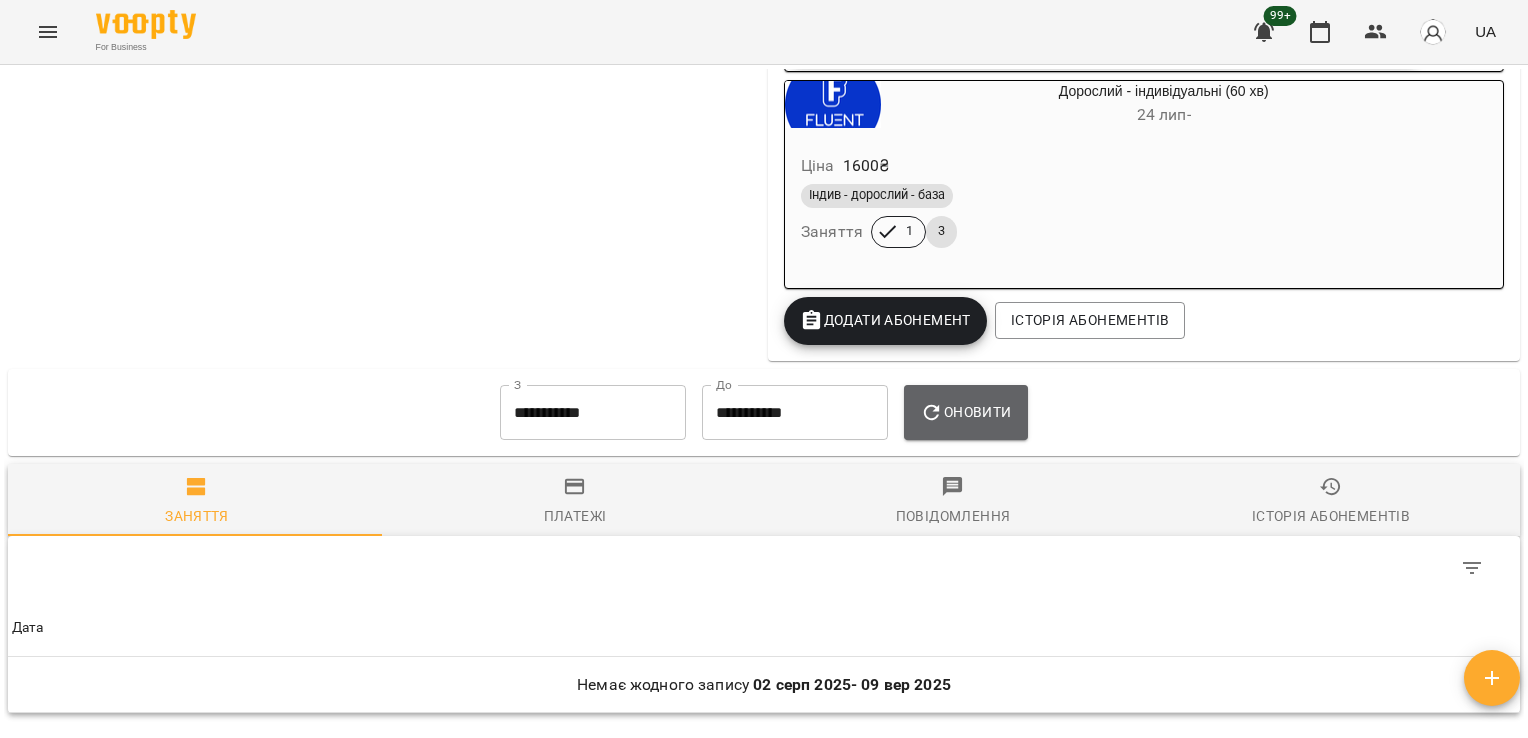 click on "Оновити" at bounding box center (965, 412) 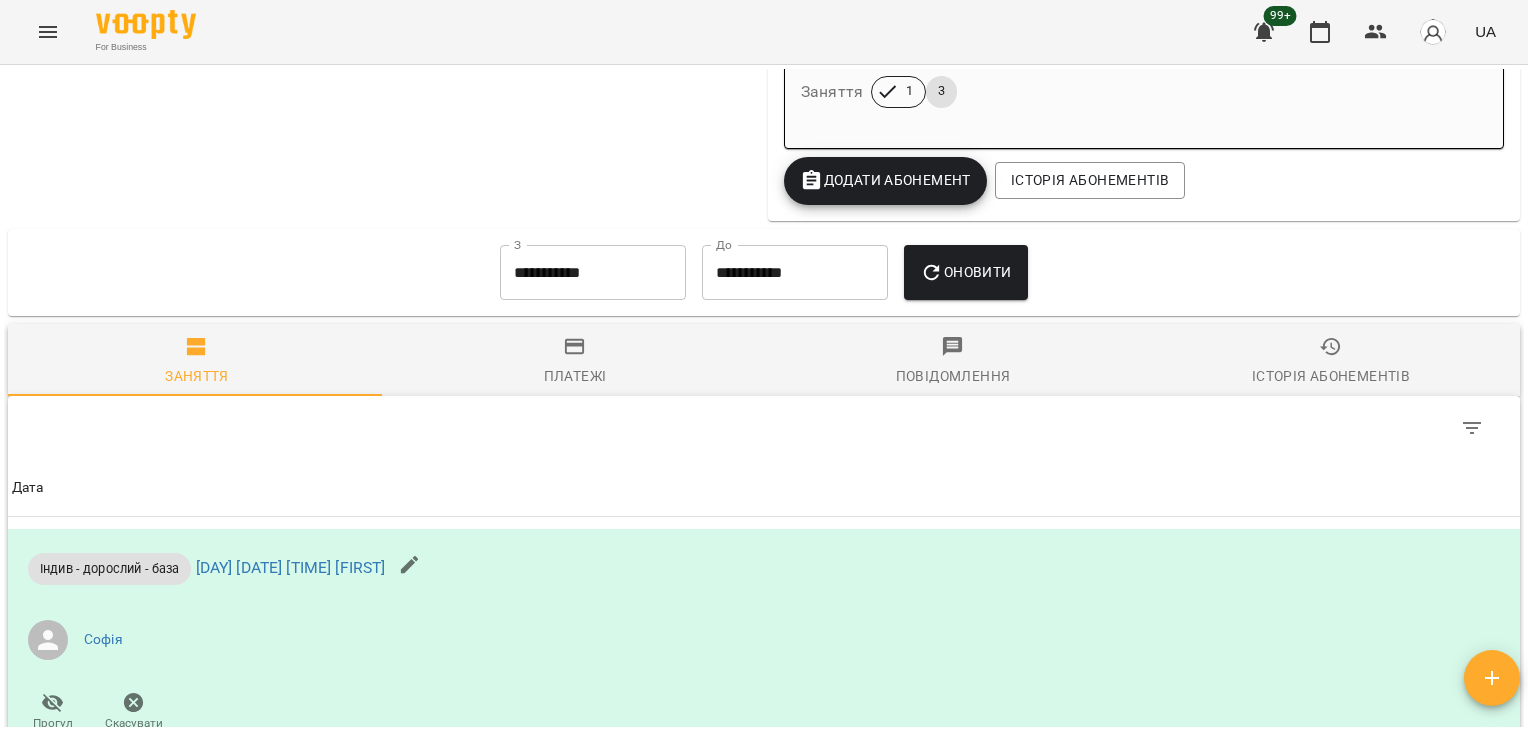 scroll, scrollTop: 2324, scrollLeft: 0, axis: vertical 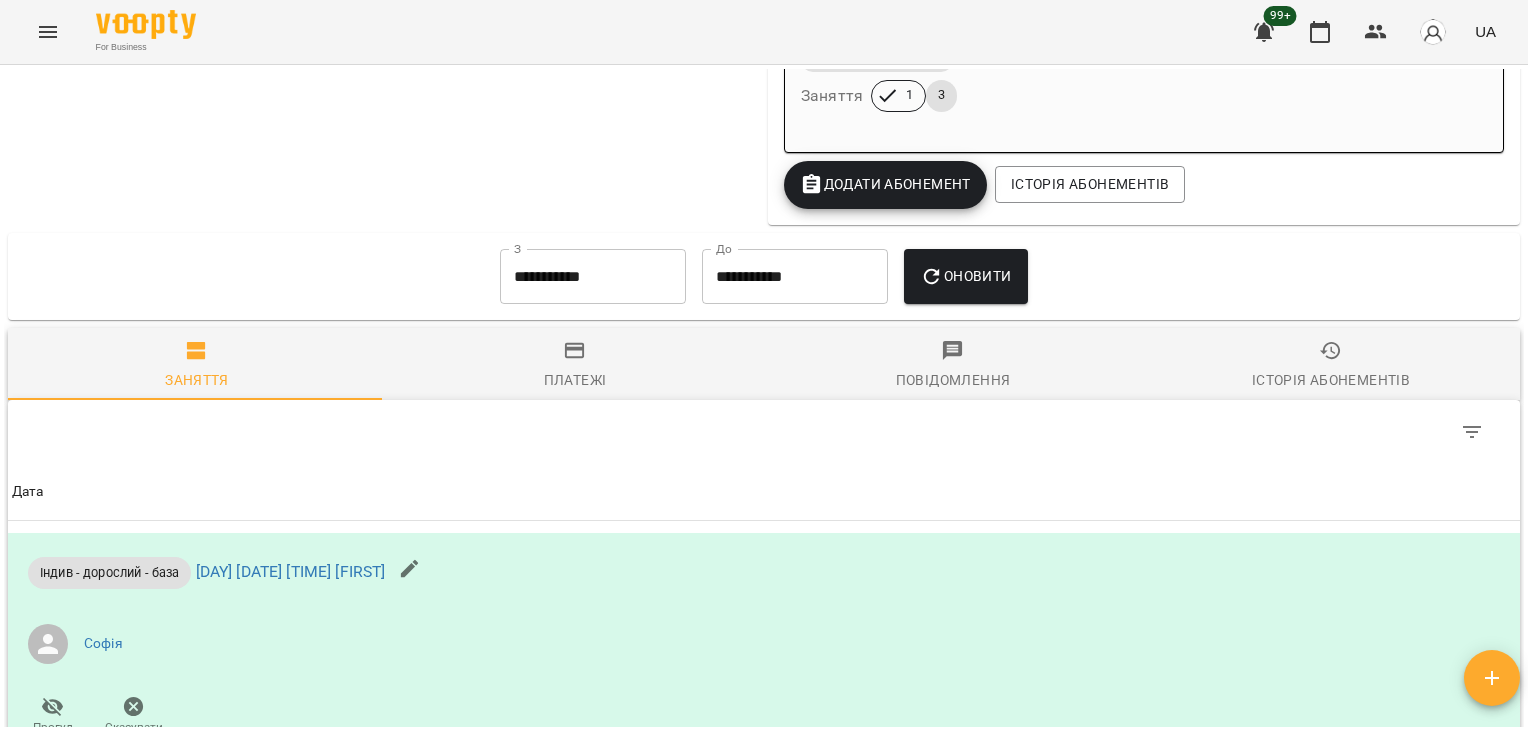 click on "Дорослий - індивідуальні (60 хв) [DATE] - Ціна 1400 ₴ Індив - дорослий - база Заняття 4 0 Кількість відвідувань на поточному Абонементі вичерпана Продати наступний Дорослий - індивідуальні (60 хв) [DATE] - Ціна 1400 ₴ Індив - дорослий - база Заняття 4 0 Кількість відвідувань на поточному Абонементі вичерпана Продати наступний Дорослий - індивідуальні (60 хв) [DATE] - Ціна 1400 ₴ Індив - дорослий - база Заняття 4 0 Кількість відвідувань на поточному Абонементі вичерпана Продати наступний Дорослий - індивідуальні (60 хв) [DATE] - Ціна 1400 ₴ Індив - дорослий - база Заняття 4 0" at bounding box center (1144, -848) 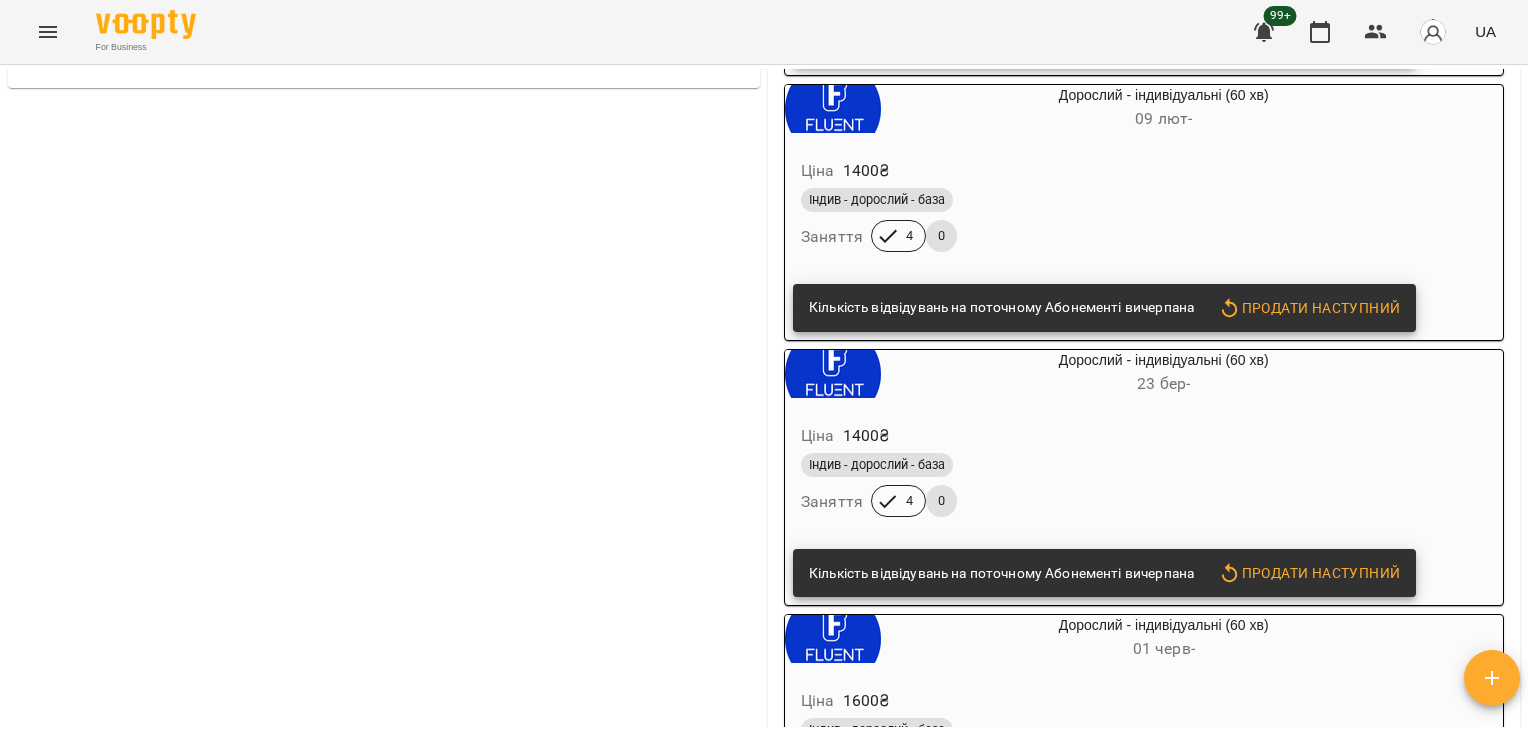 scroll, scrollTop: 0, scrollLeft: 0, axis: both 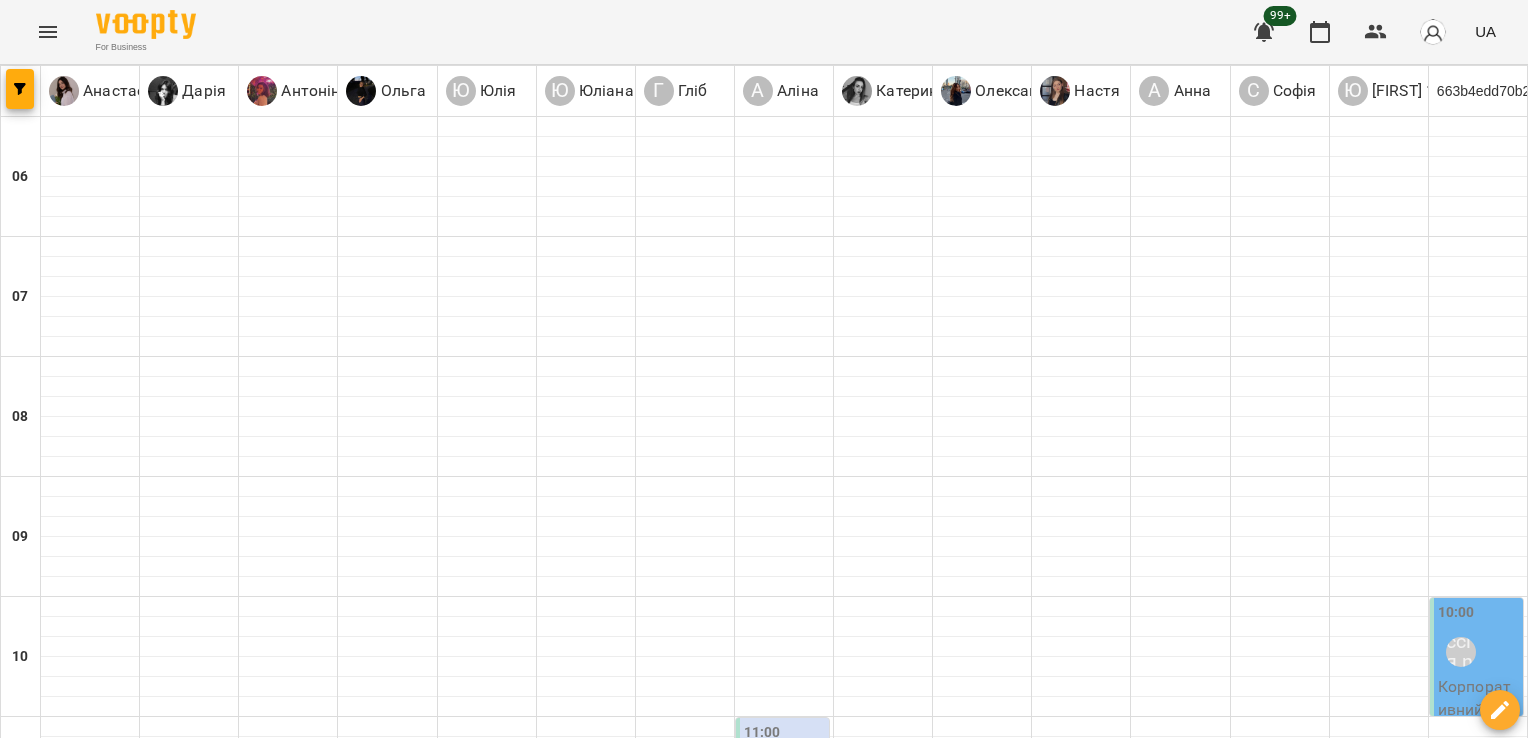 click on "[TIME] [FIRST]" at bounding box center (487, 1718) 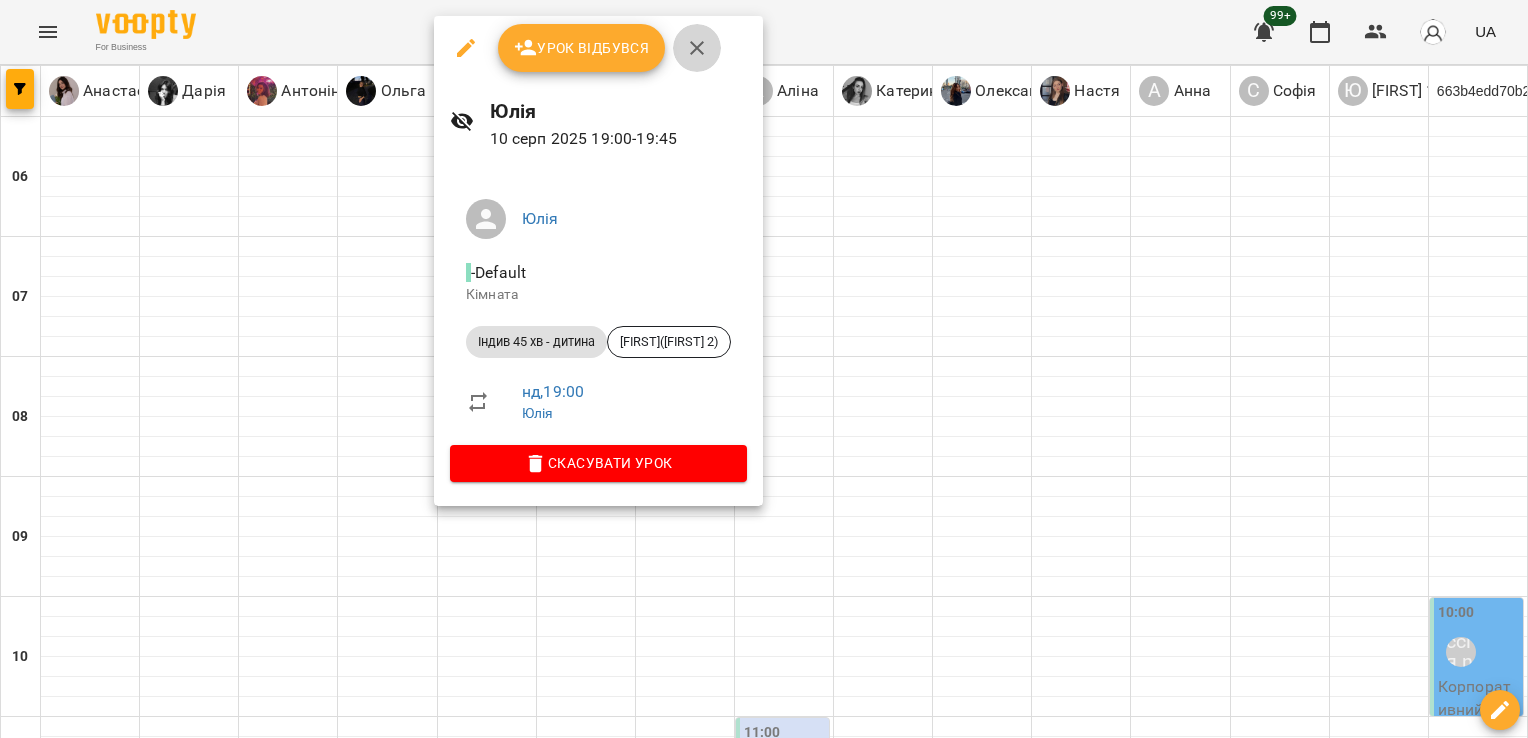 click 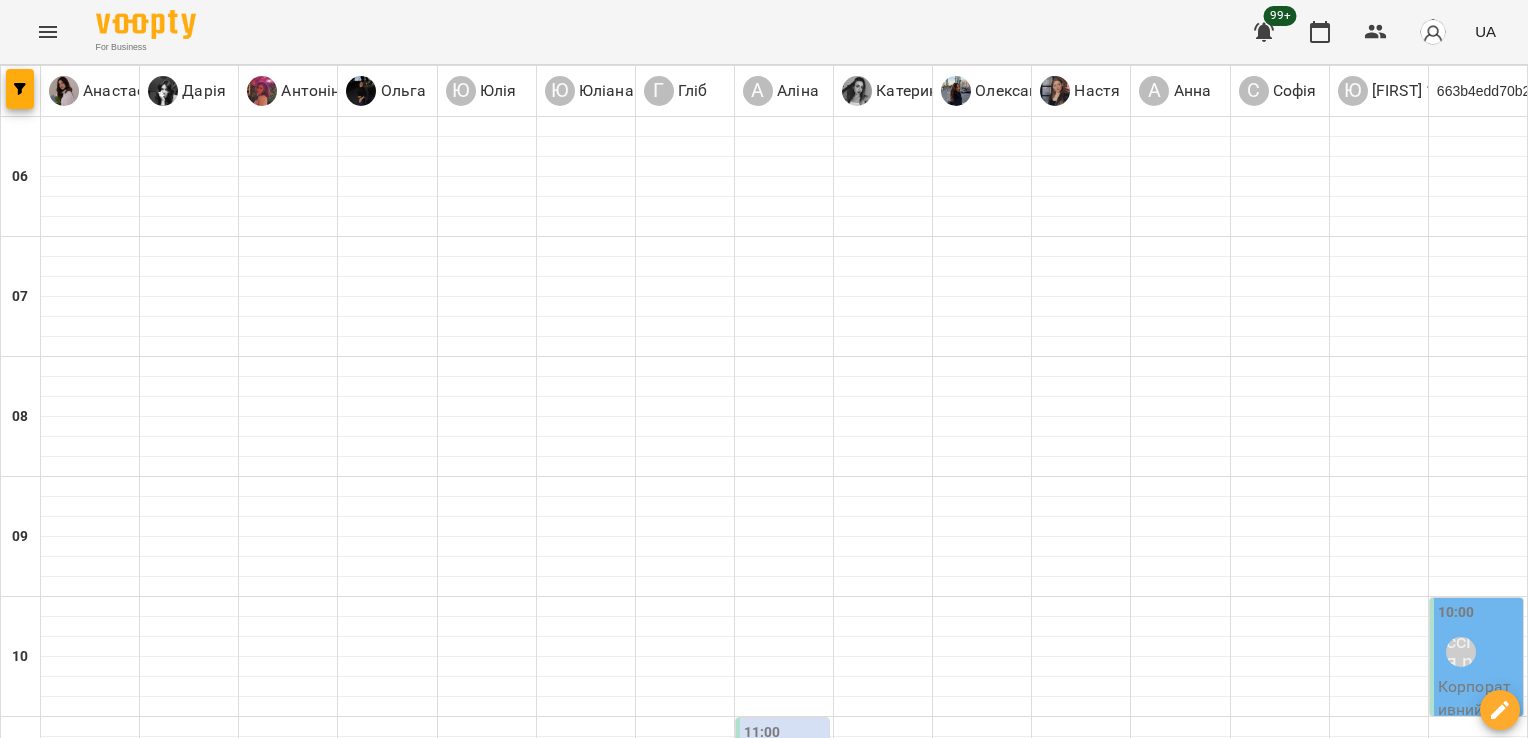 click on "Індив - дитина - база - [FIRST] child ([FIRST])" at bounding box center [387, 1802] 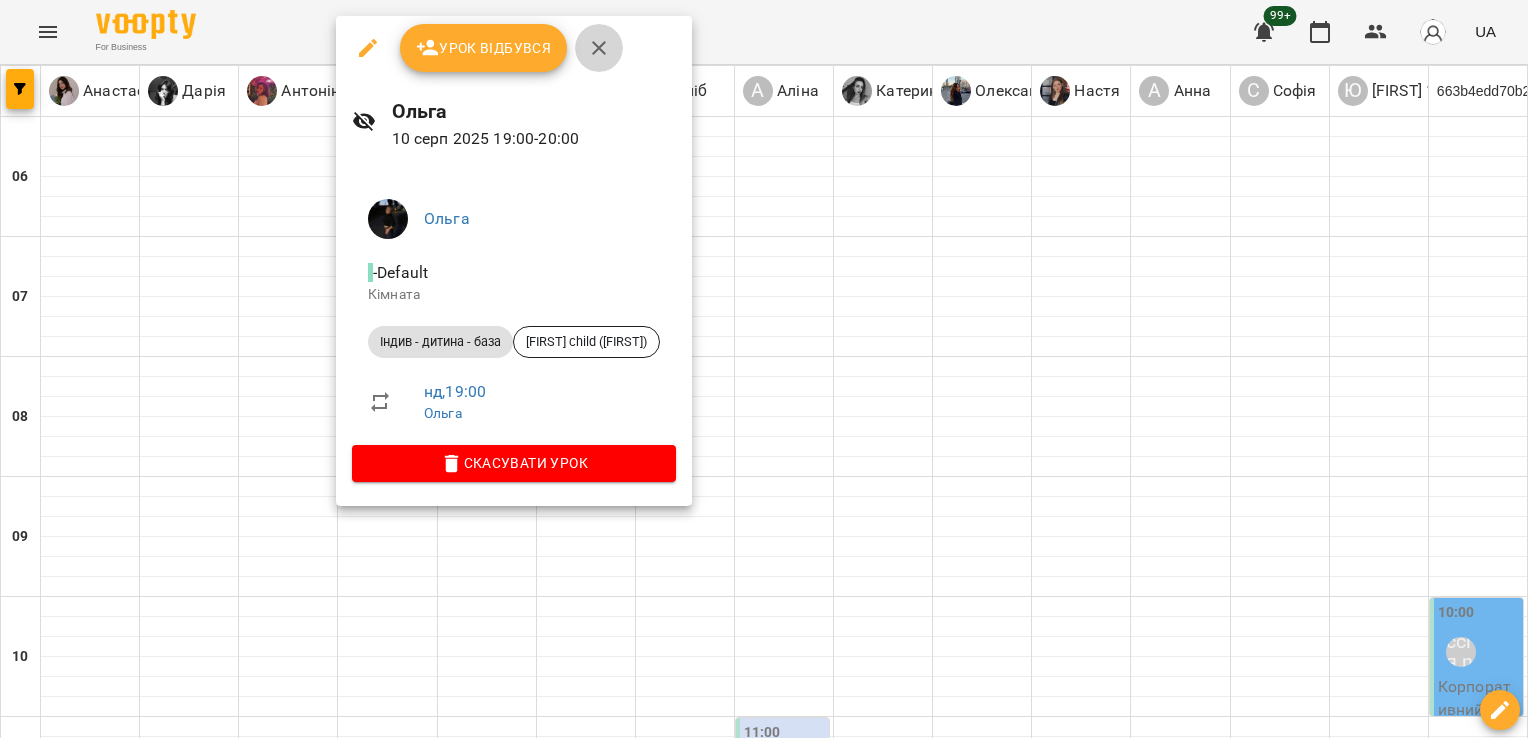 click 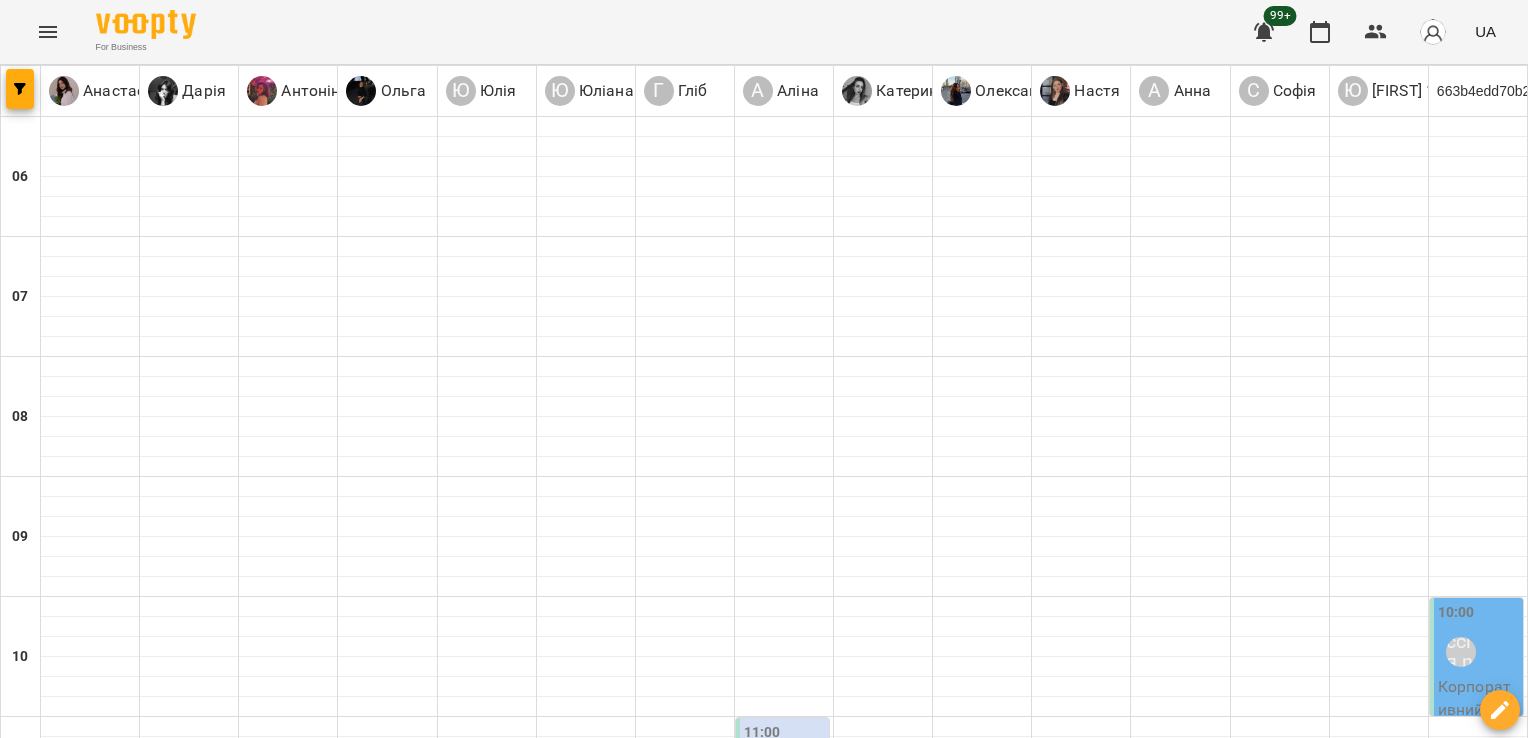 click on "20:00" at bounding box center [90, 1838] 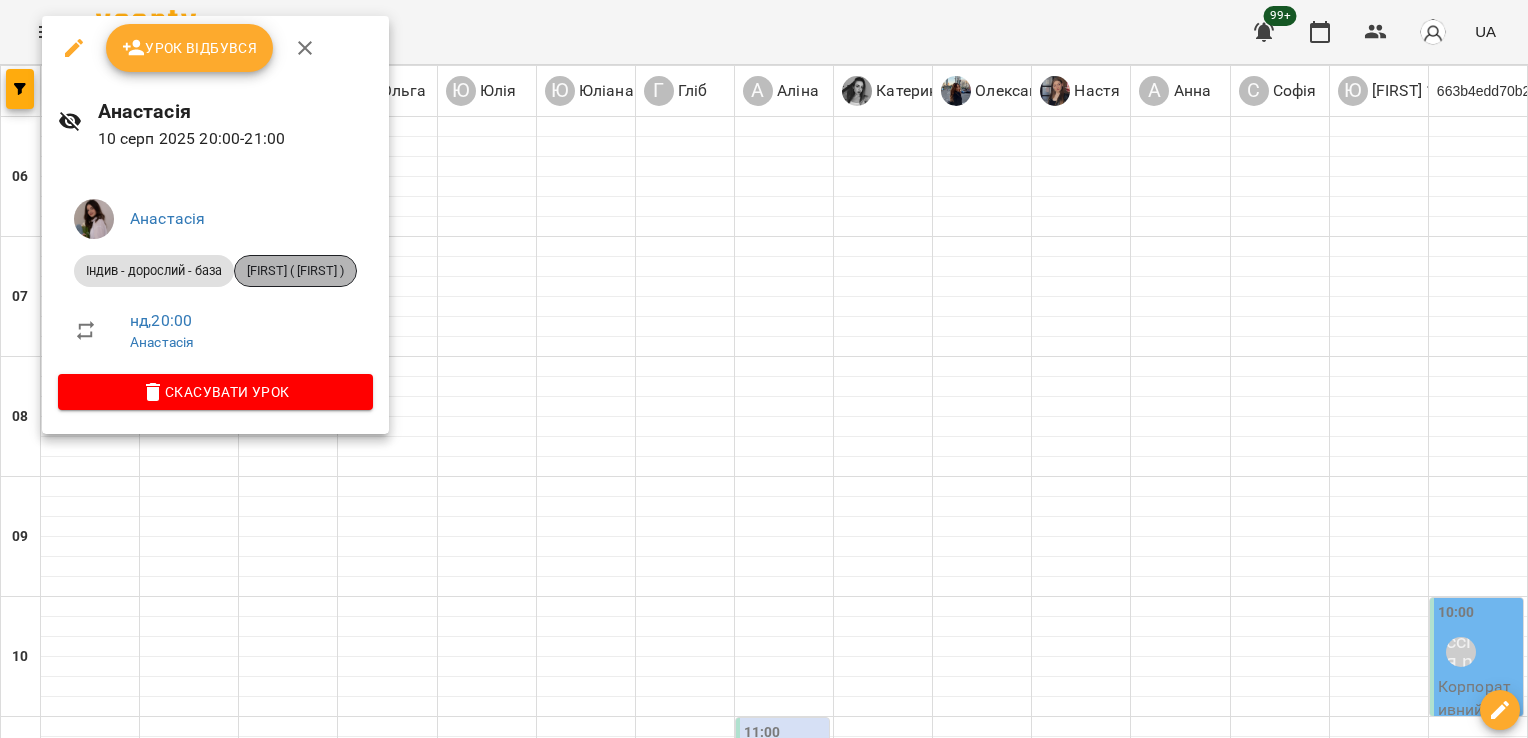 click on "[FIRST] ( [FIRST] )" at bounding box center [295, 271] 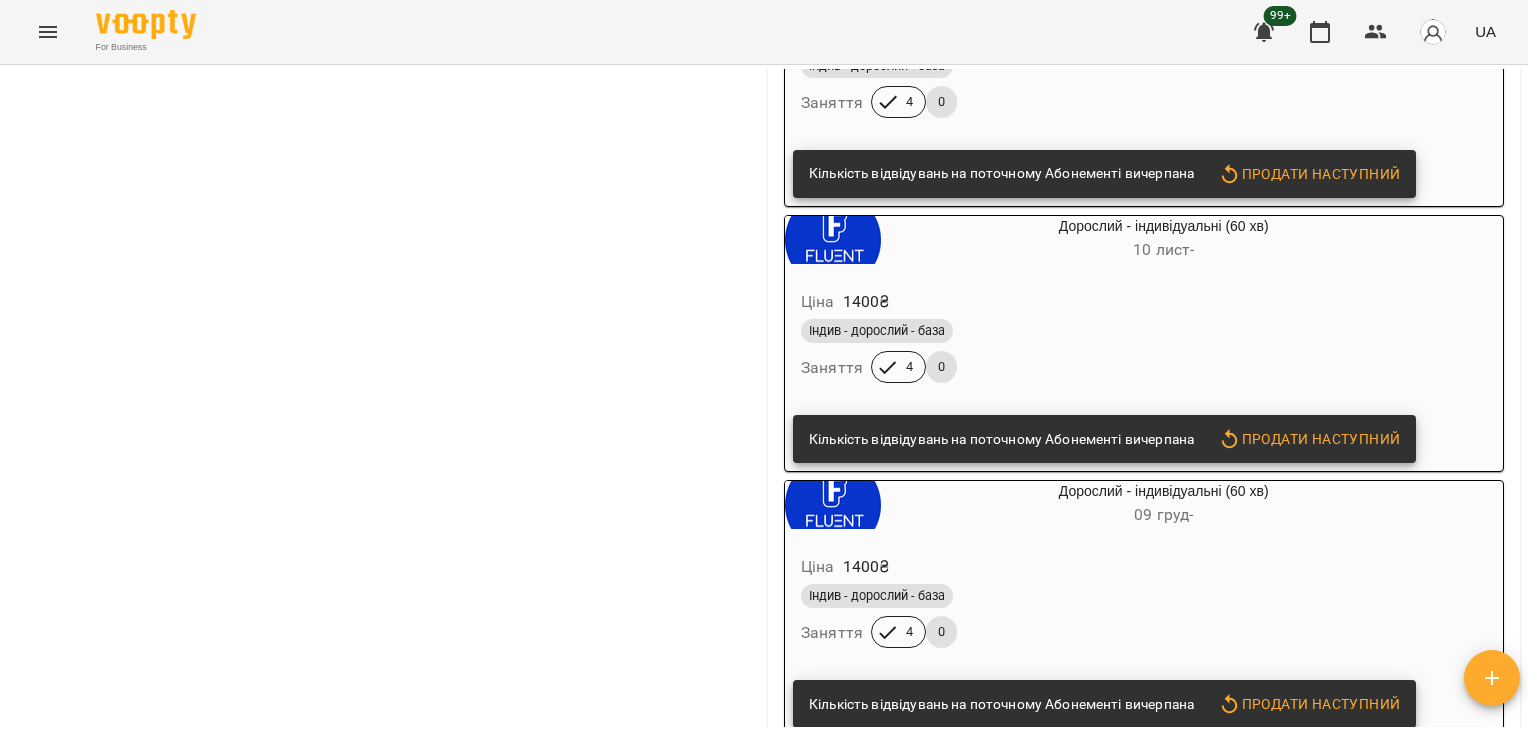scroll, scrollTop: 0, scrollLeft: 0, axis: both 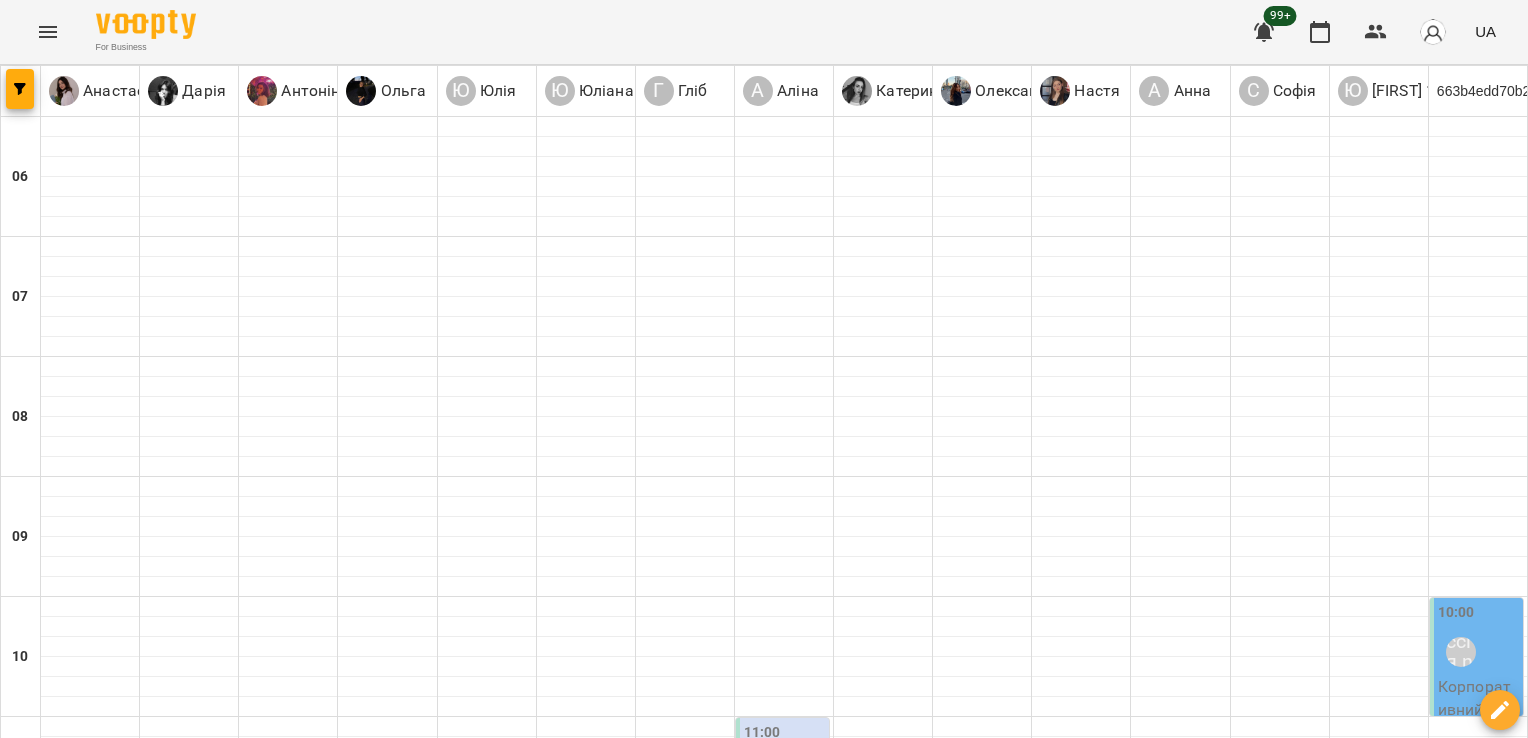 click on "[TIME] [FIRST]" at bounding box center (487, 1718) 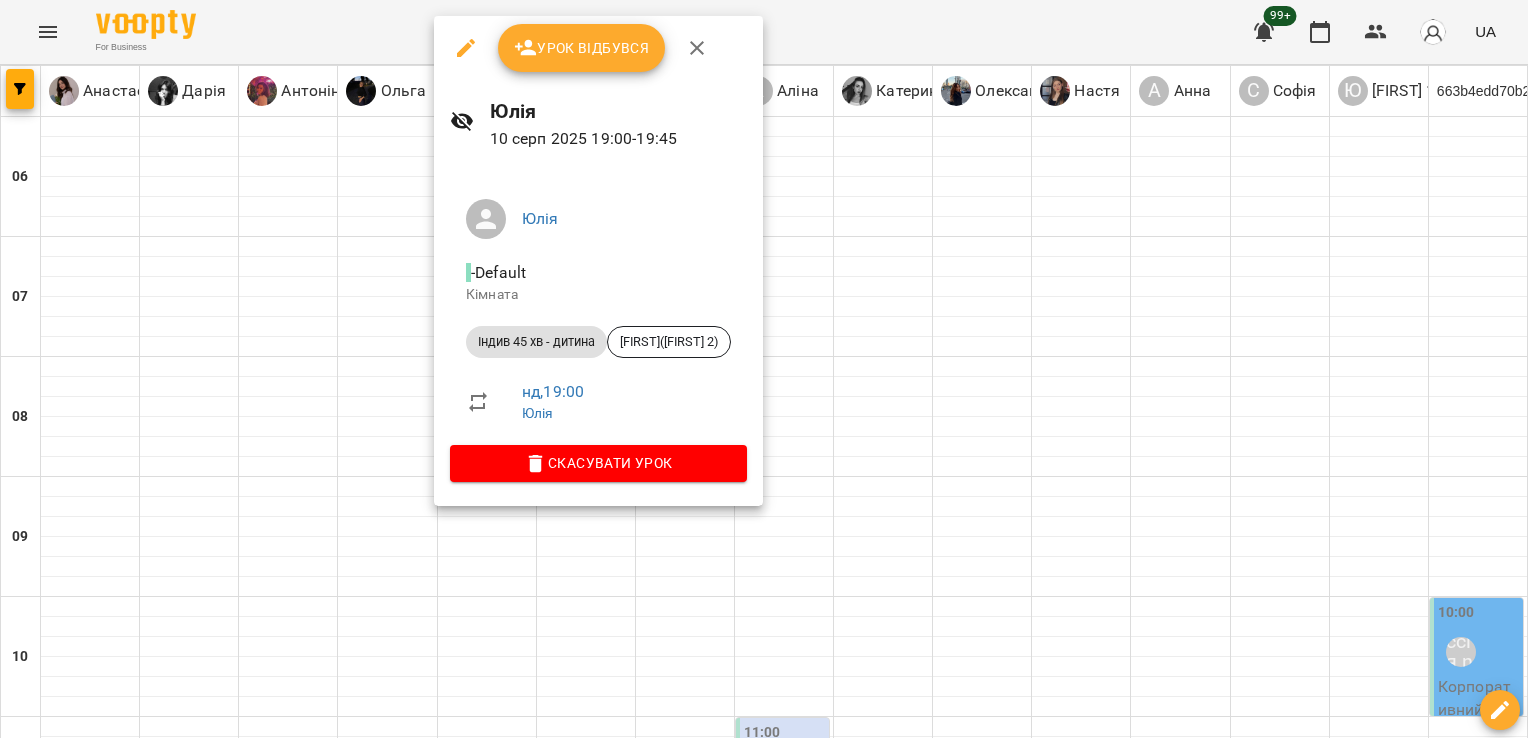 click at bounding box center [764, 369] 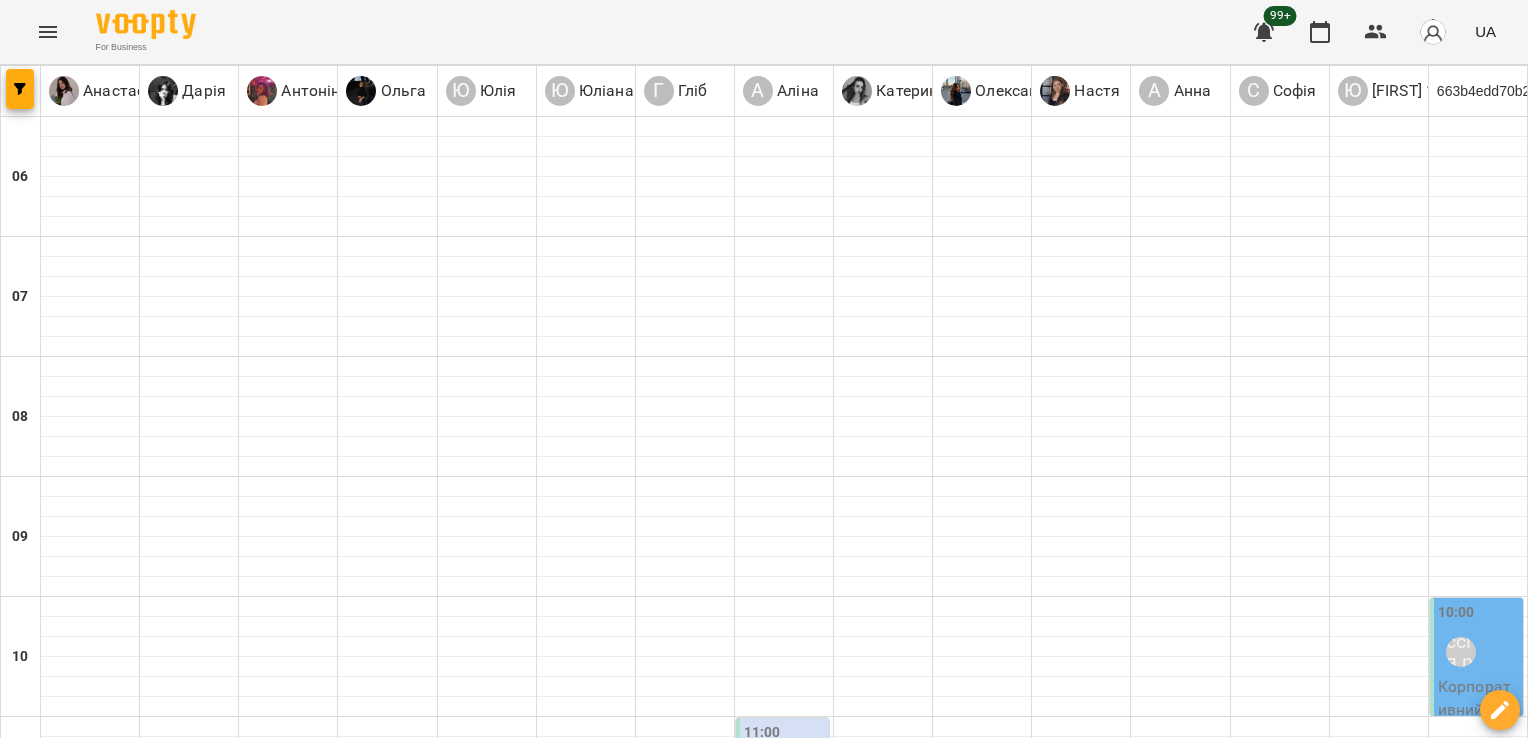 scroll, scrollTop: 1671, scrollLeft: 0, axis: vertical 